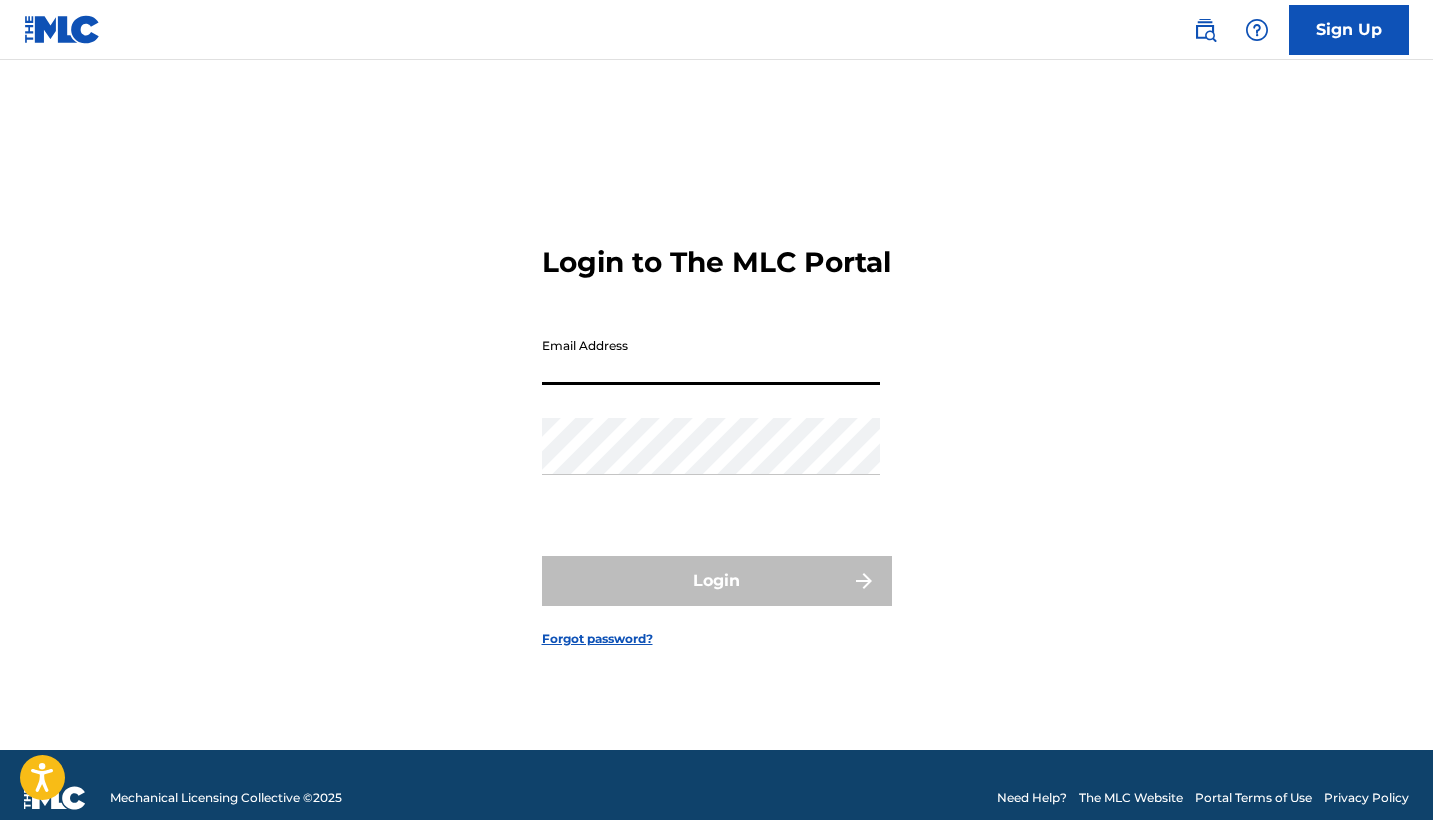 scroll, scrollTop: 0, scrollLeft: 0, axis: both 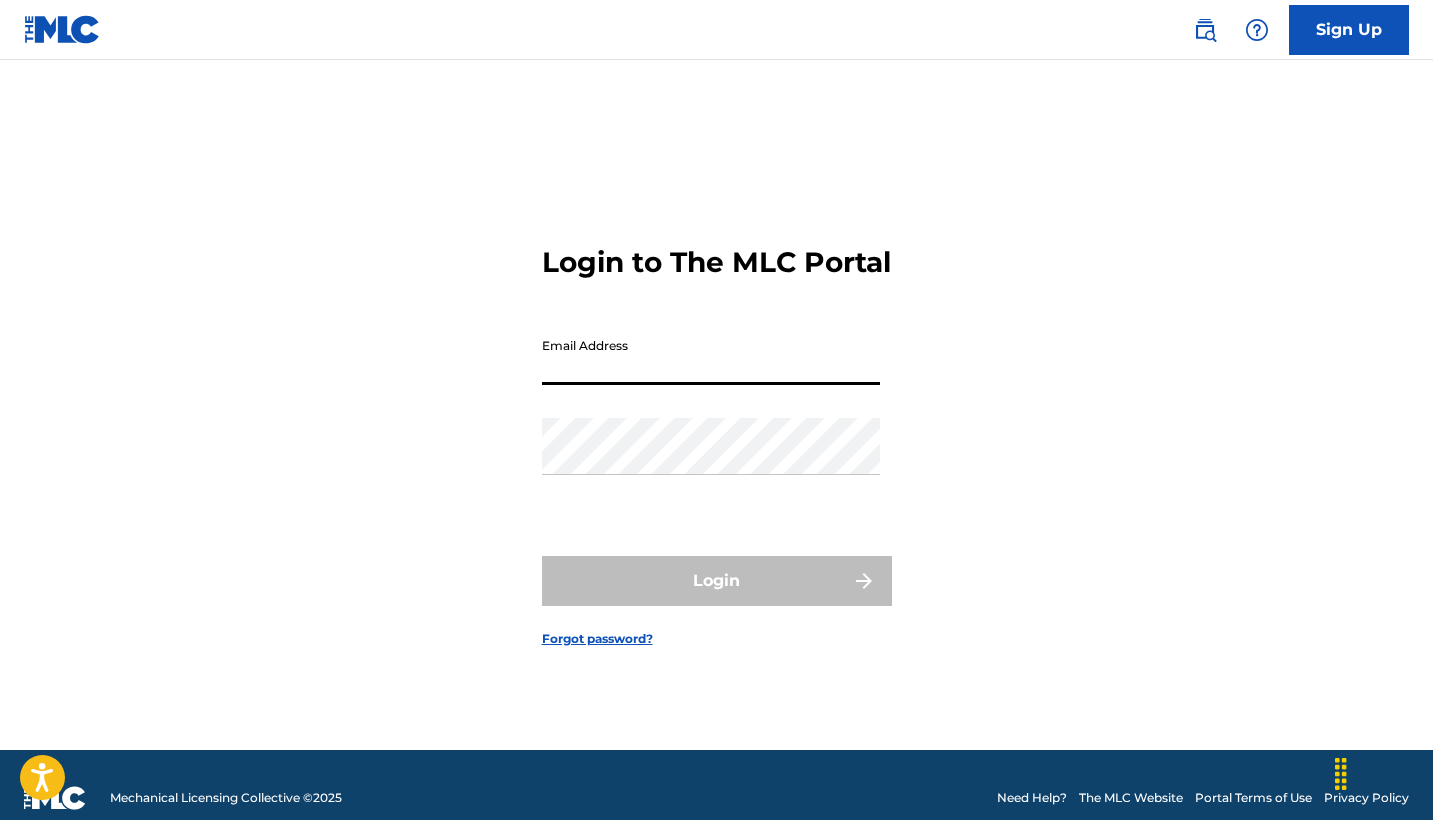 type on "[EMAIL]" 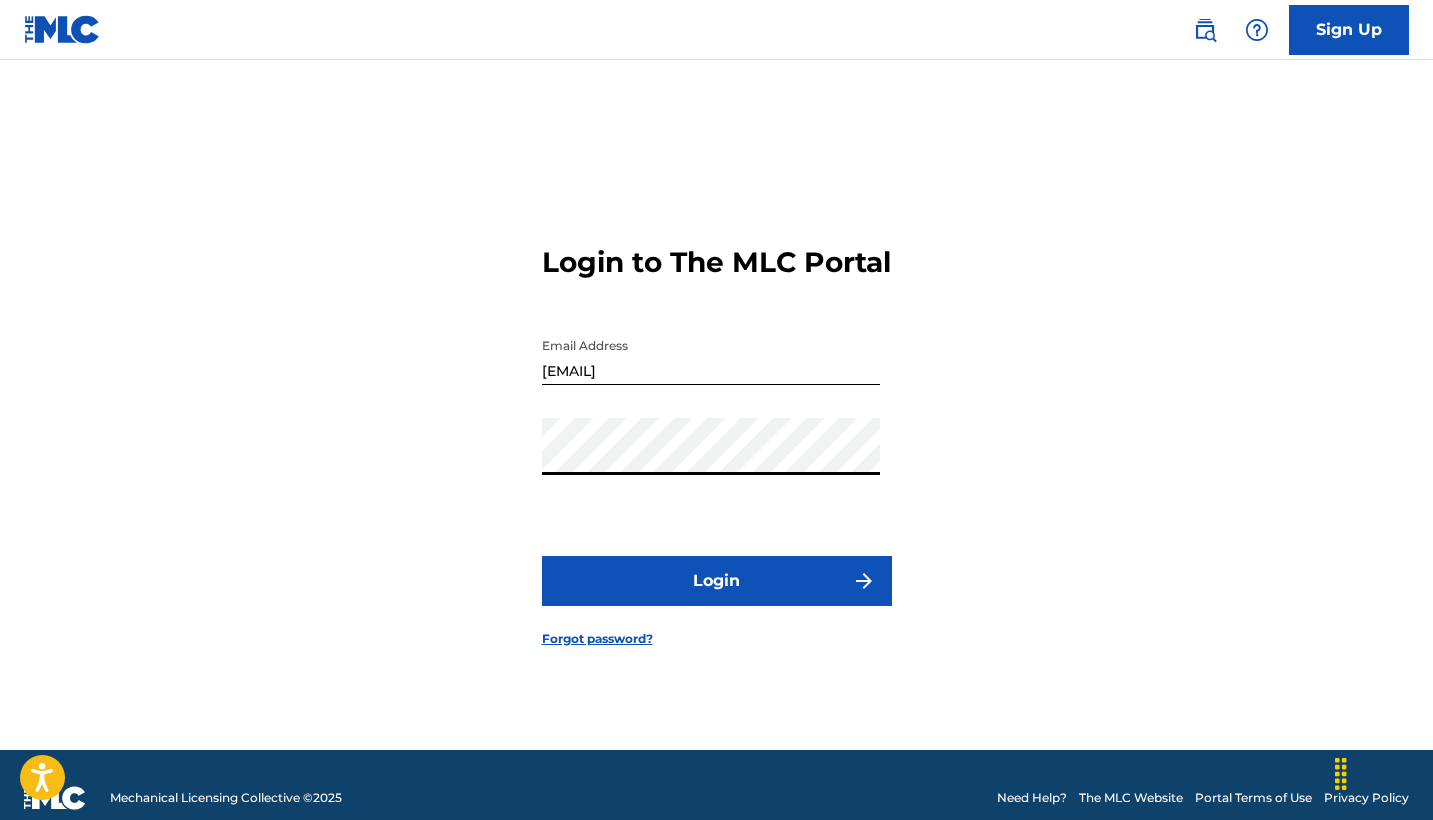 click on "Login" at bounding box center [717, 581] 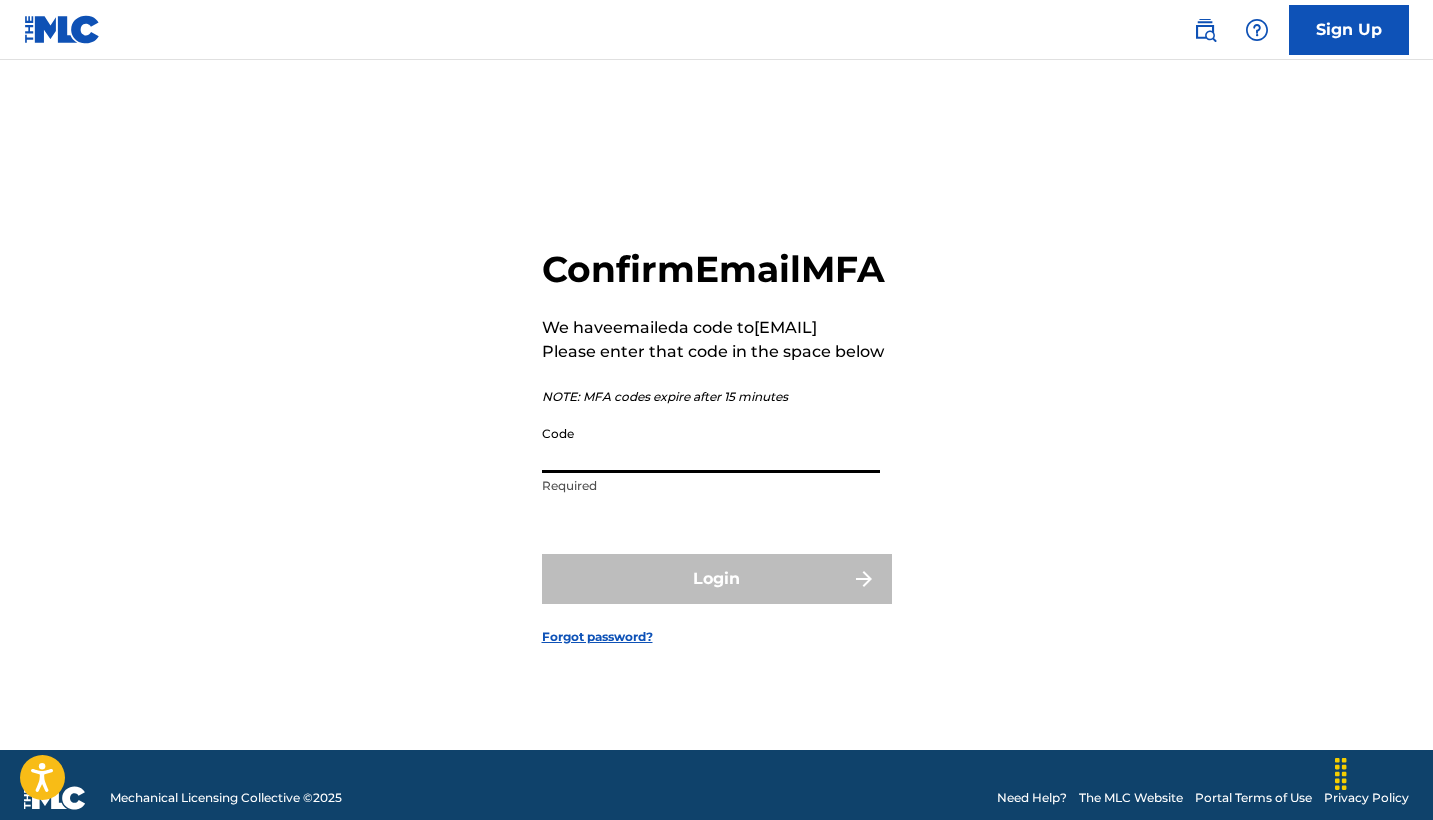 click on "Code" at bounding box center [711, 444] 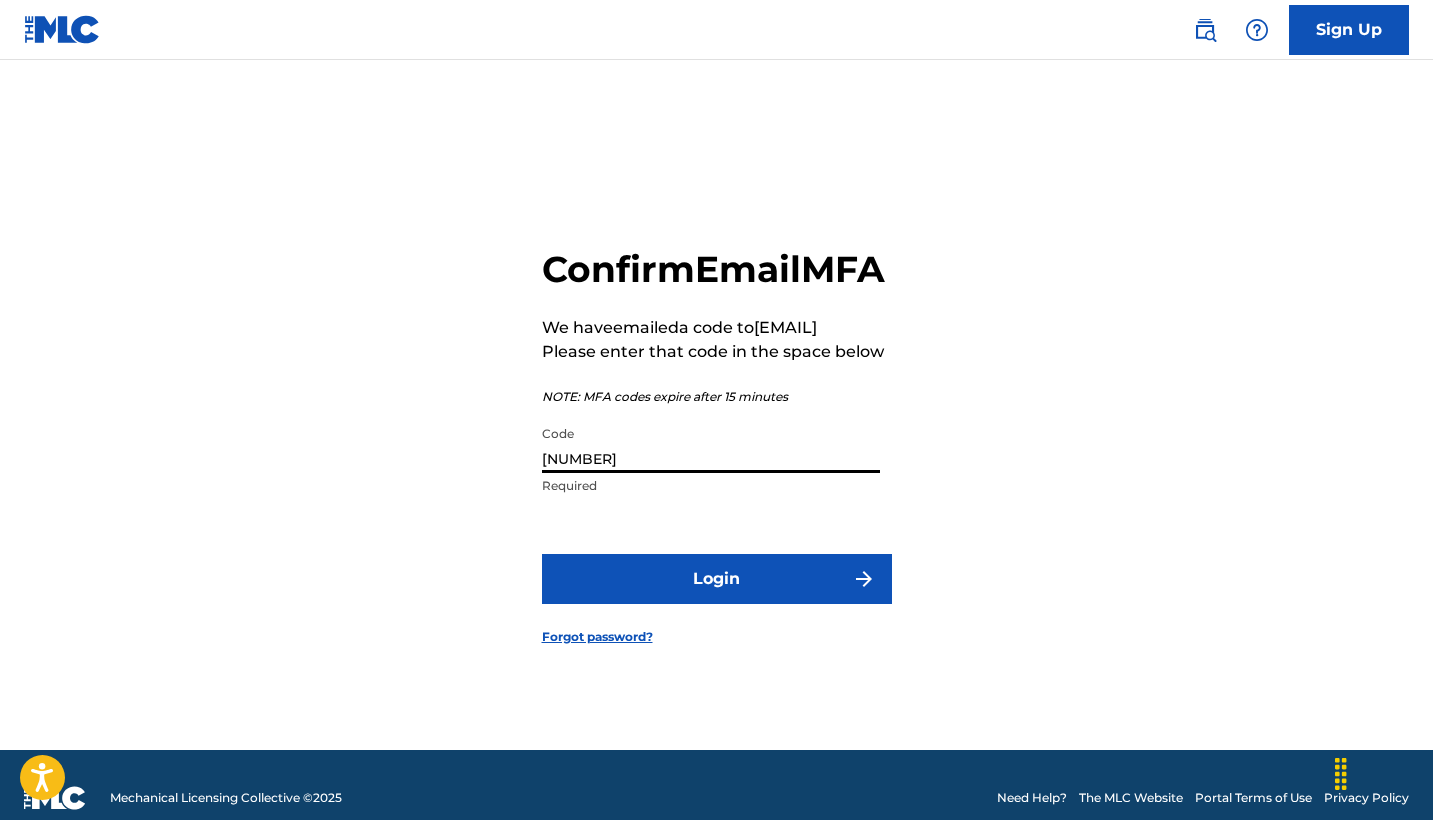 type on "[NUMBER]" 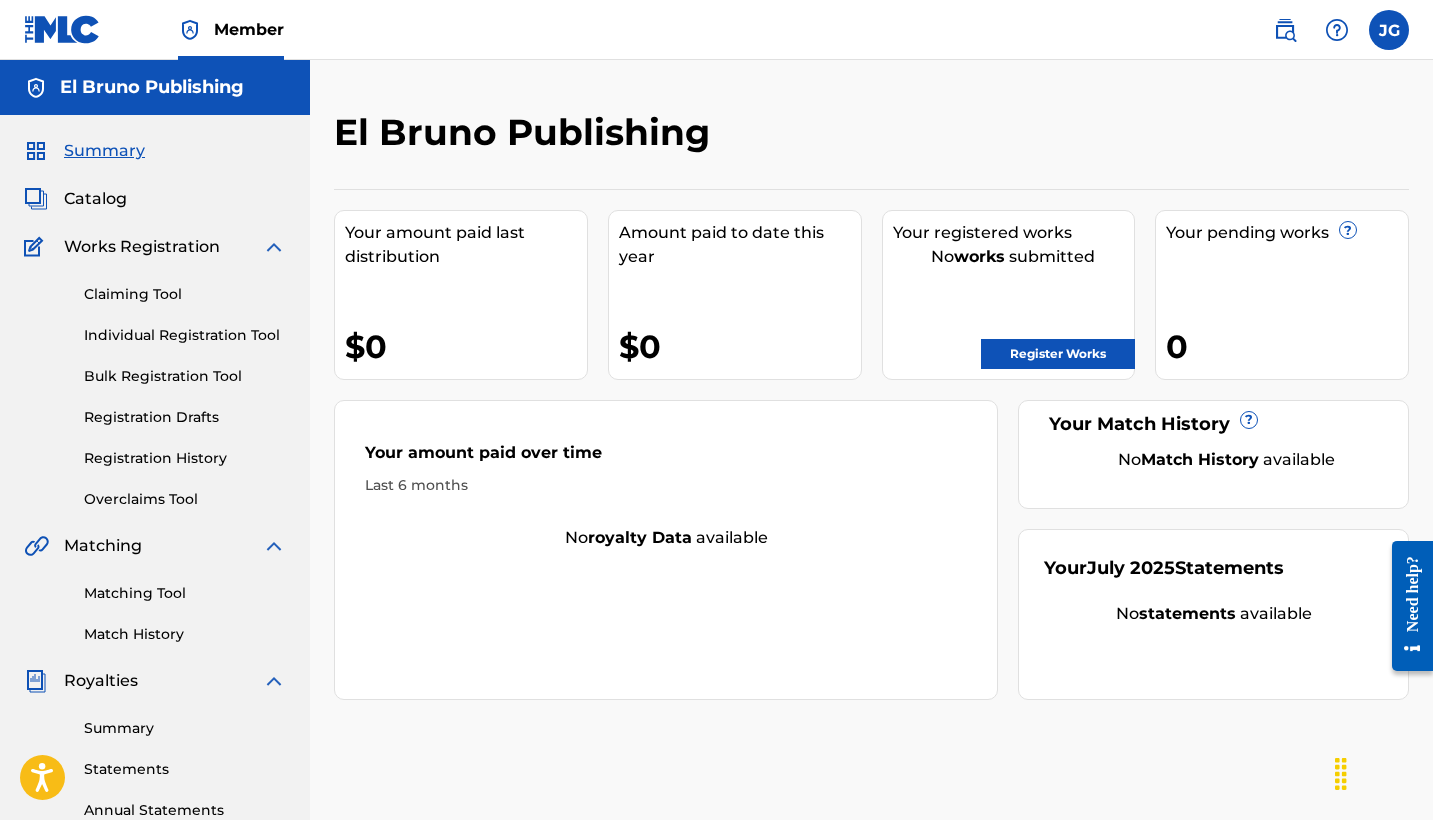scroll, scrollTop: 0, scrollLeft: 0, axis: both 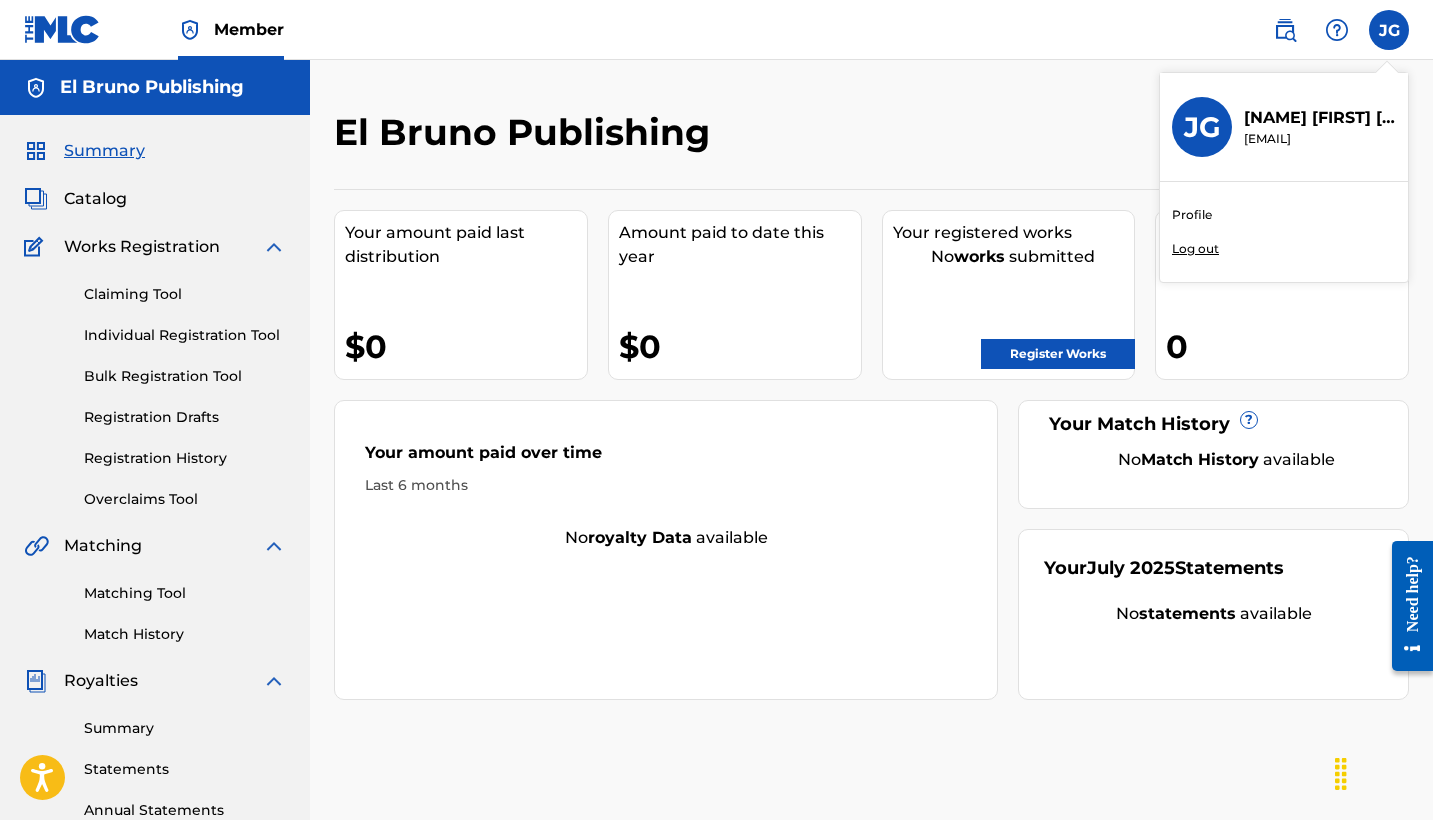 click on "Profile" at bounding box center [1192, 215] 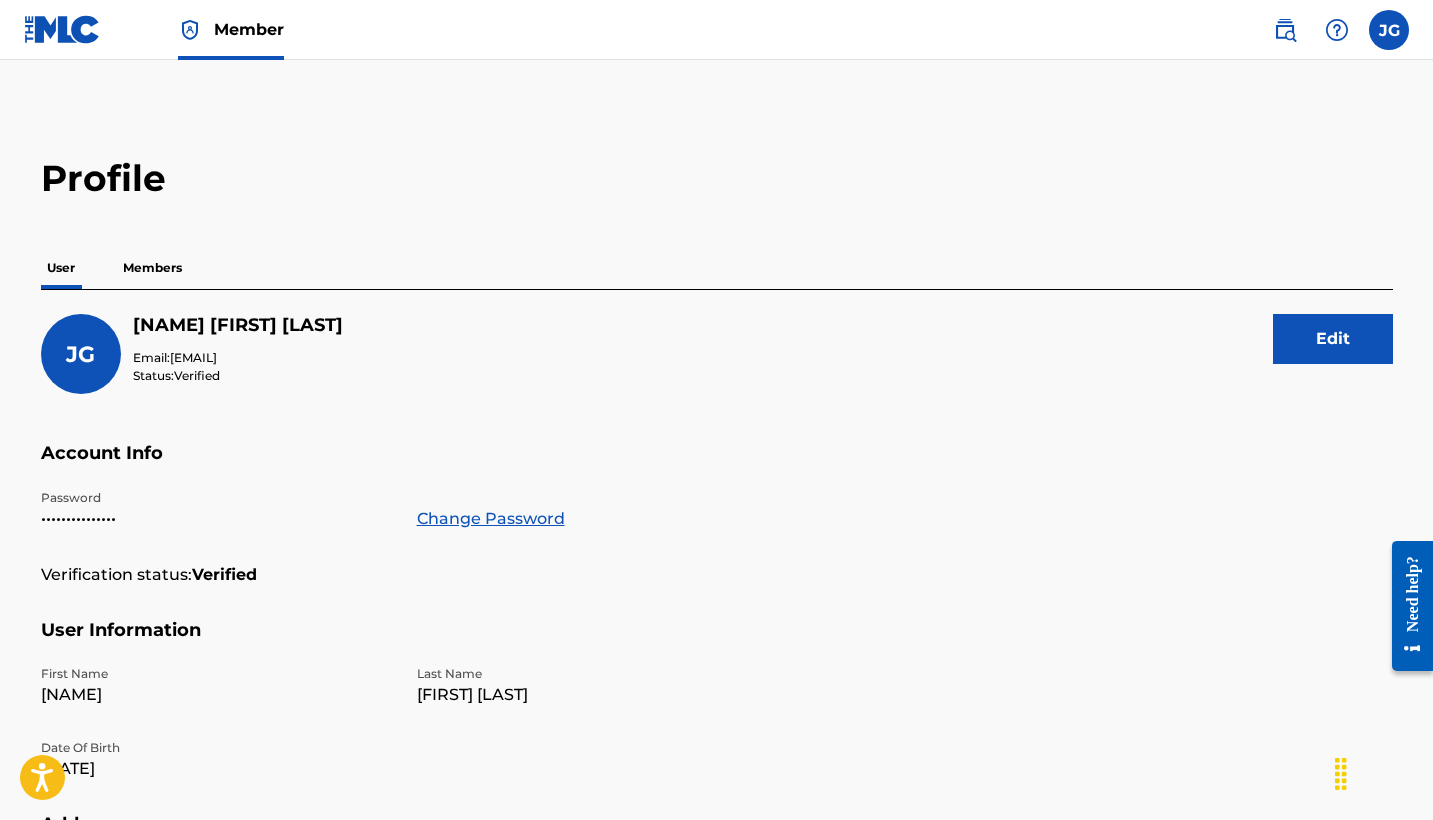 click on "Members" at bounding box center (152, 268) 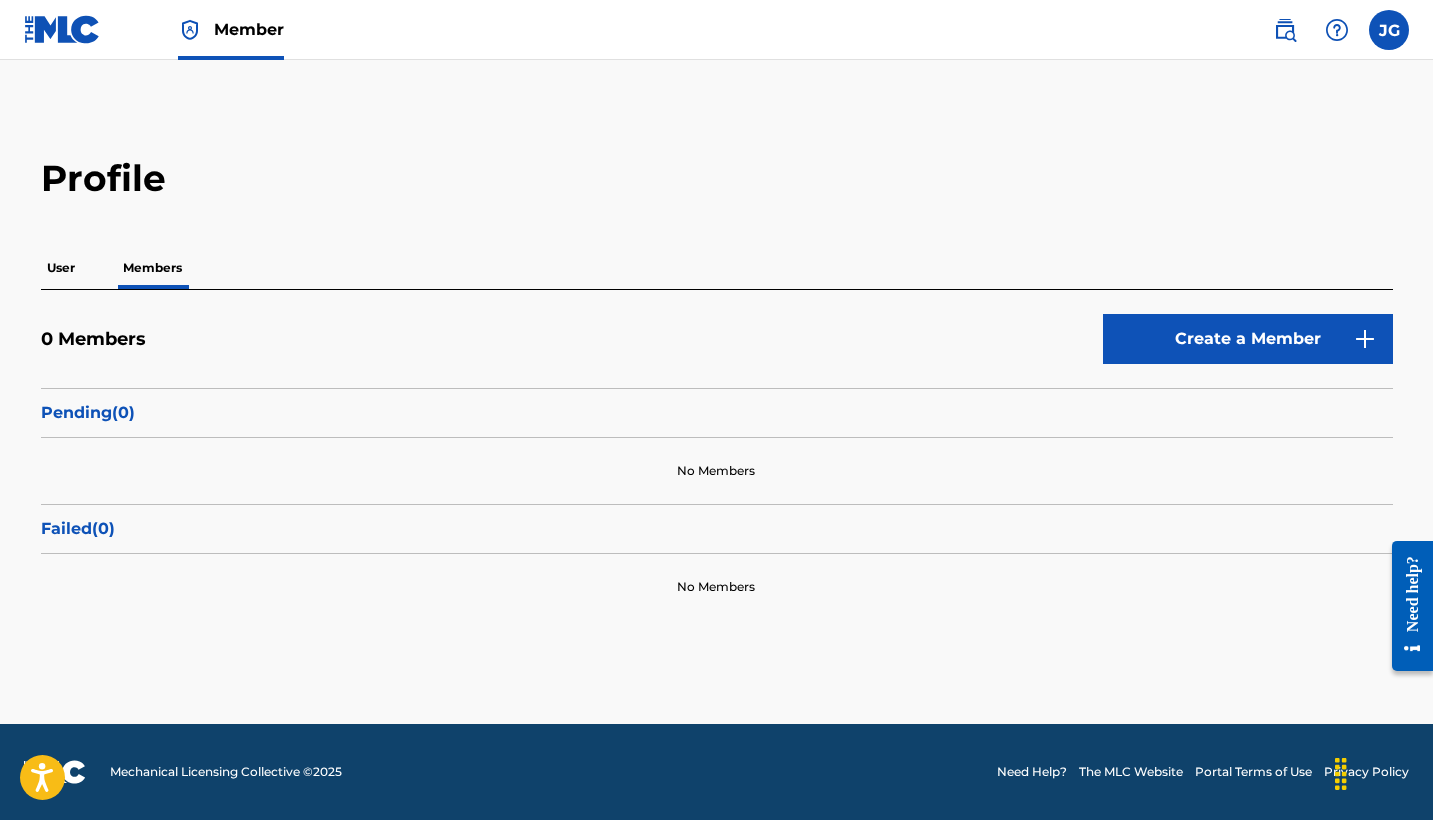 click on "User" at bounding box center [61, 268] 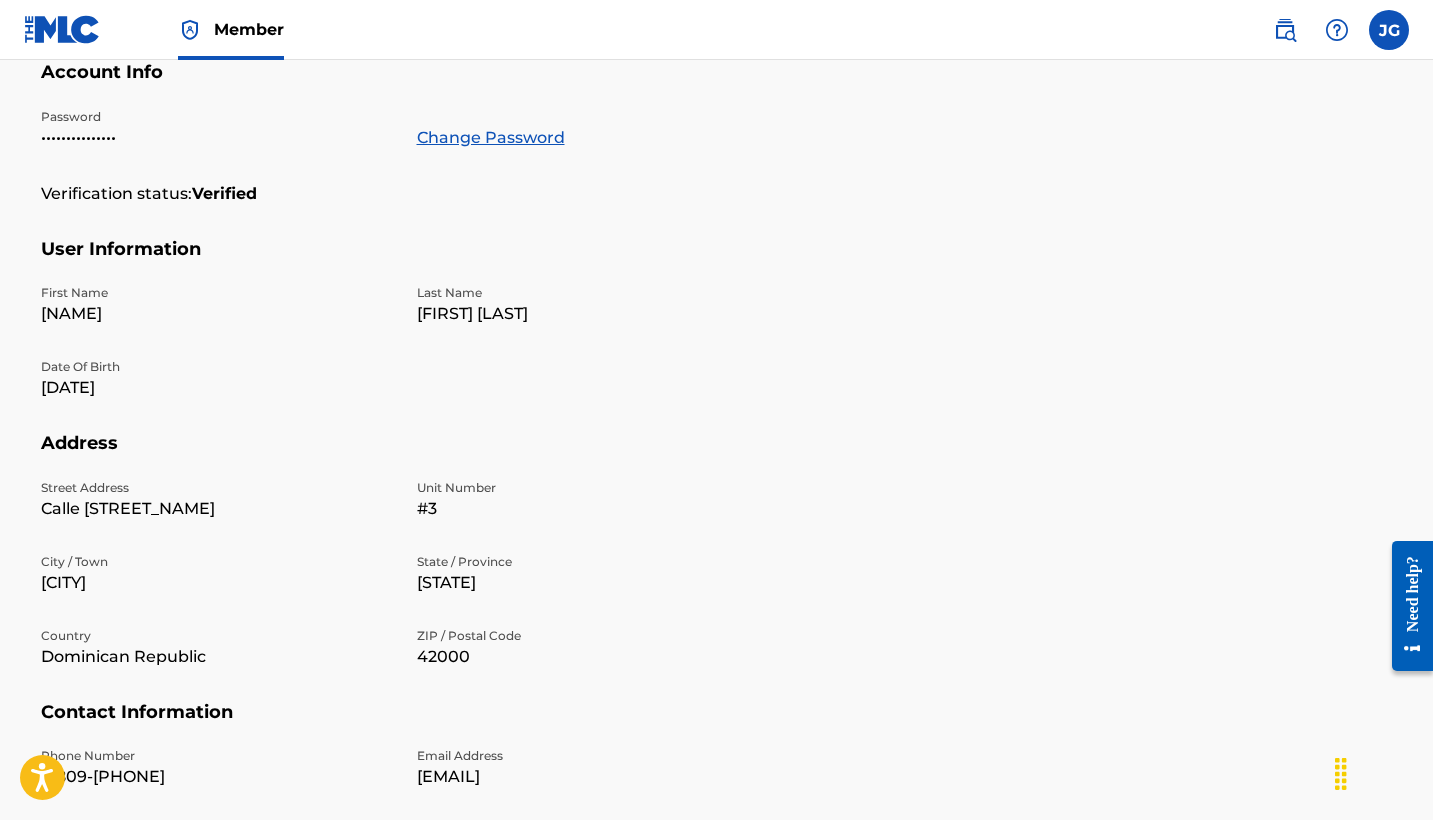 scroll, scrollTop: 457, scrollLeft: 0, axis: vertical 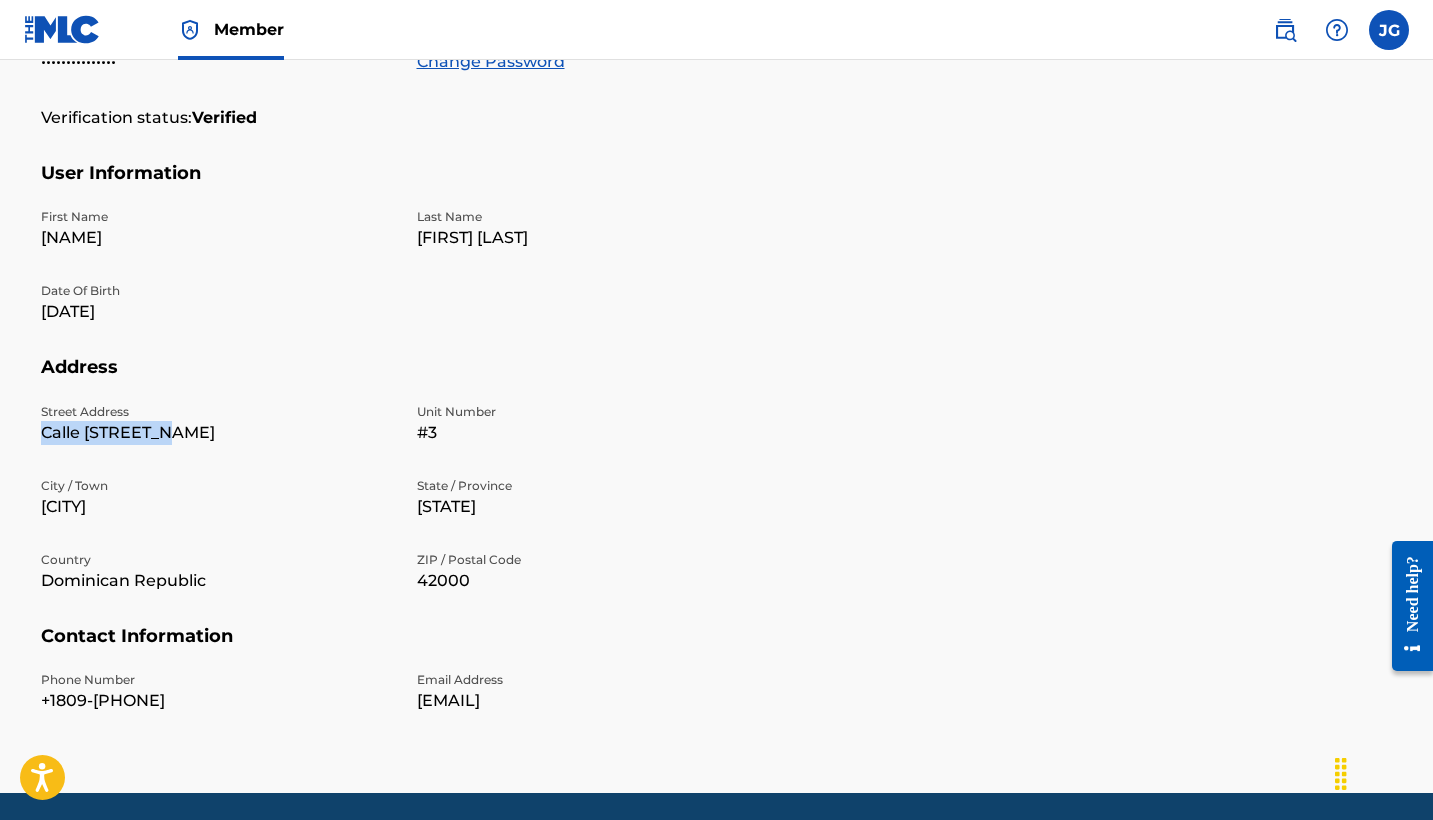 drag, startPoint x: 218, startPoint y: 433, endPoint x: 40, endPoint y: 438, distance: 178.0702 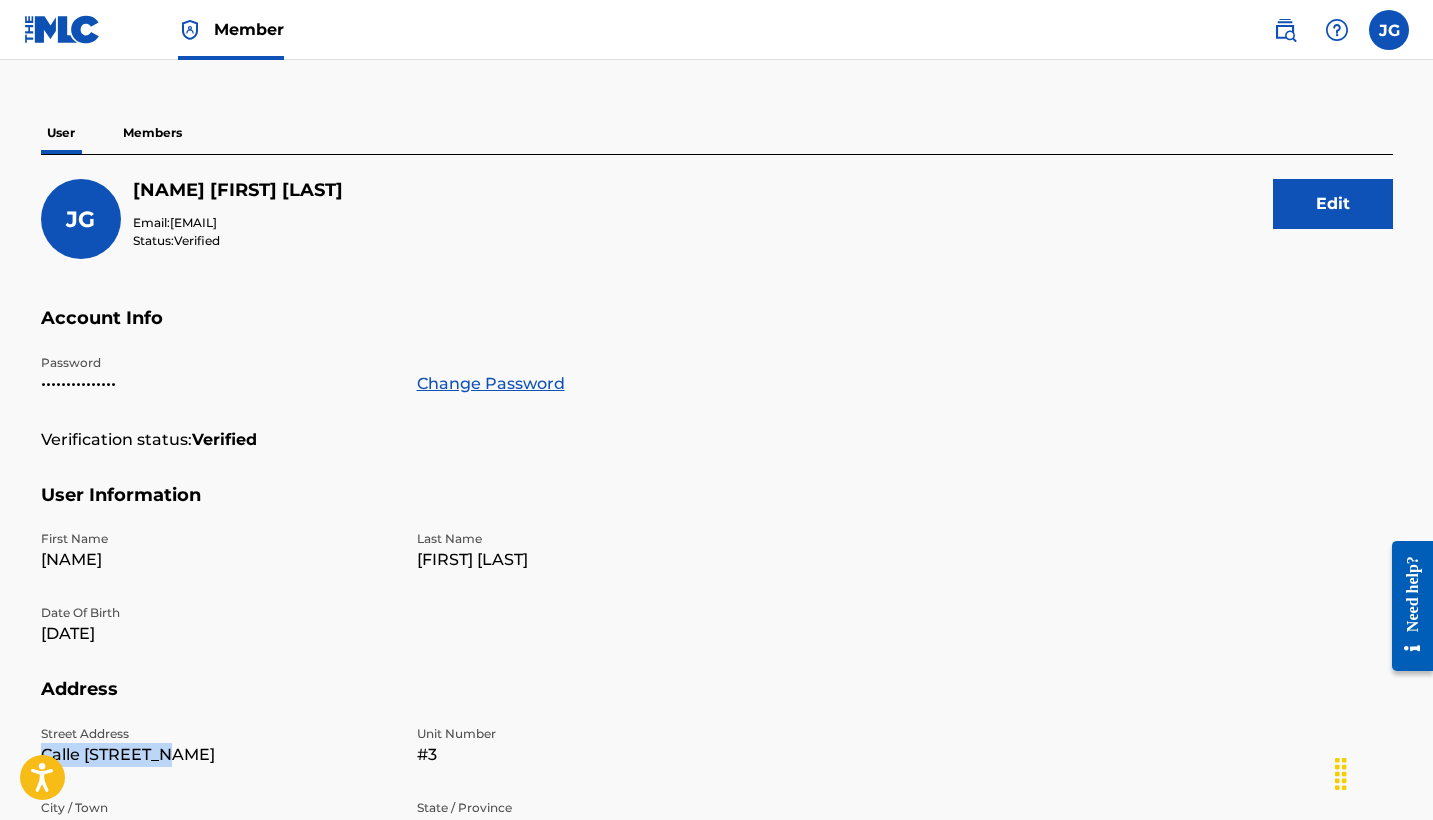 scroll, scrollTop: 277, scrollLeft: 0, axis: vertical 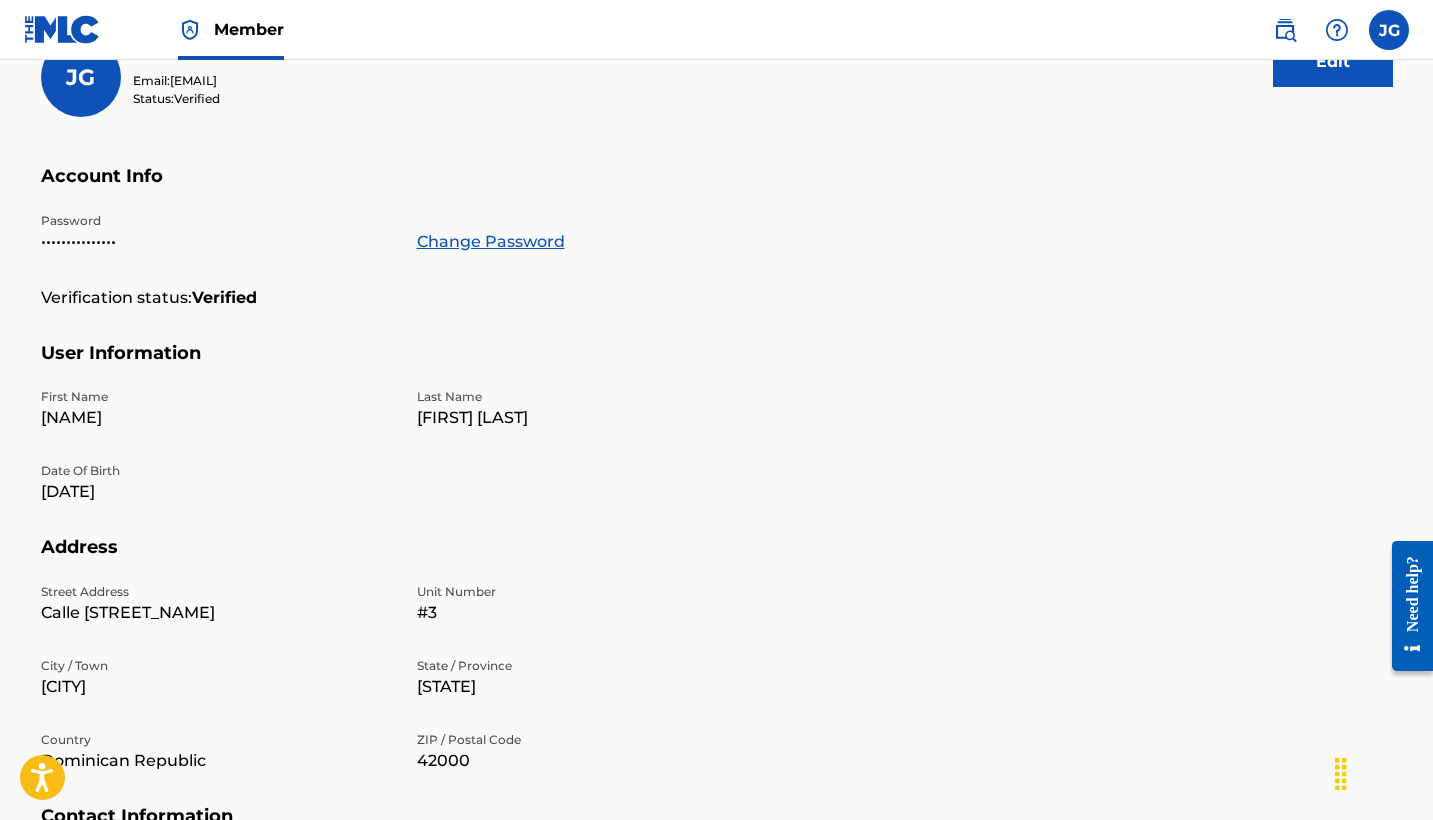click on "Edit" at bounding box center [1333, 77] 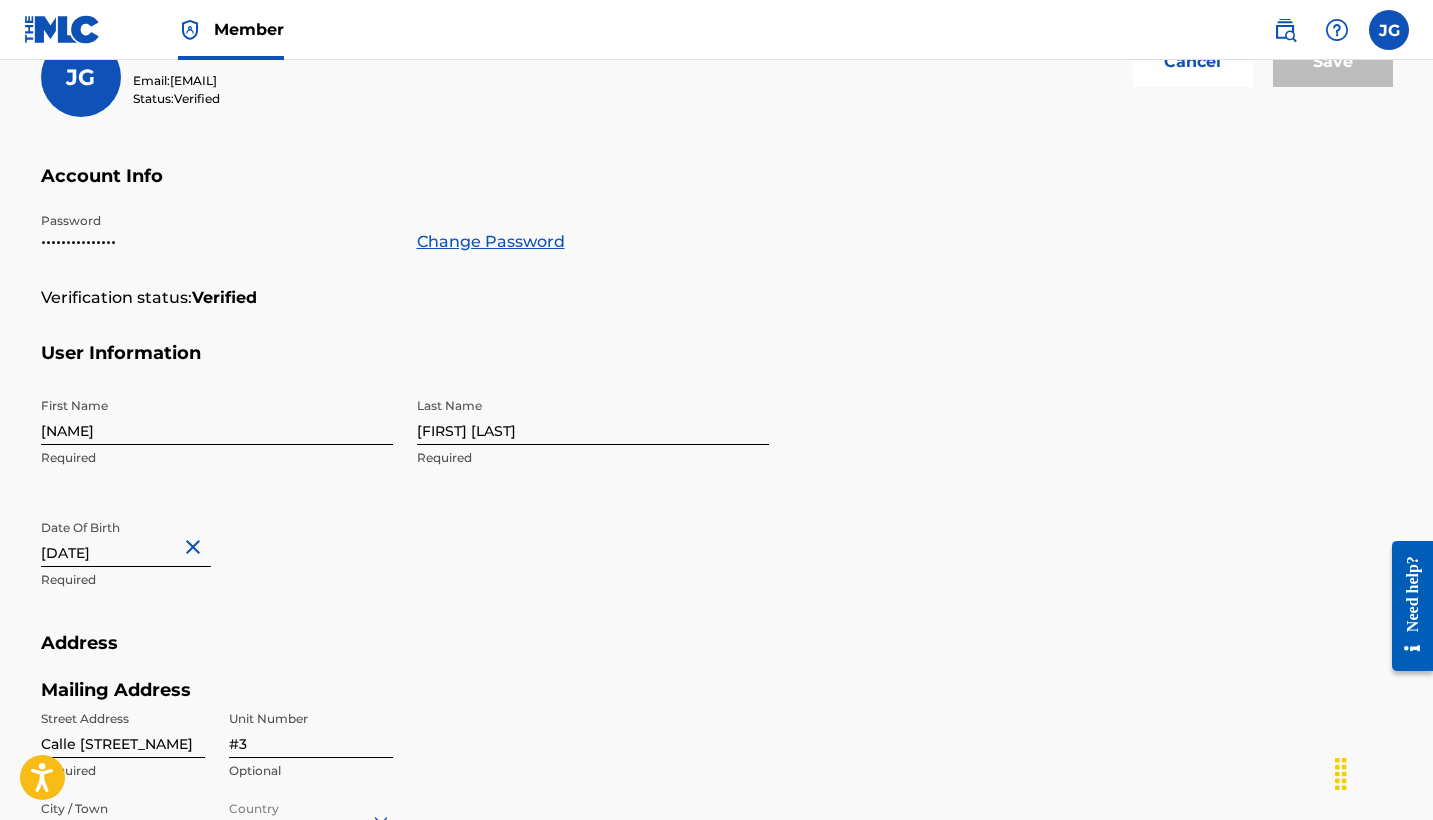 scroll, scrollTop: 304, scrollLeft: 0, axis: vertical 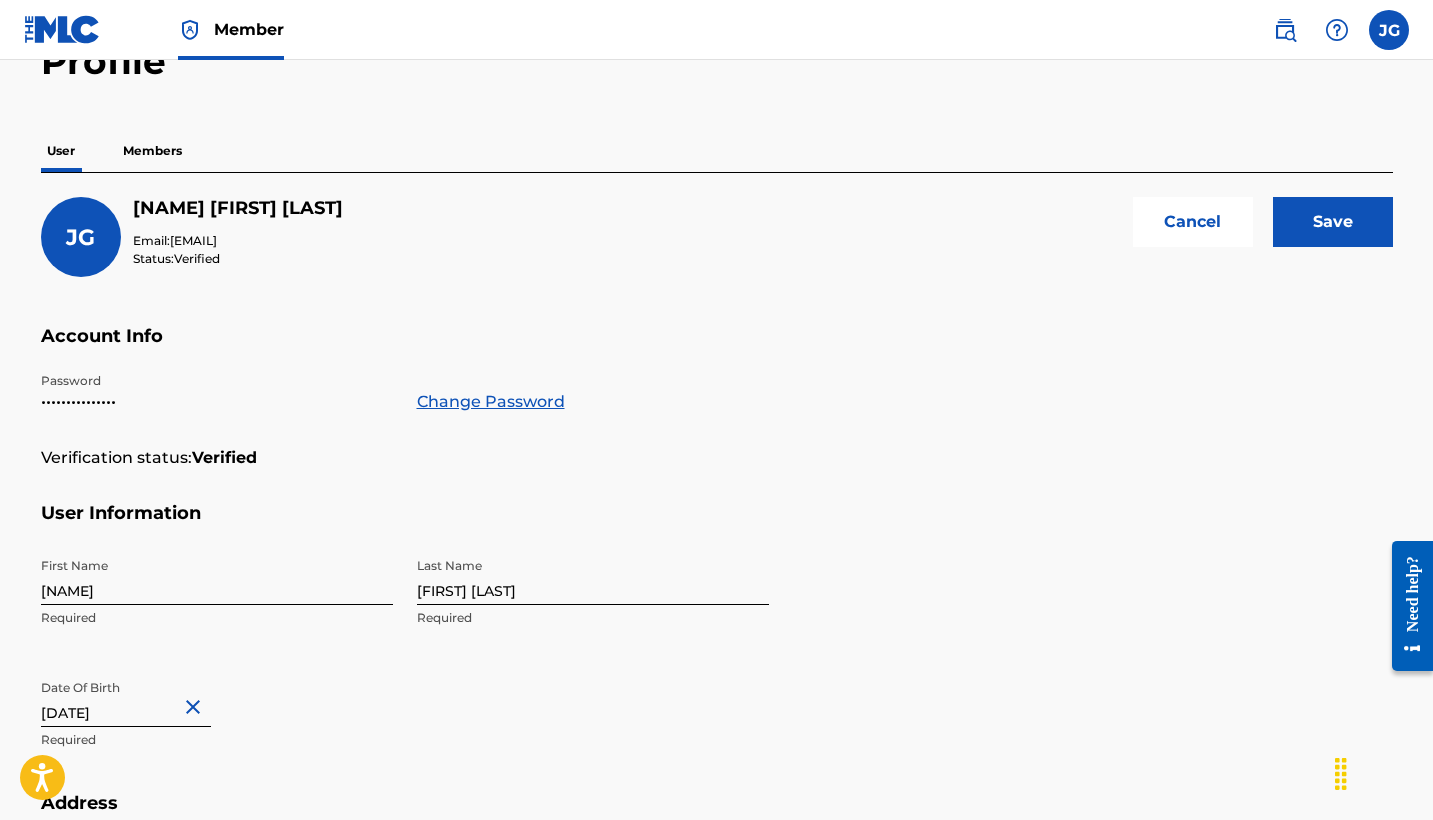 type on "#7" 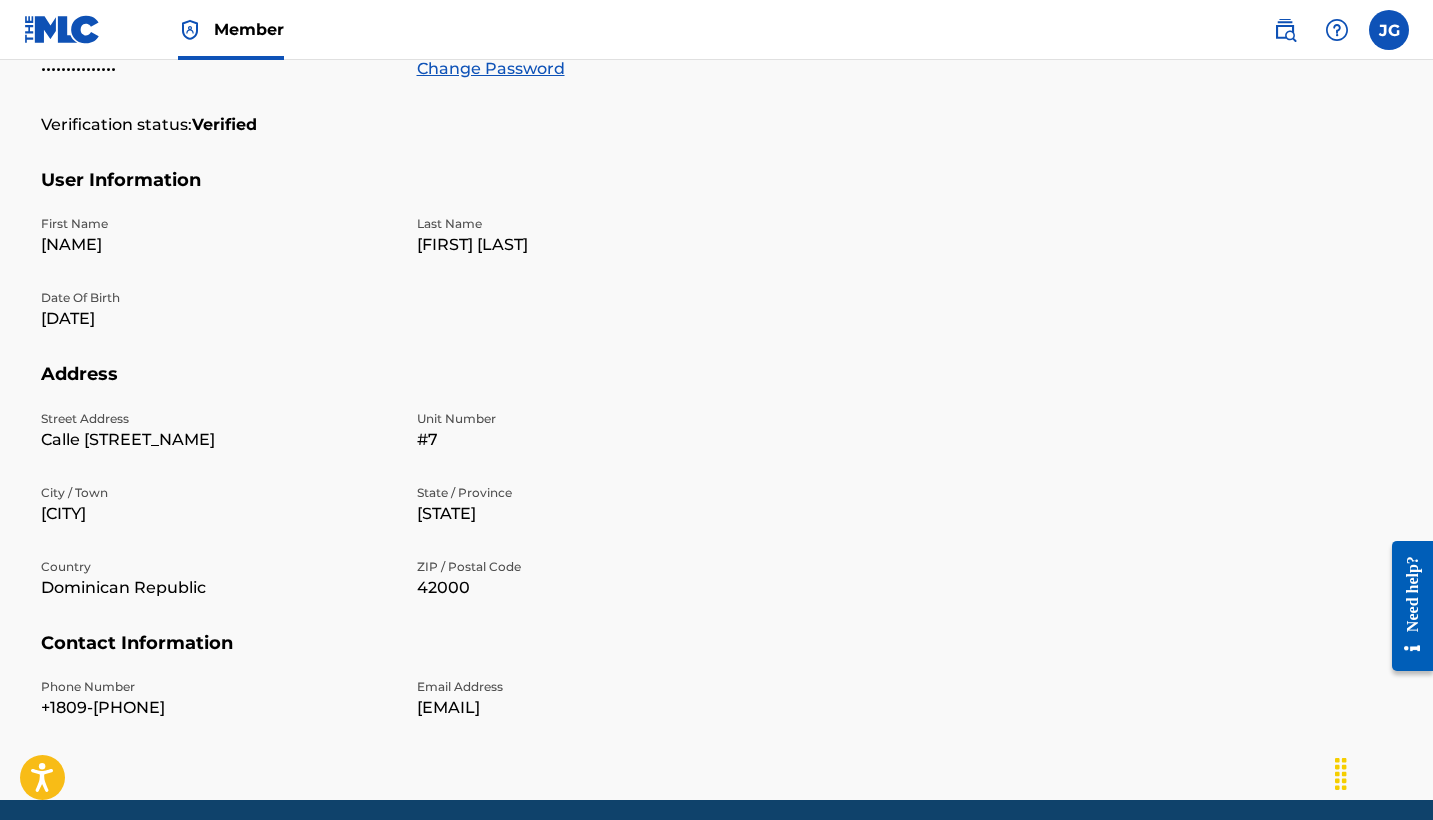 scroll, scrollTop: 287, scrollLeft: 0, axis: vertical 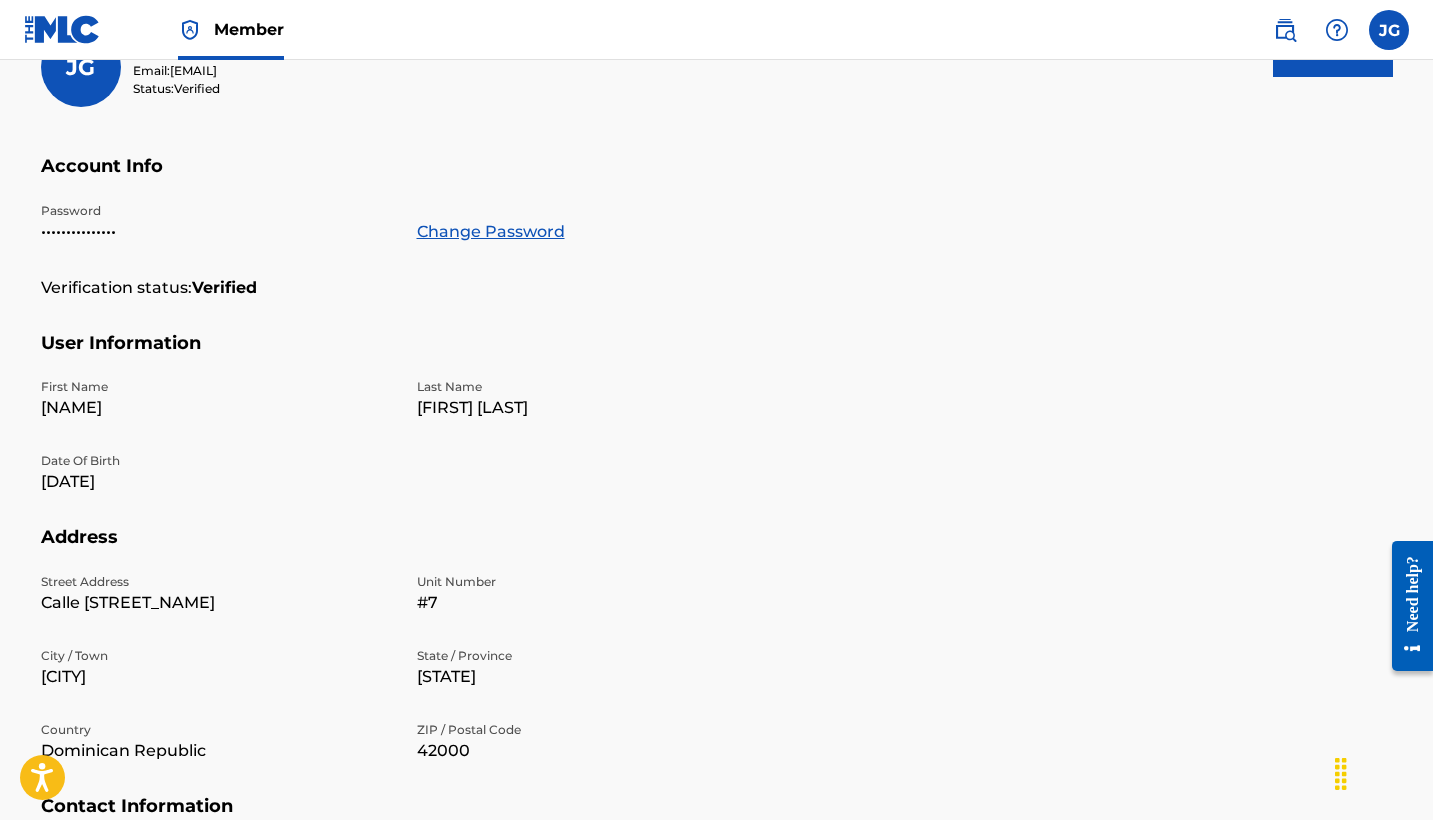 click on "Edit" at bounding box center [1333, 52] 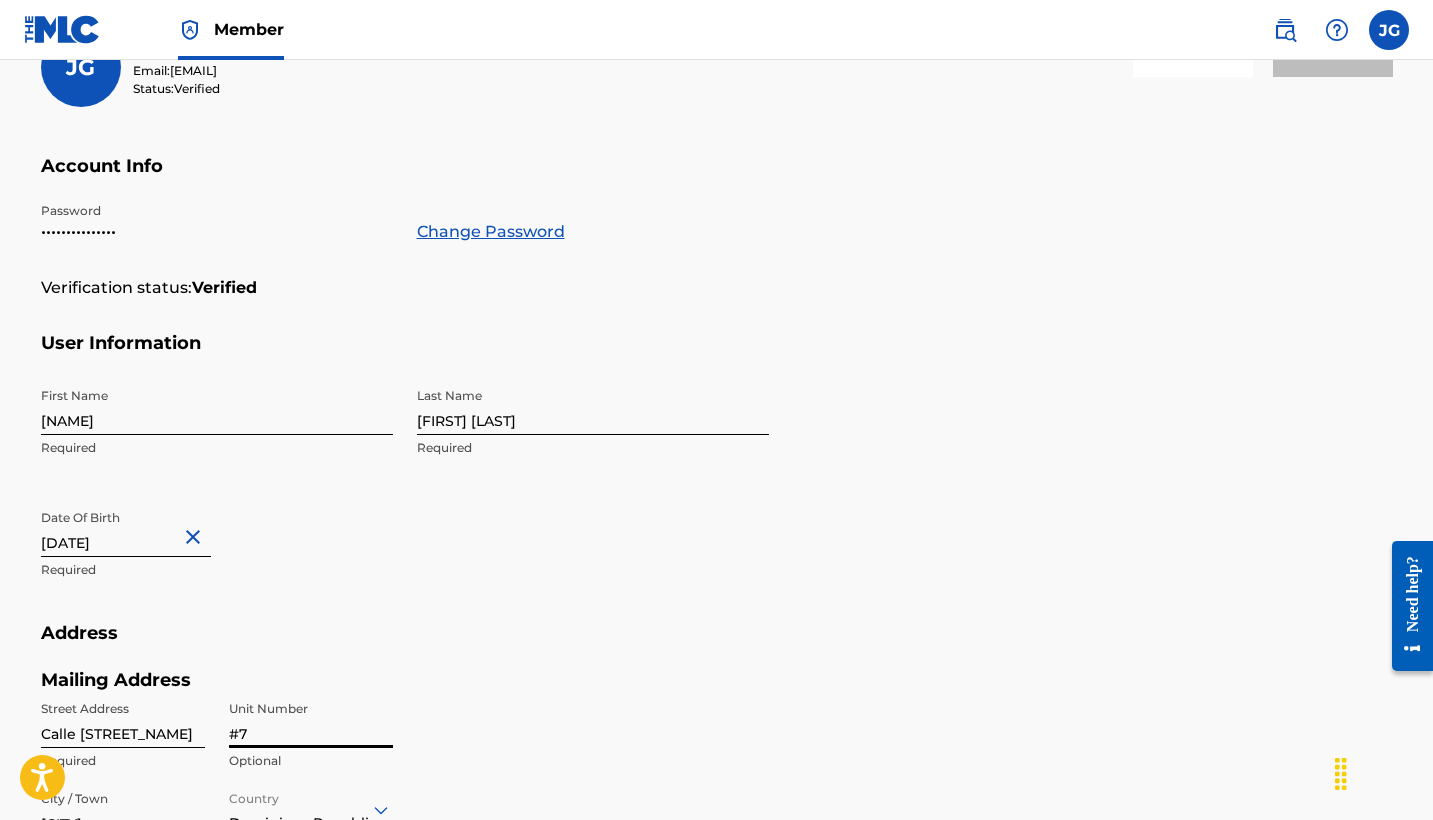 drag, startPoint x: 284, startPoint y: 727, endPoint x: 223, endPoint y: 718, distance: 61.66036 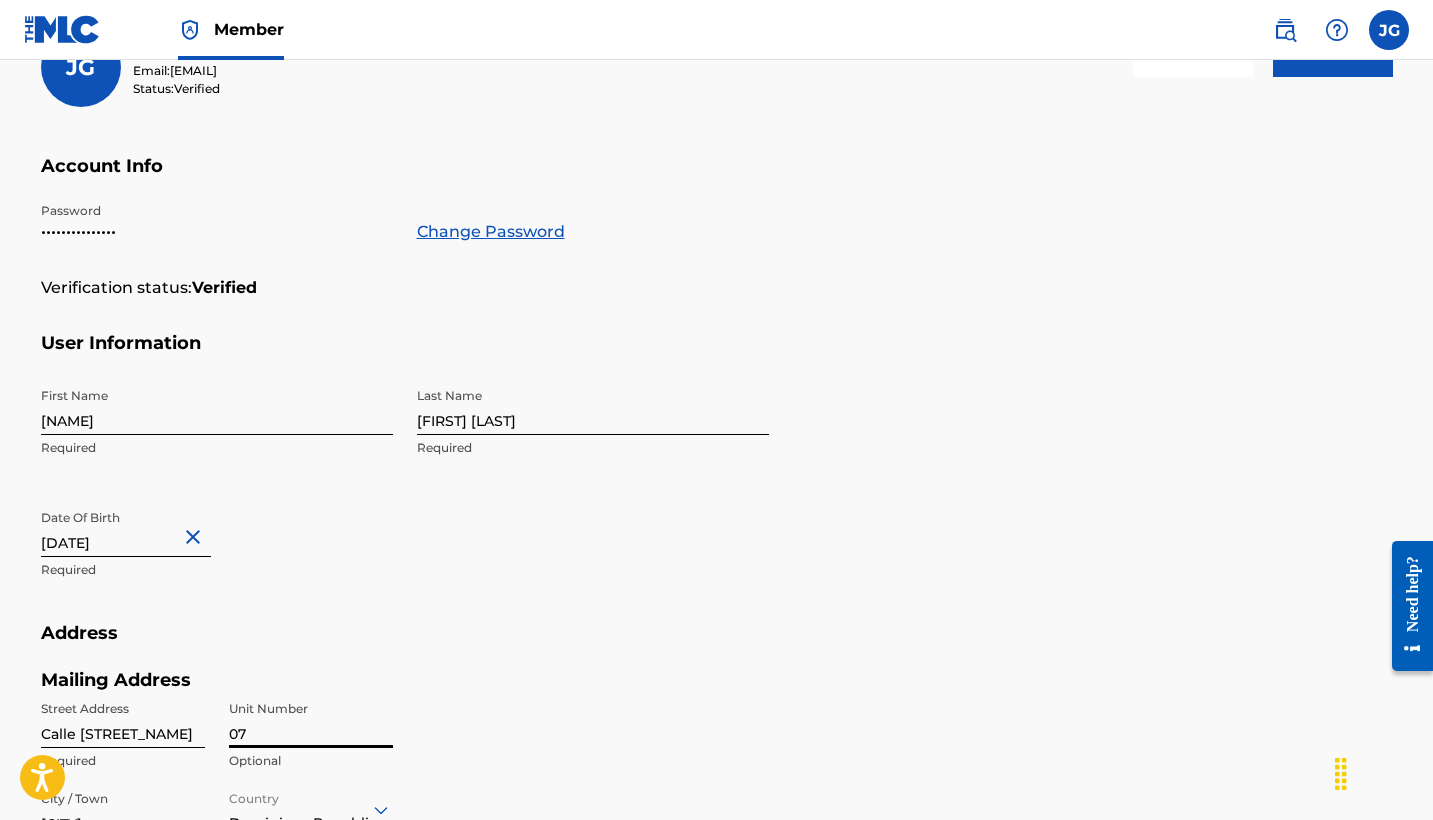 type on "07" 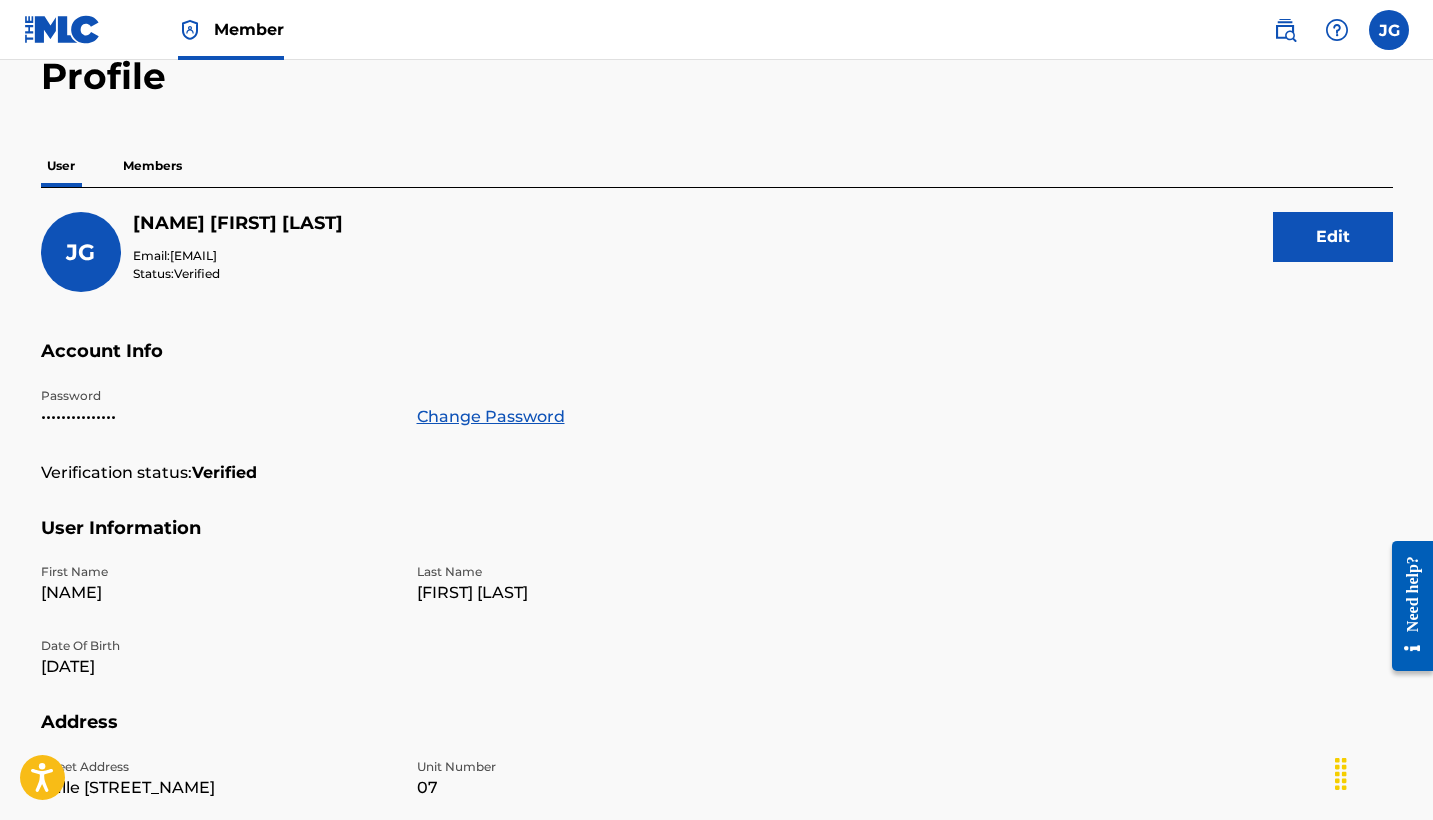 scroll, scrollTop: 0, scrollLeft: 0, axis: both 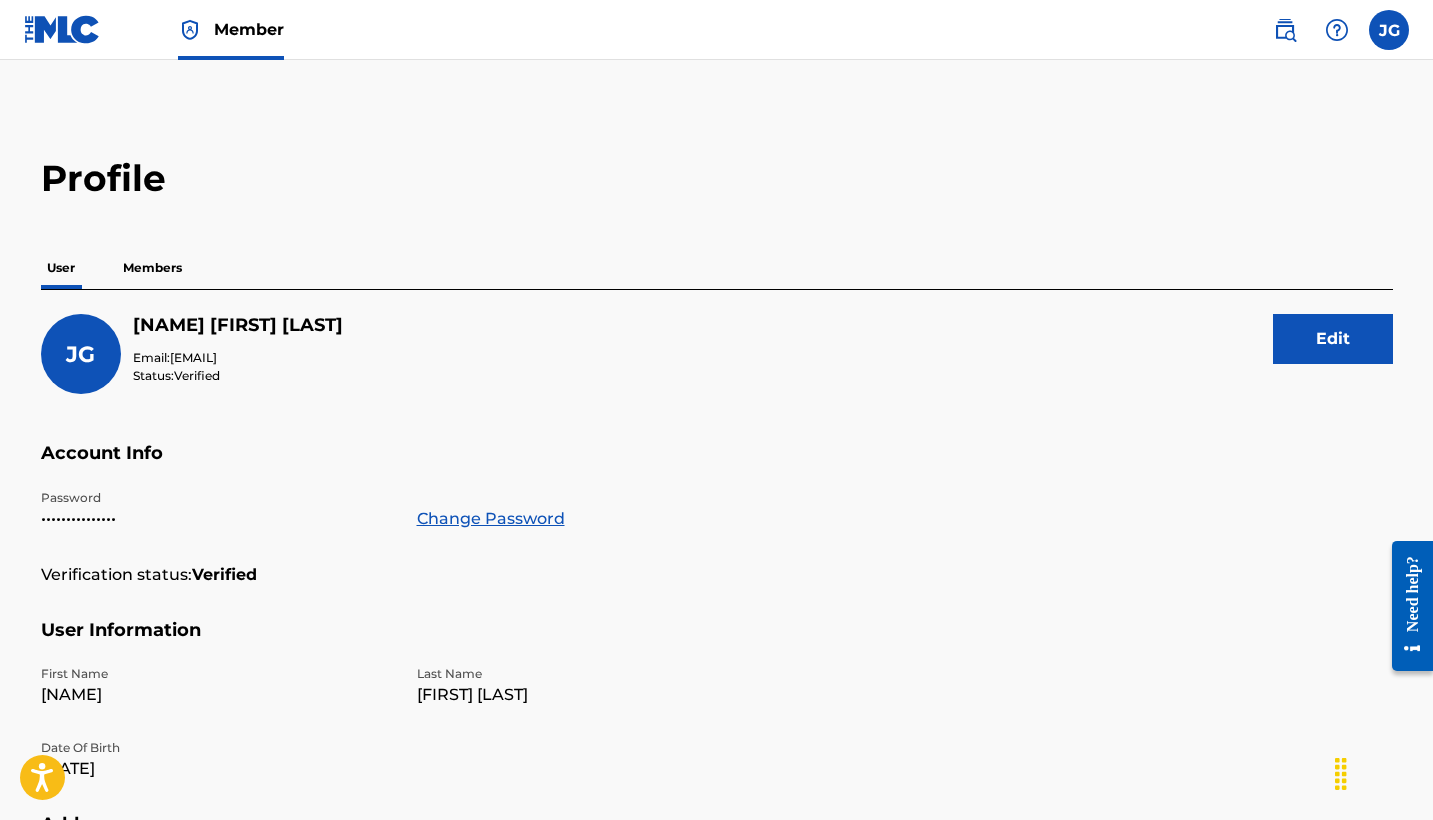 click on "Members" at bounding box center [152, 268] 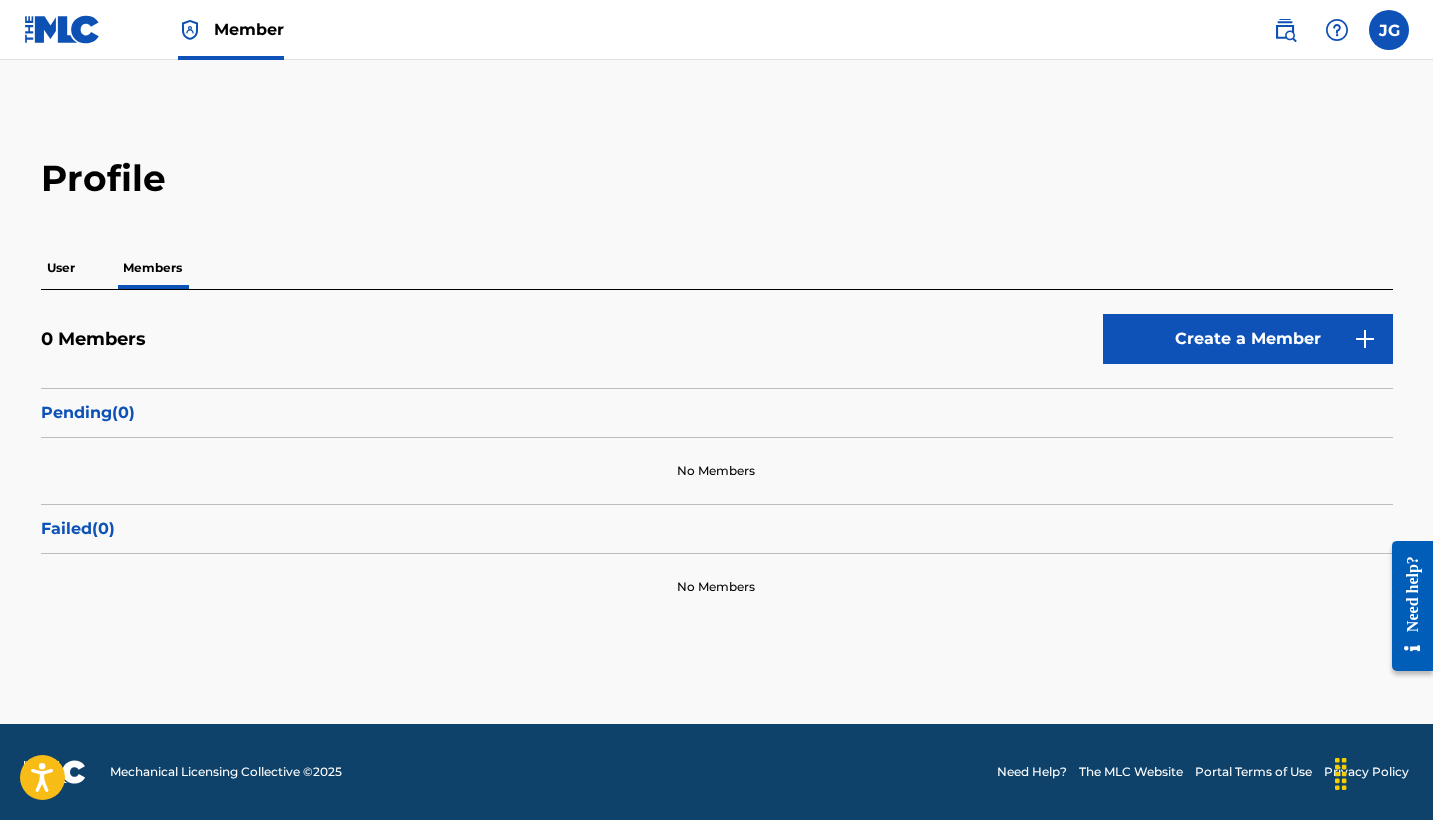 click on "User" at bounding box center [61, 268] 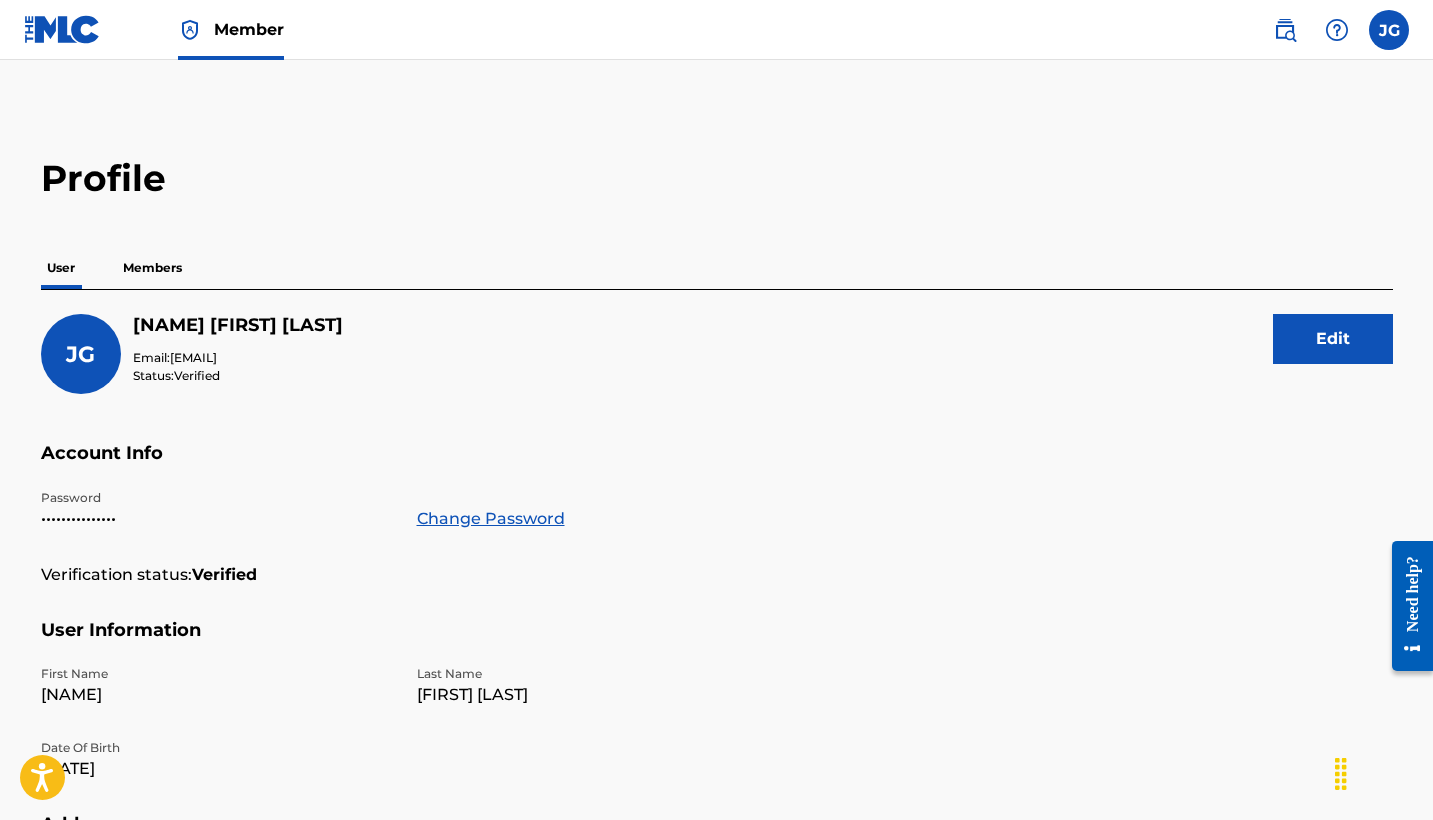 click at bounding box center [1389, 30] 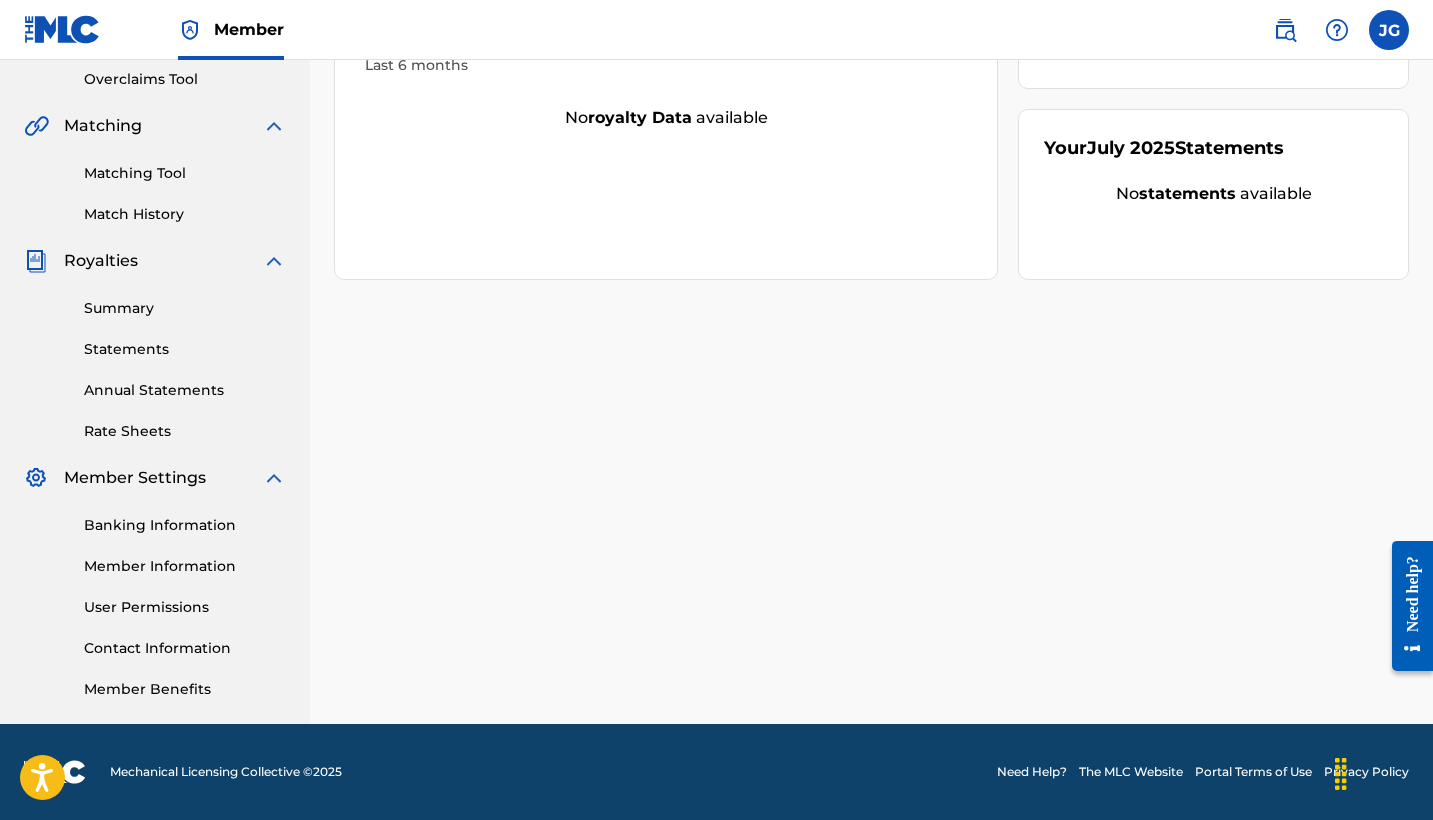 scroll, scrollTop: 0, scrollLeft: 0, axis: both 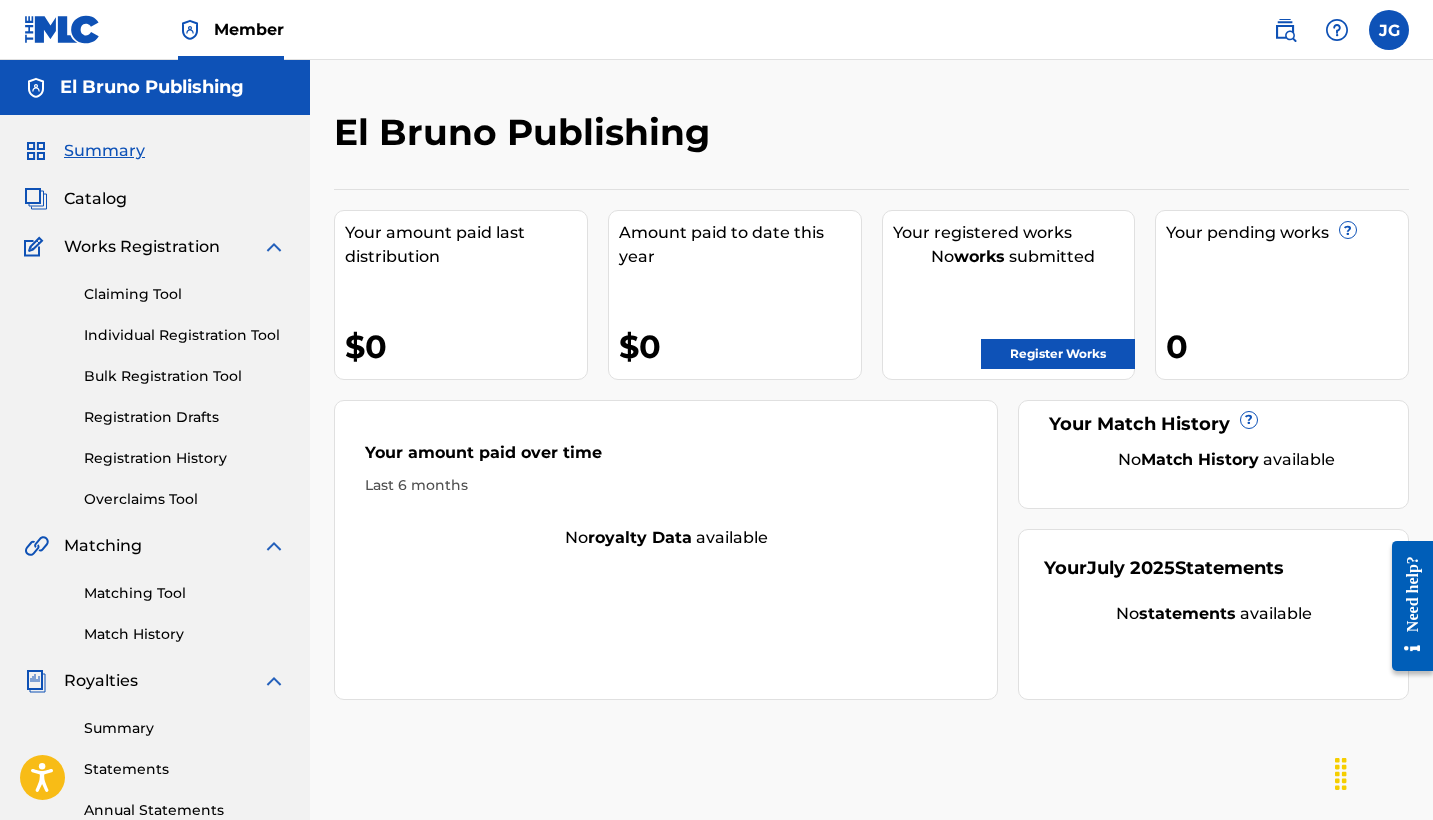 click at bounding box center [1389, 30] 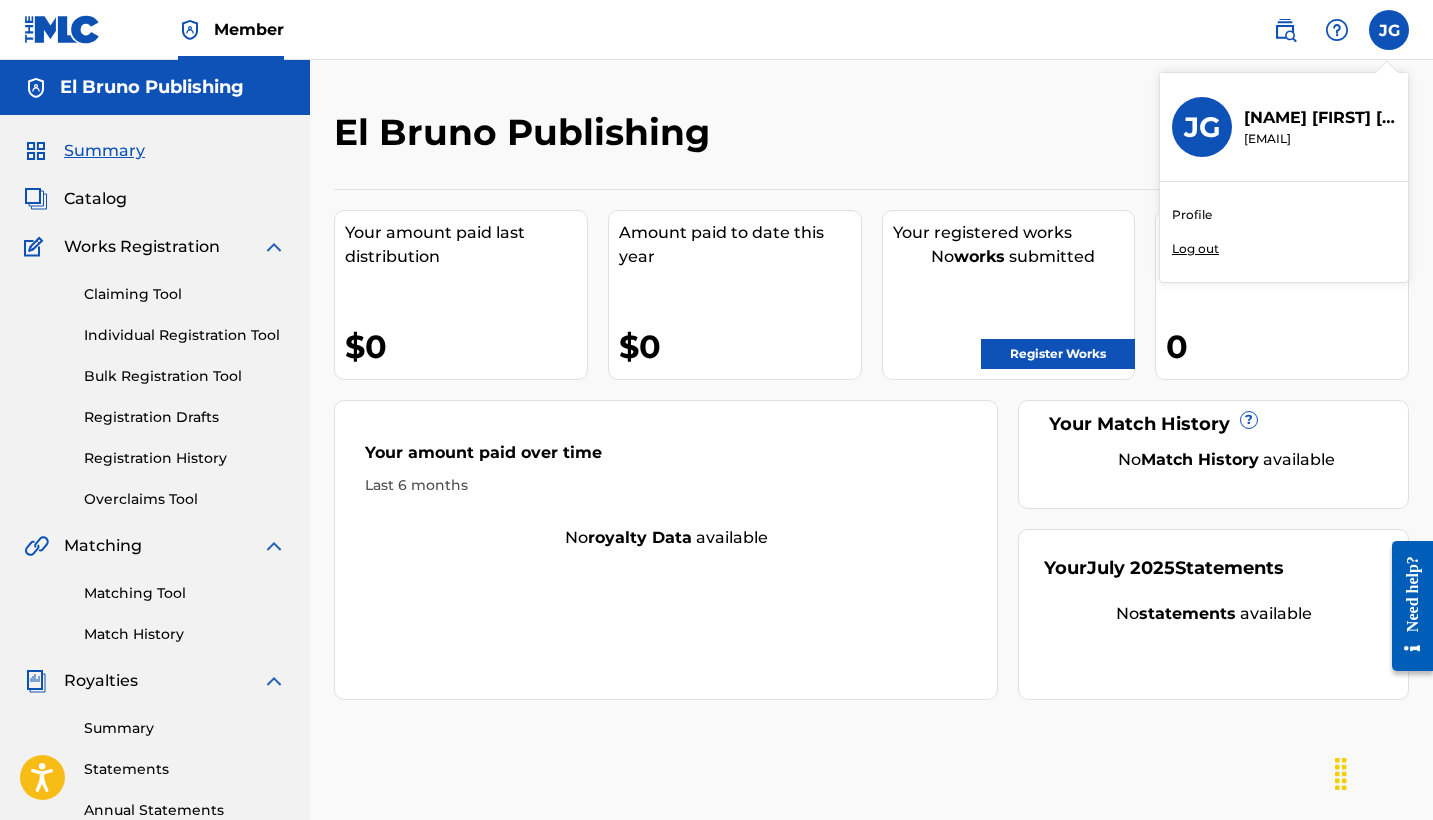 click on "Profile" at bounding box center [1192, 215] 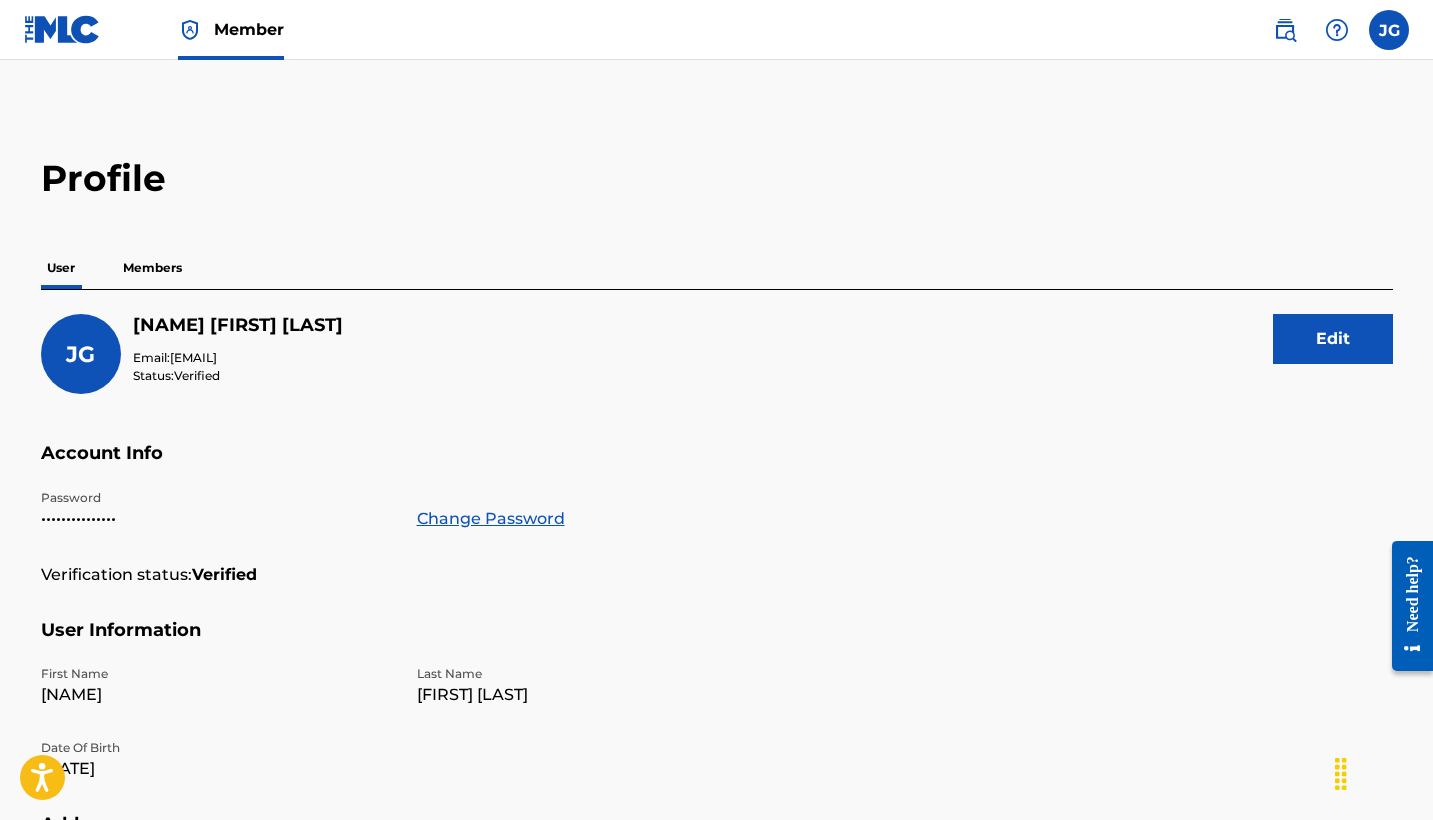 click on "Members" at bounding box center [152, 268] 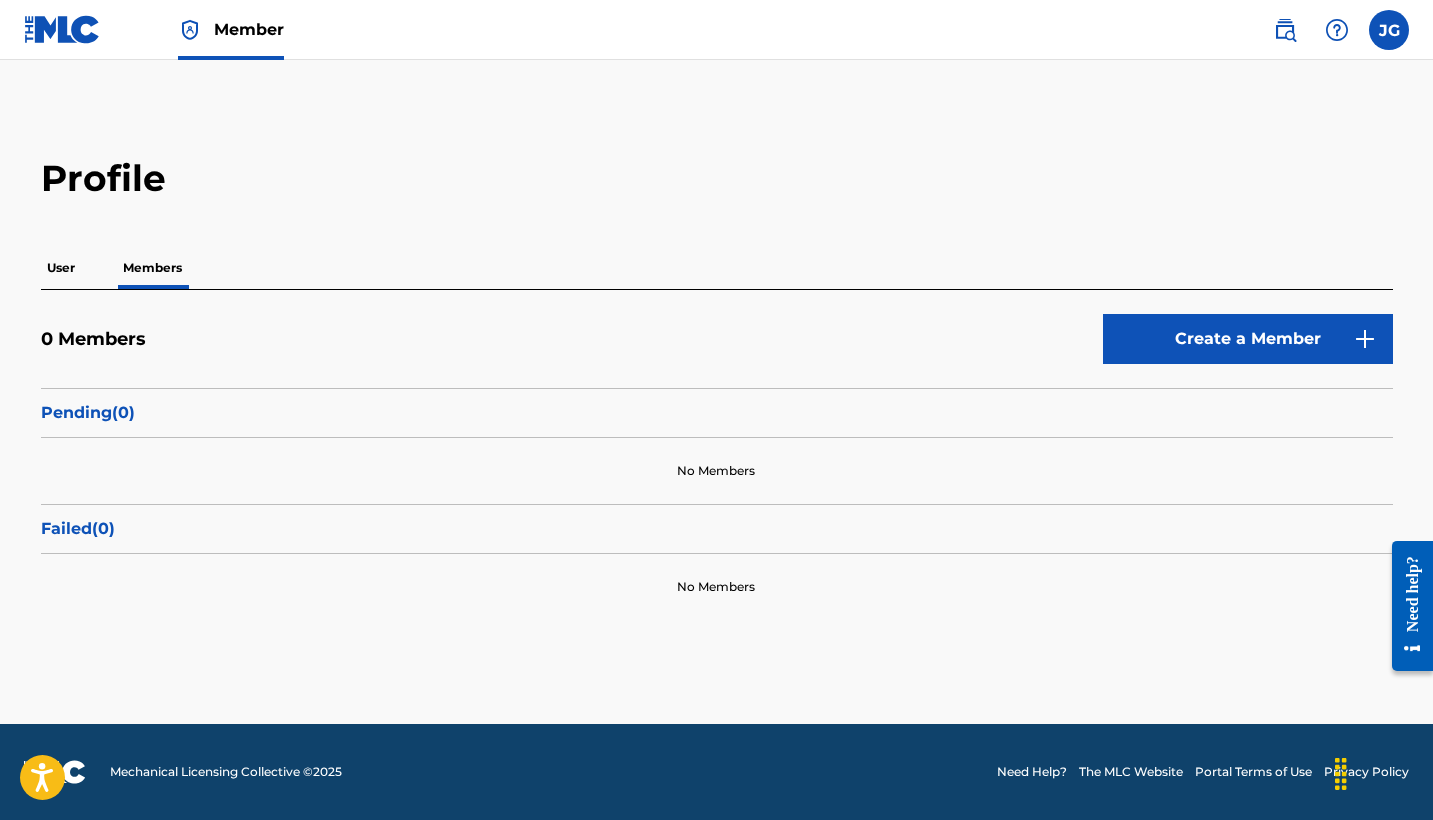 click on "Create a Member" at bounding box center [1248, 339] 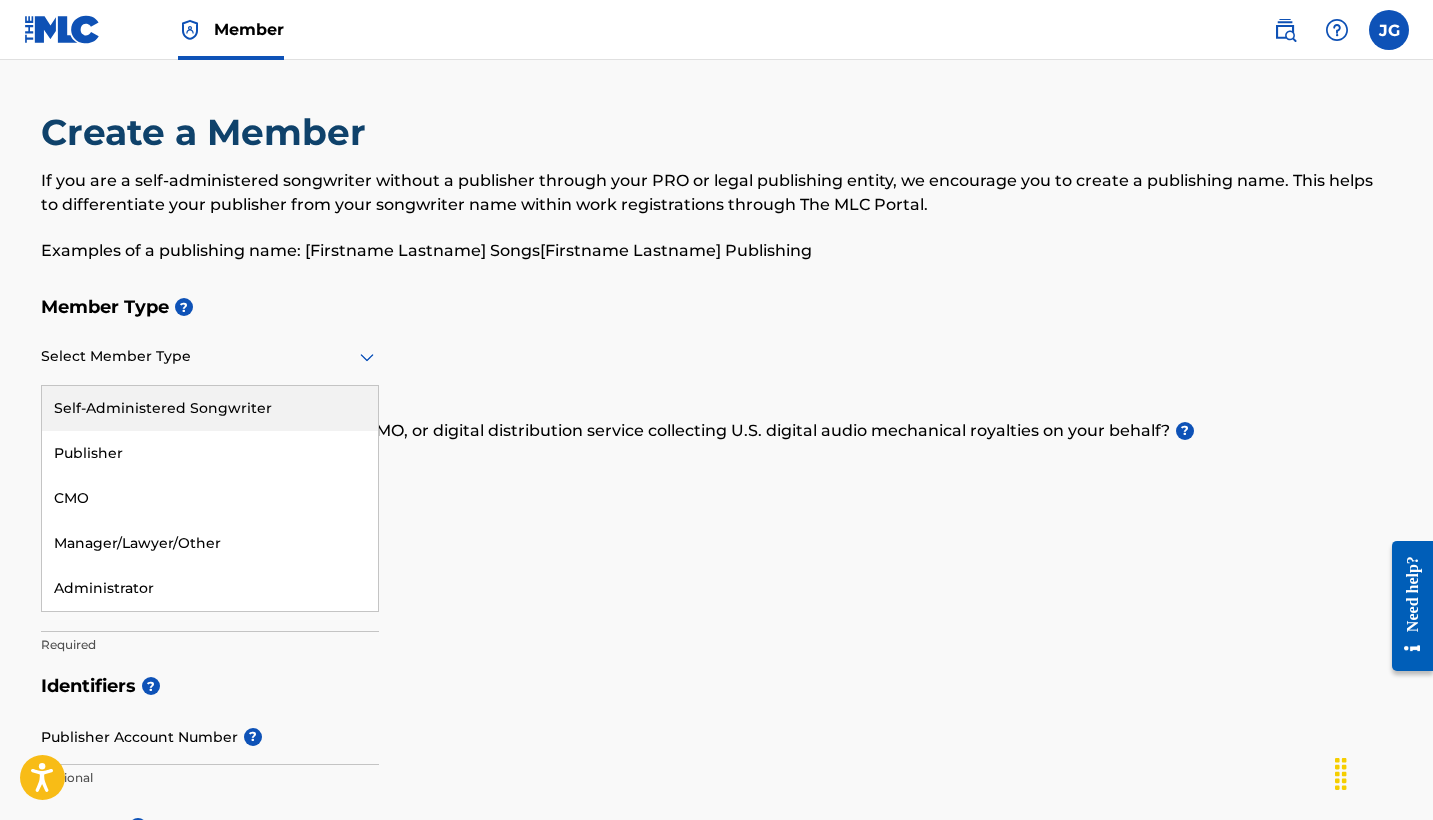 click at bounding box center [210, 356] 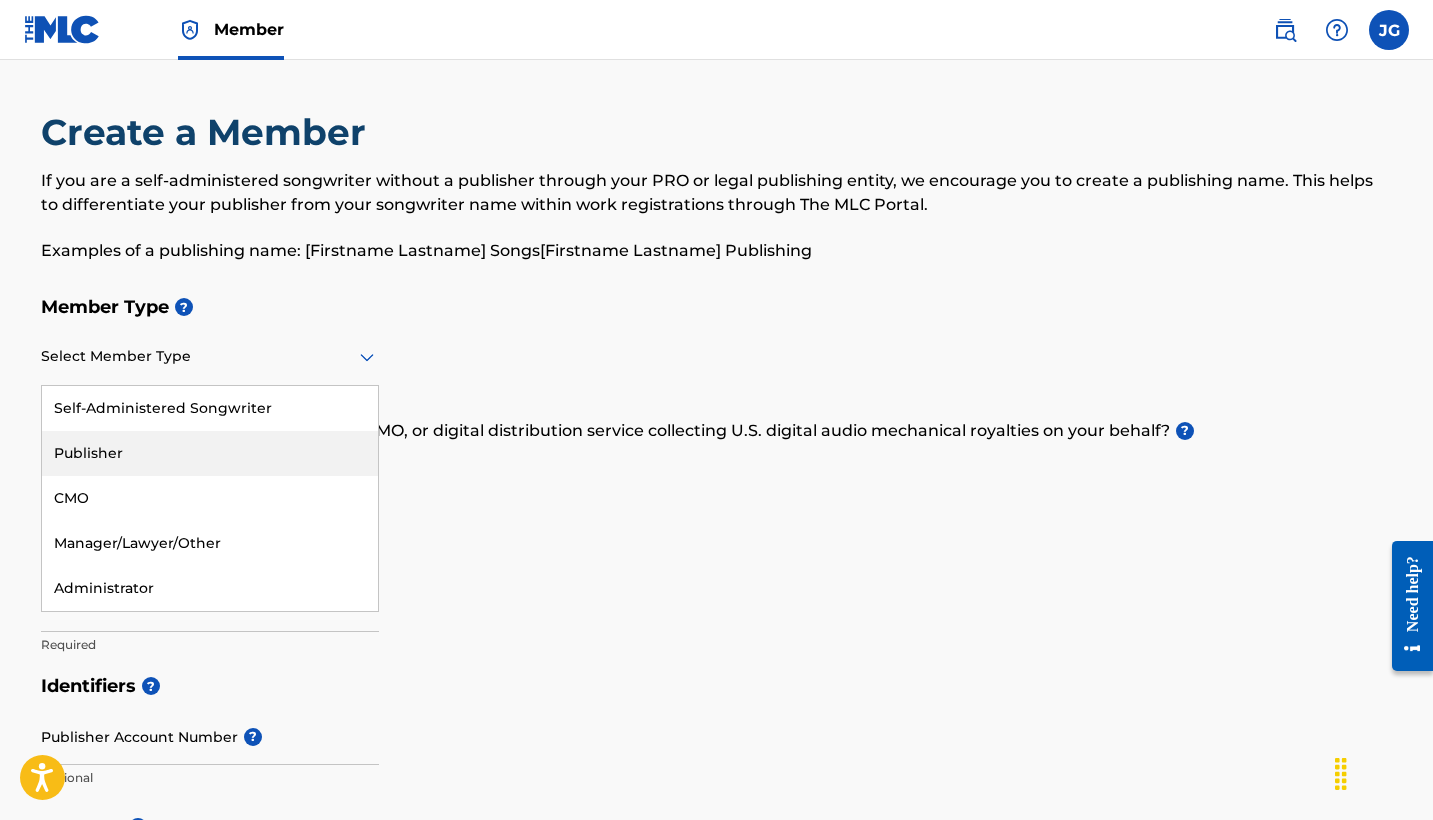 click on "Publisher" at bounding box center (210, 453) 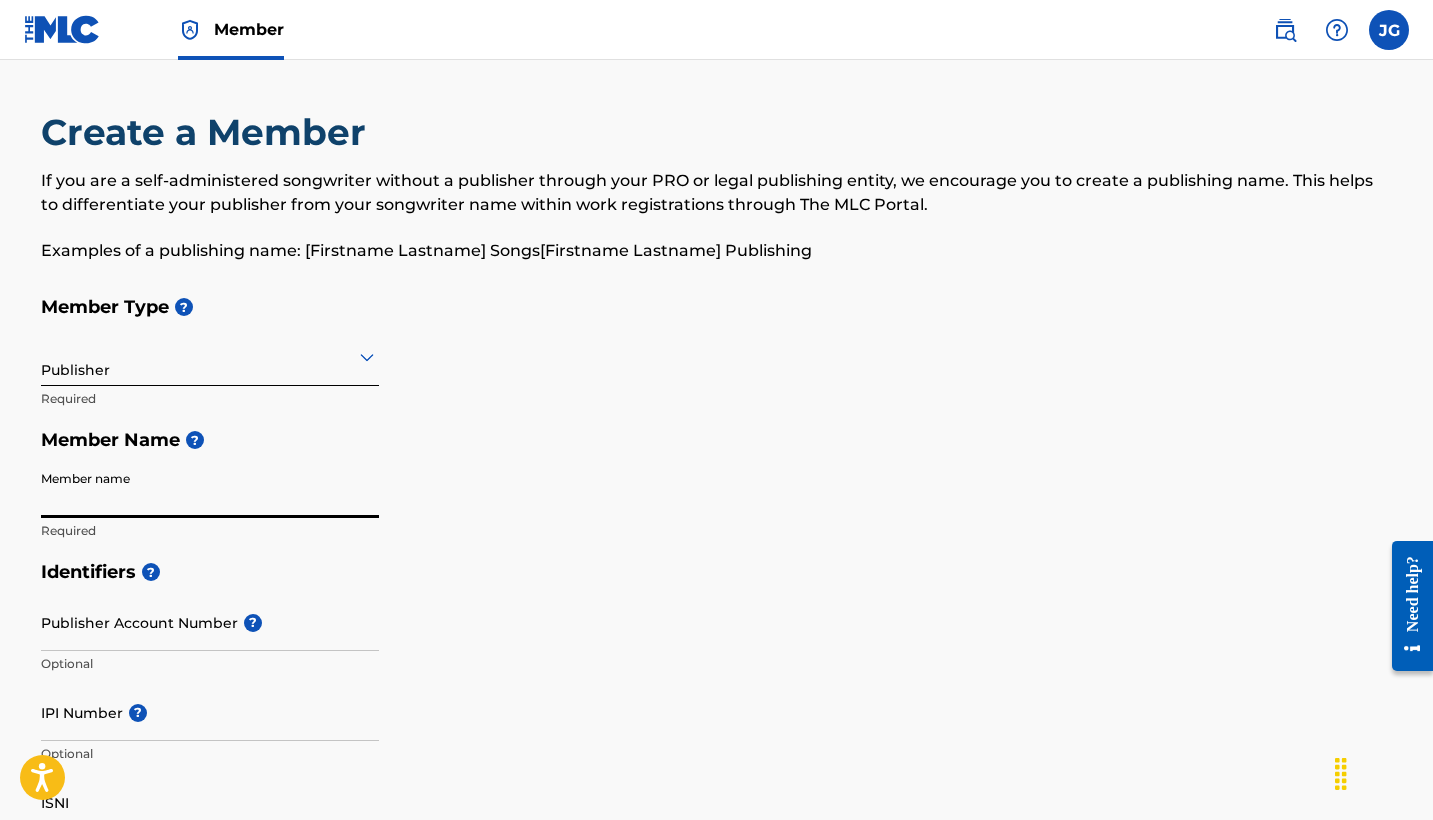 paste on "Project87 Publishing" 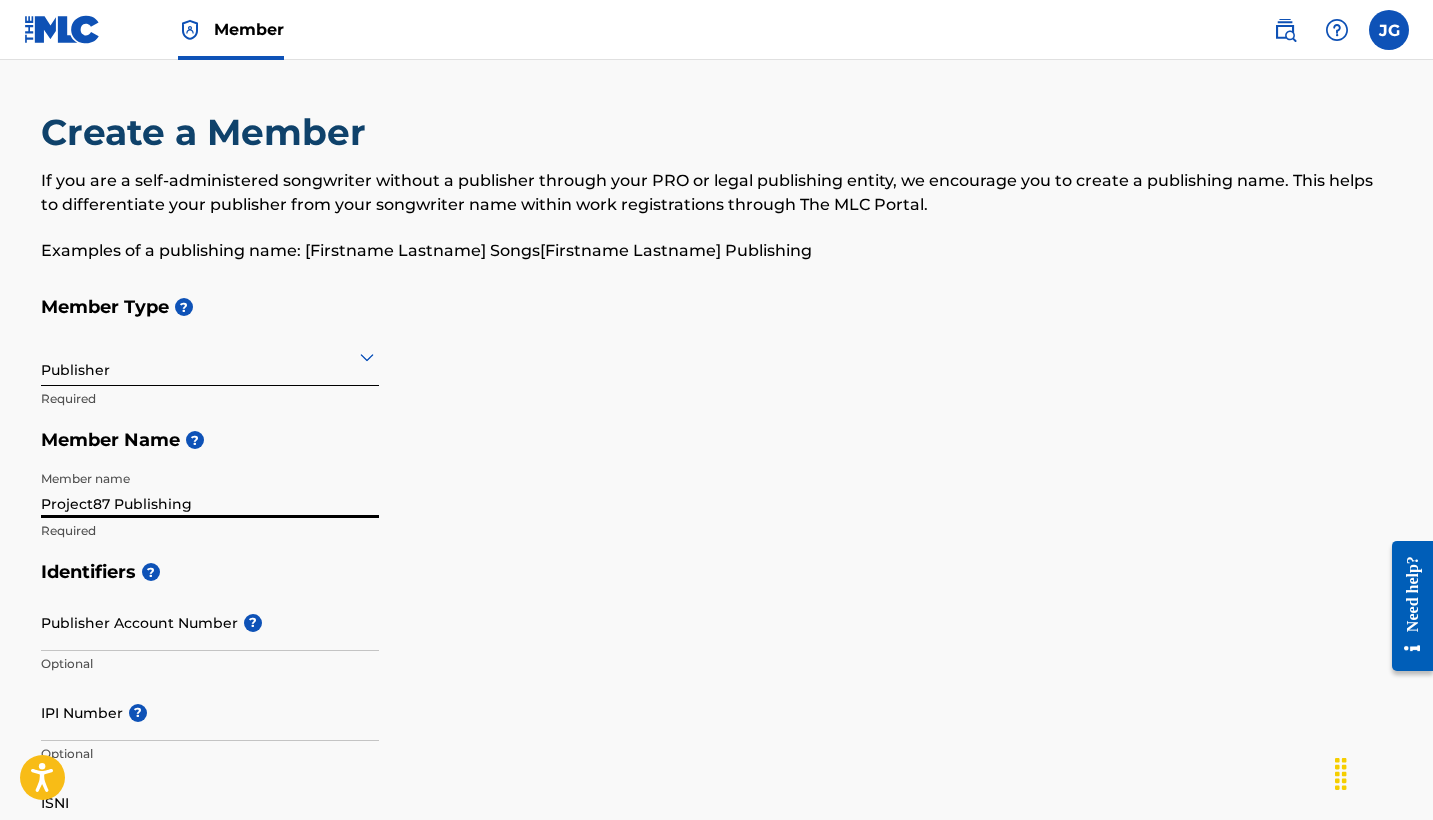 scroll, scrollTop: 138, scrollLeft: 0, axis: vertical 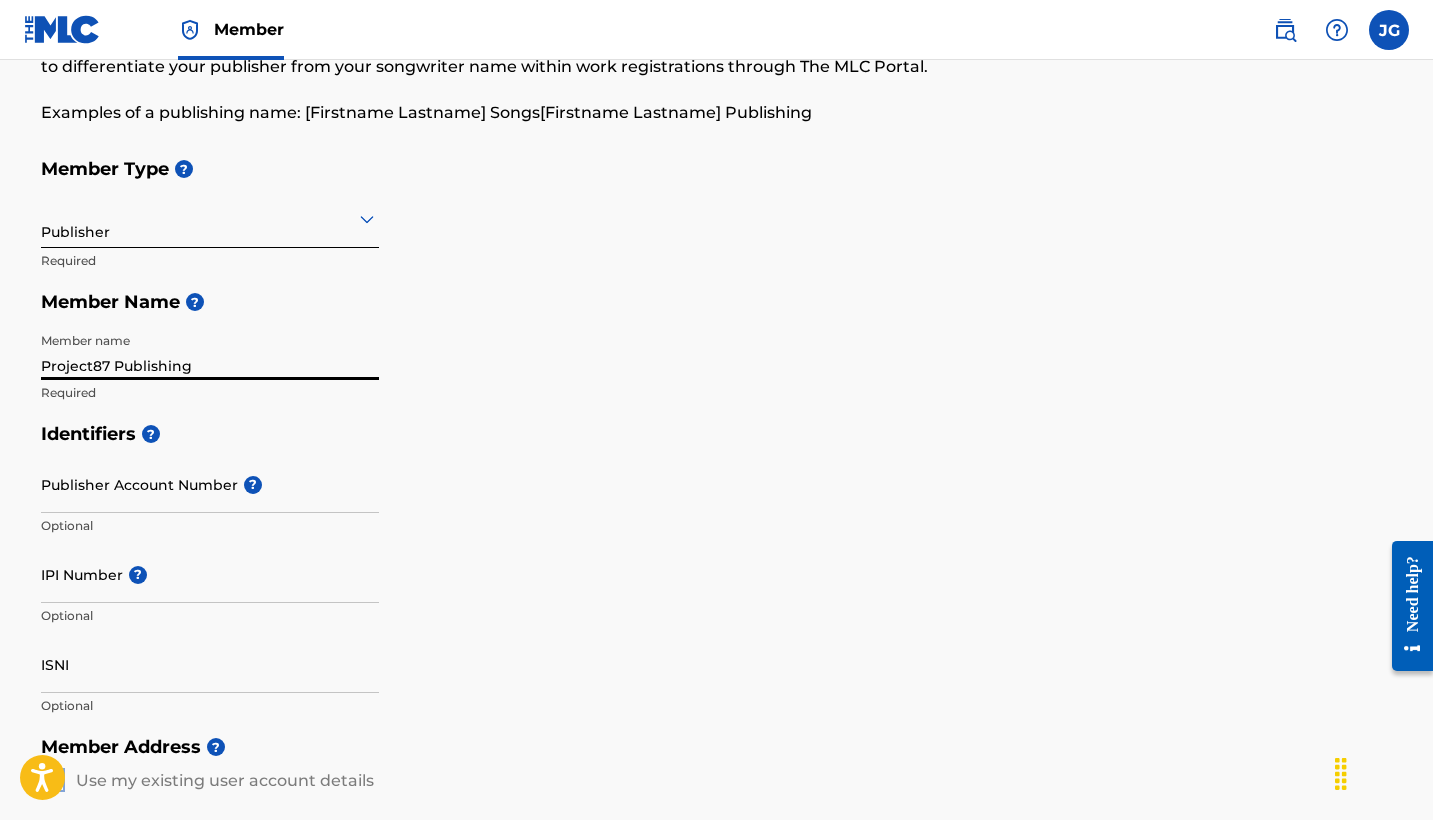 type on "Project87 Publishing" 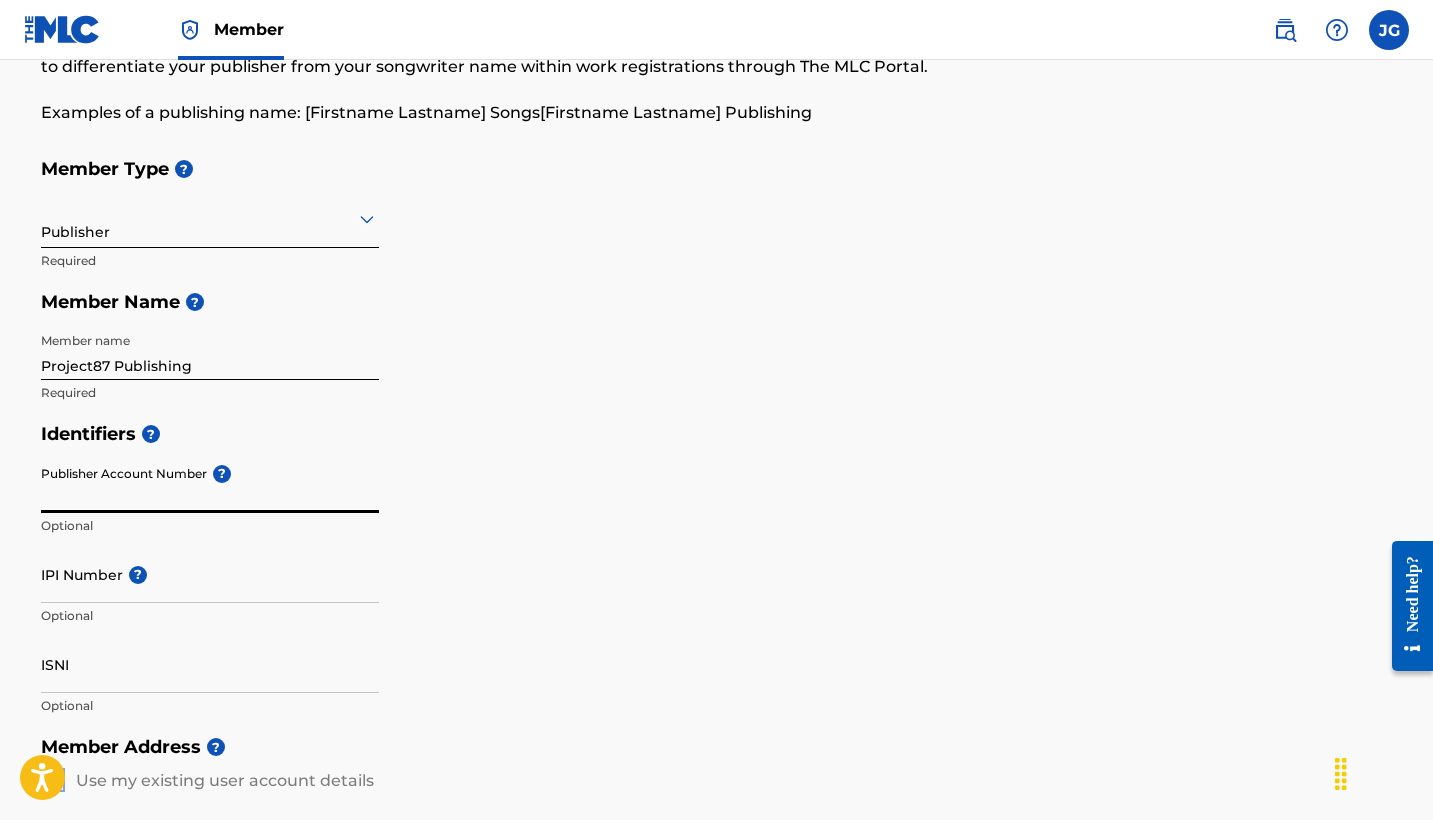 paste on "706039071" 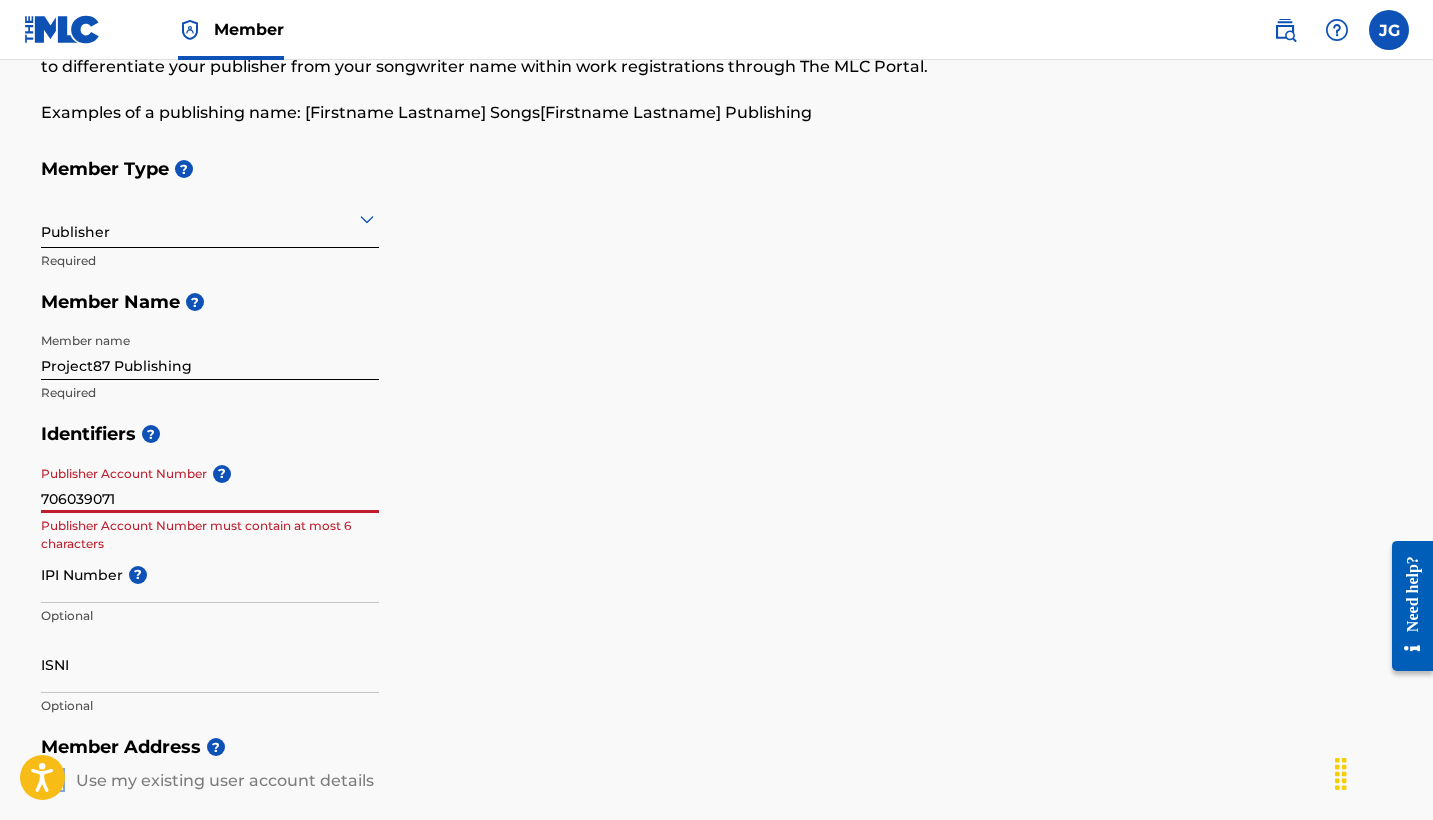 type on "706039071" 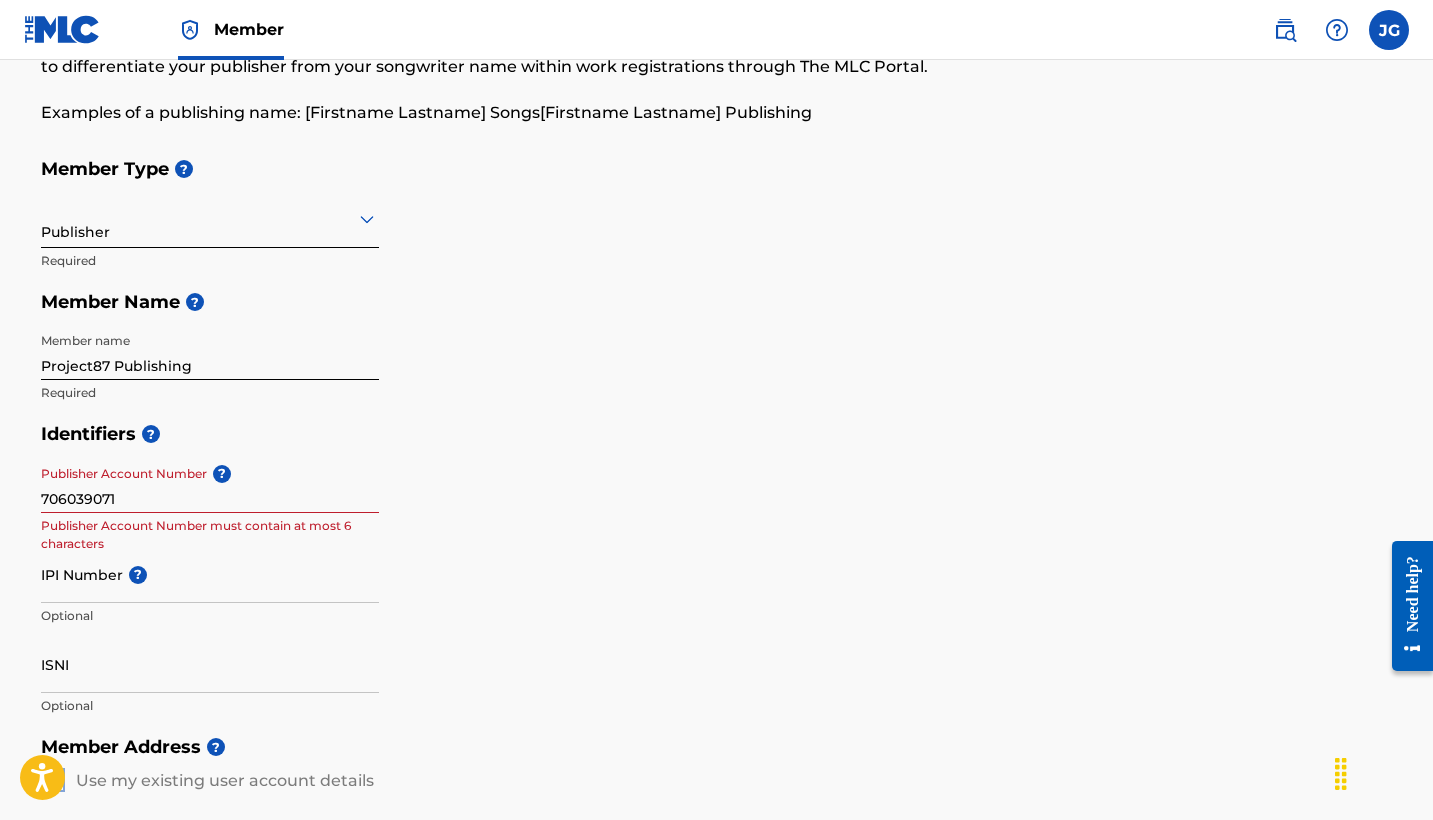 click on "IPI Number ?" at bounding box center [210, 574] 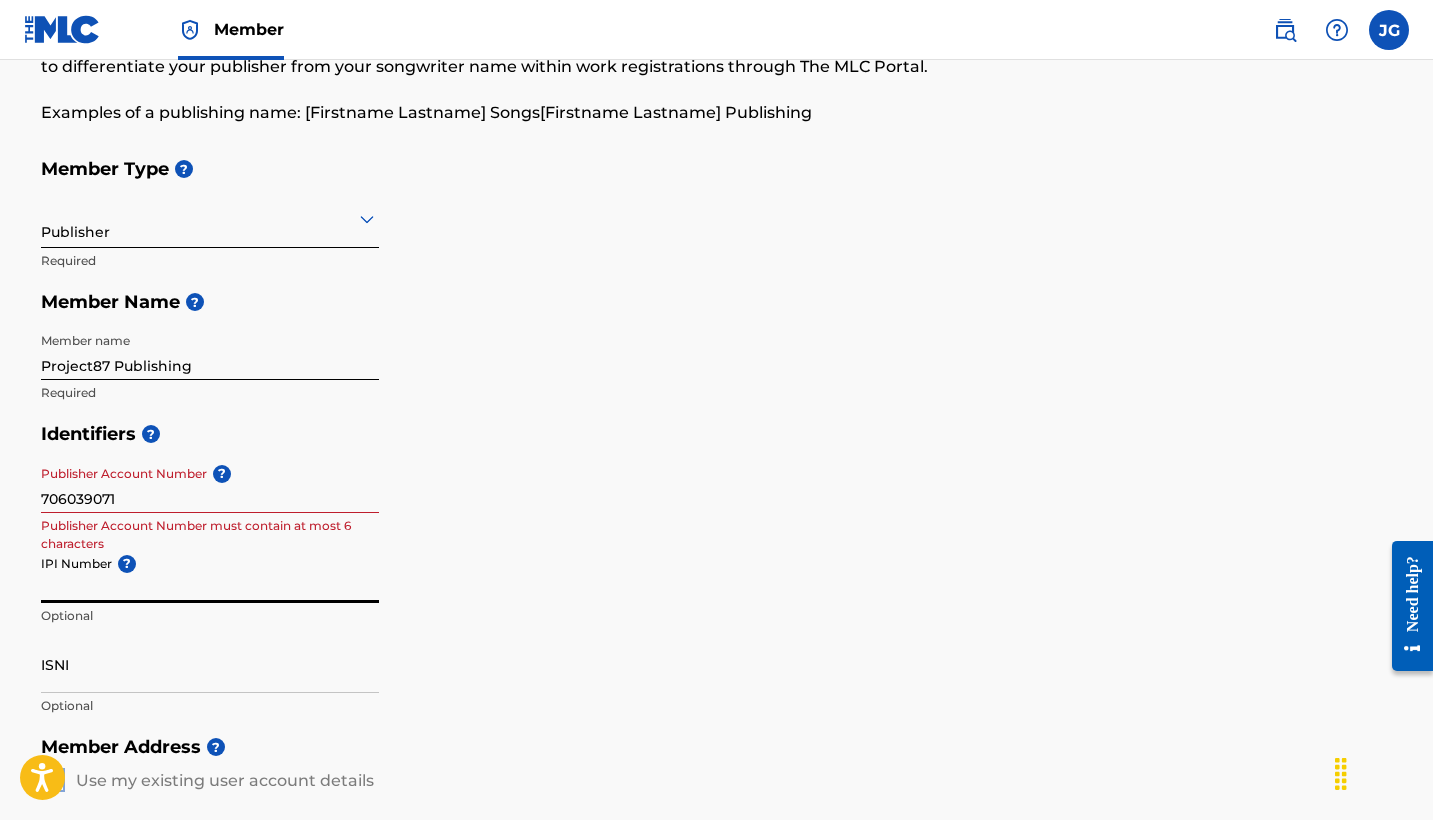 paste on "706039071" 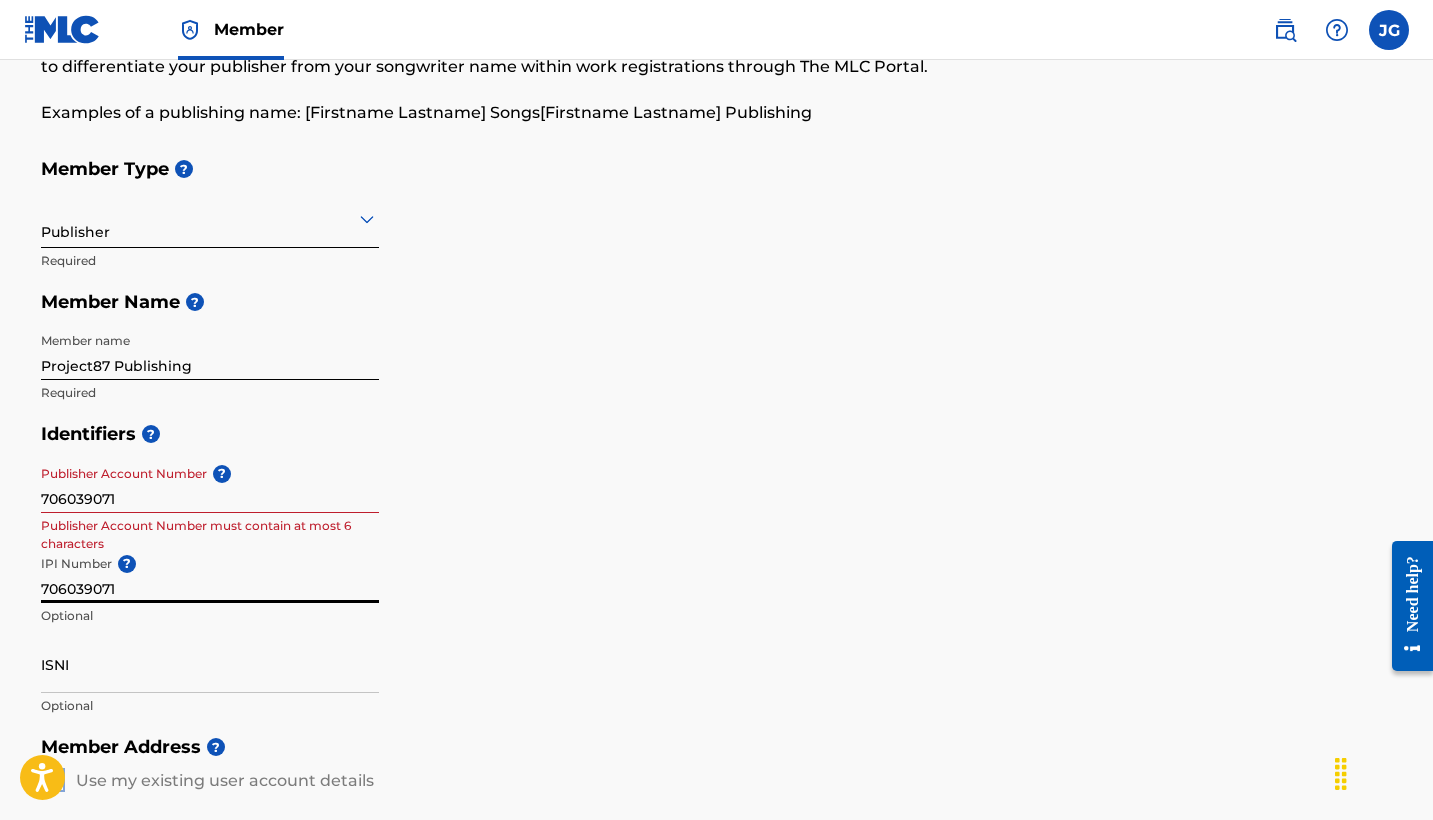 type on "706039071" 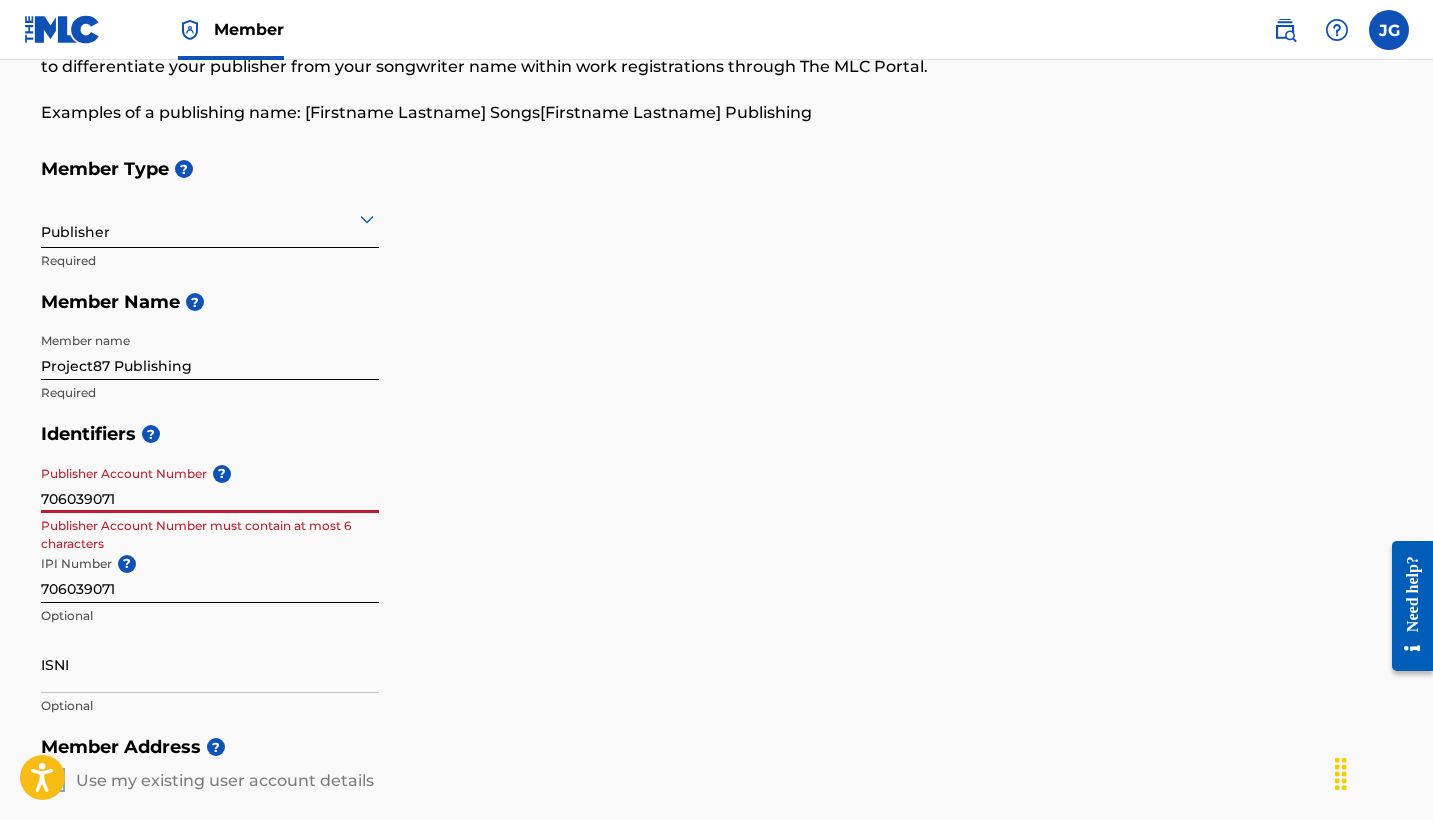 drag, startPoint x: 132, startPoint y: 501, endPoint x: 11, endPoint y: 491, distance: 121.41252 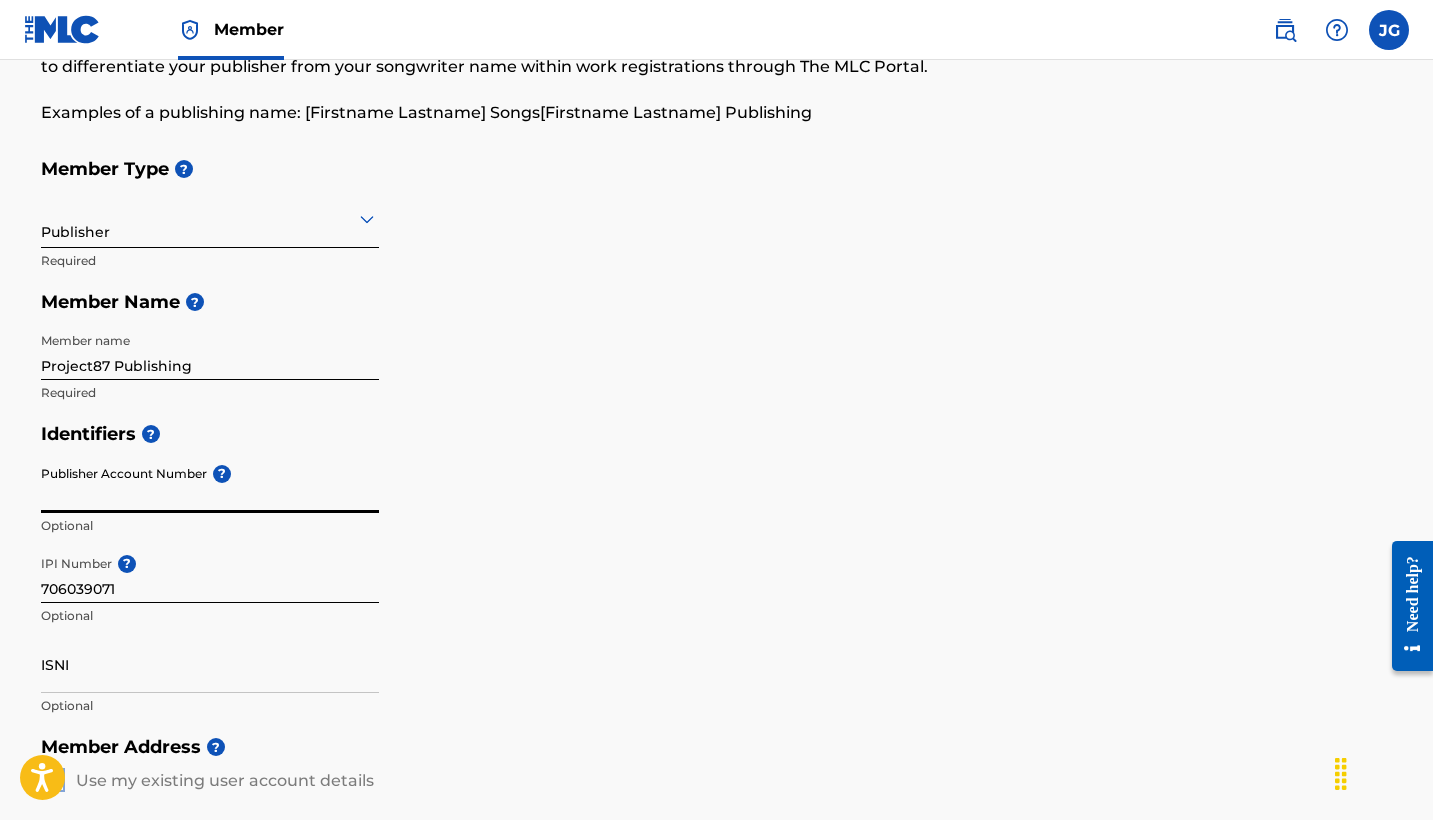 type 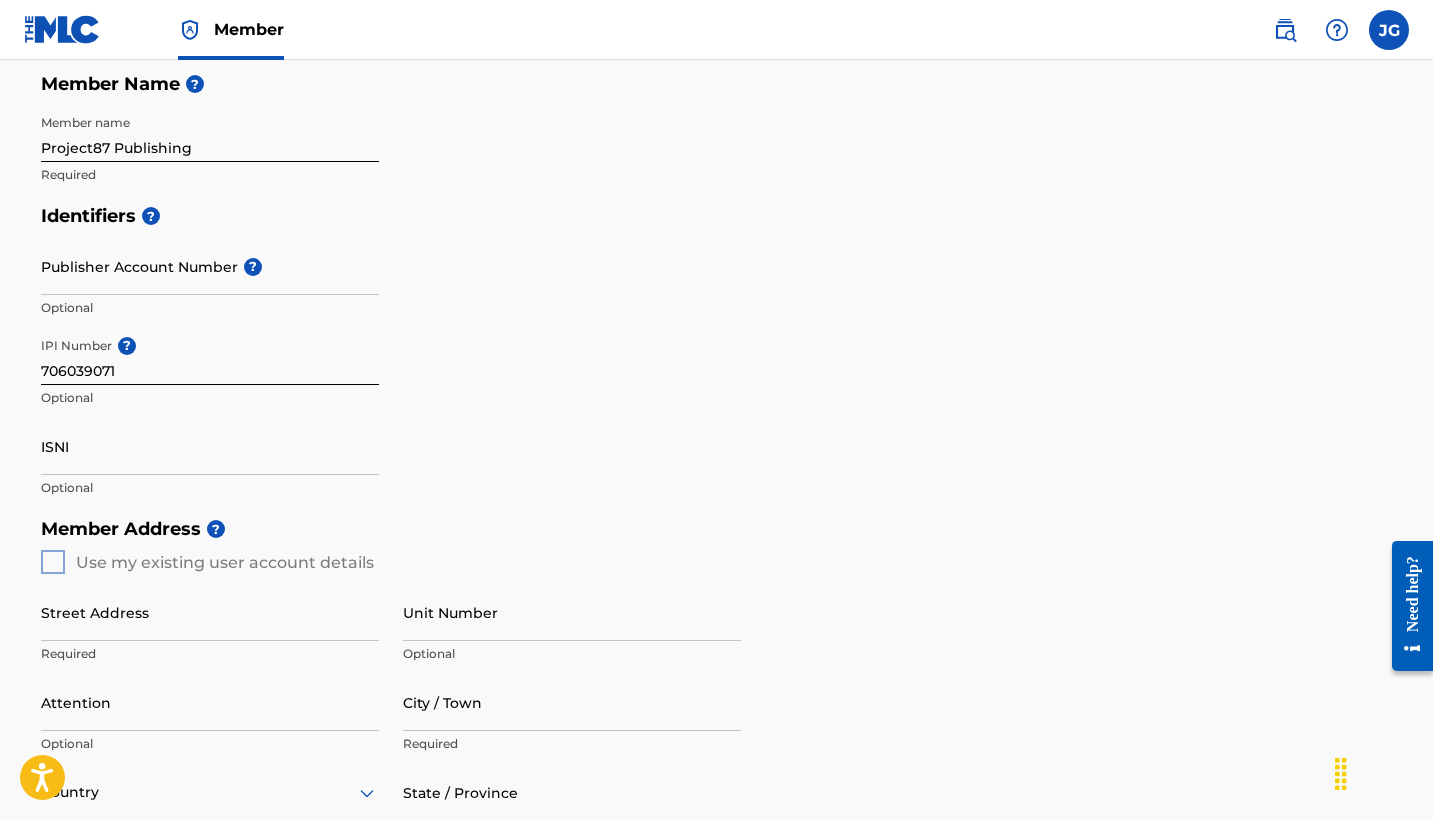 scroll, scrollTop: 512, scrollLeft: 0, axis: vertical 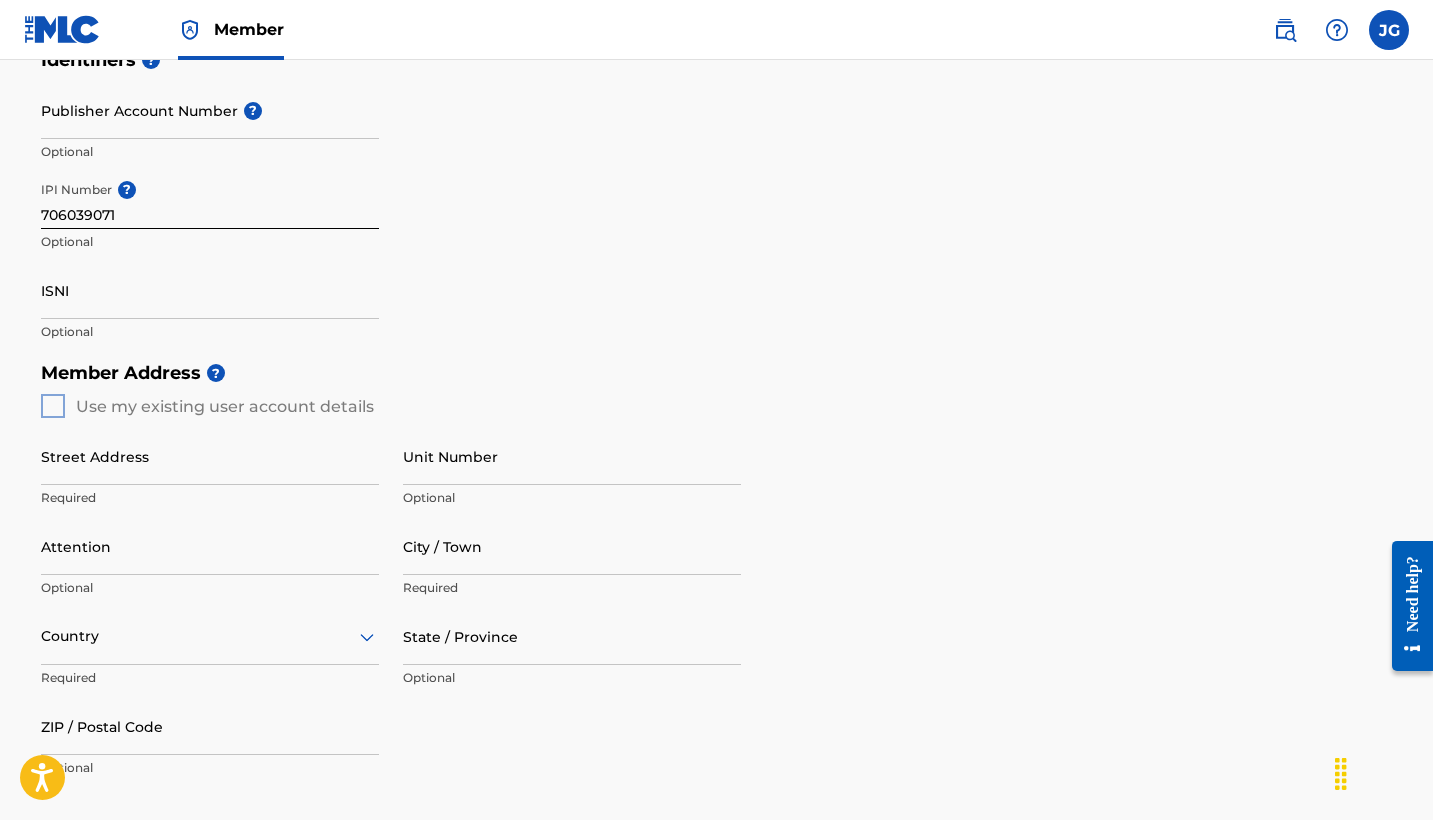 click on "Member Address ? Use my existing user account details Street Address Required Unit Number Optional Attention Optional City / Town Required Country Required State / Province Optional ZIP / Postal Code Optional" at bounding box center [717, 580] 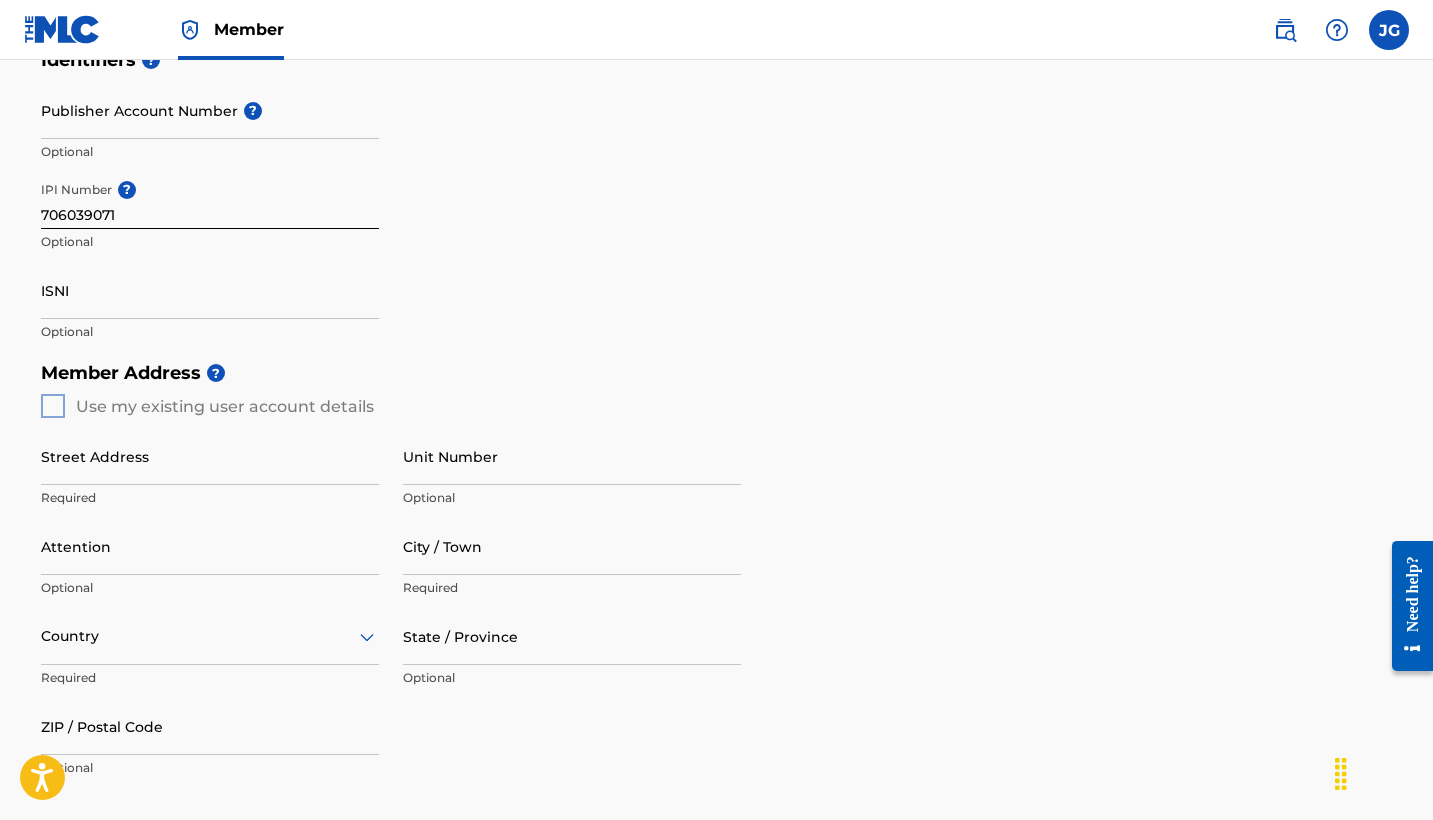 click on "Member Address ? Use my existing user account details Street Address Required Unit Number Optional Attention Optional City / Town Required Country Required State / Province Optional ZIP / Postal Code Optional" at bounding box center [717, 580] 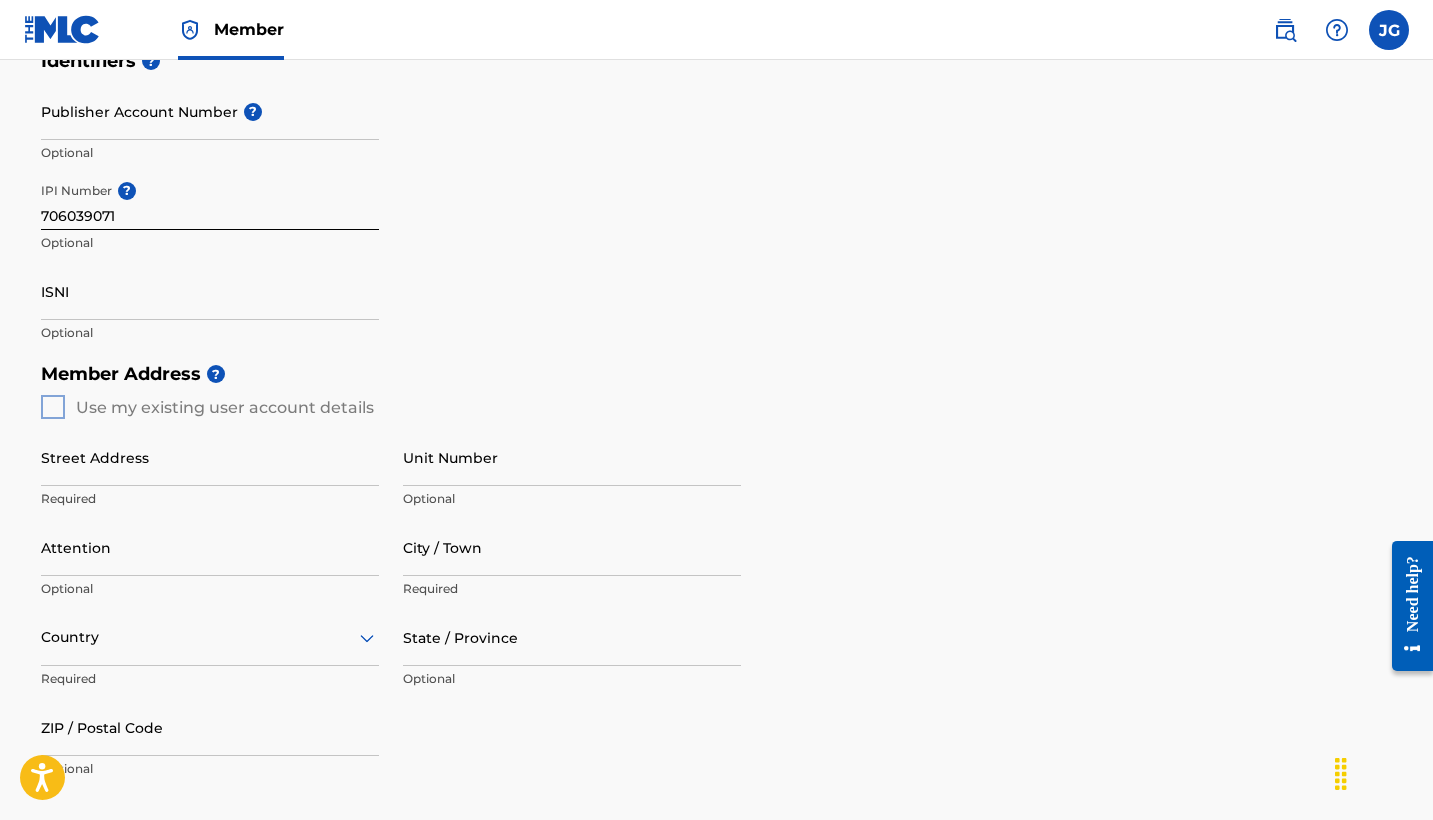 scroll, scrollTop: 316, scrollLeft: 0, axis: vertical 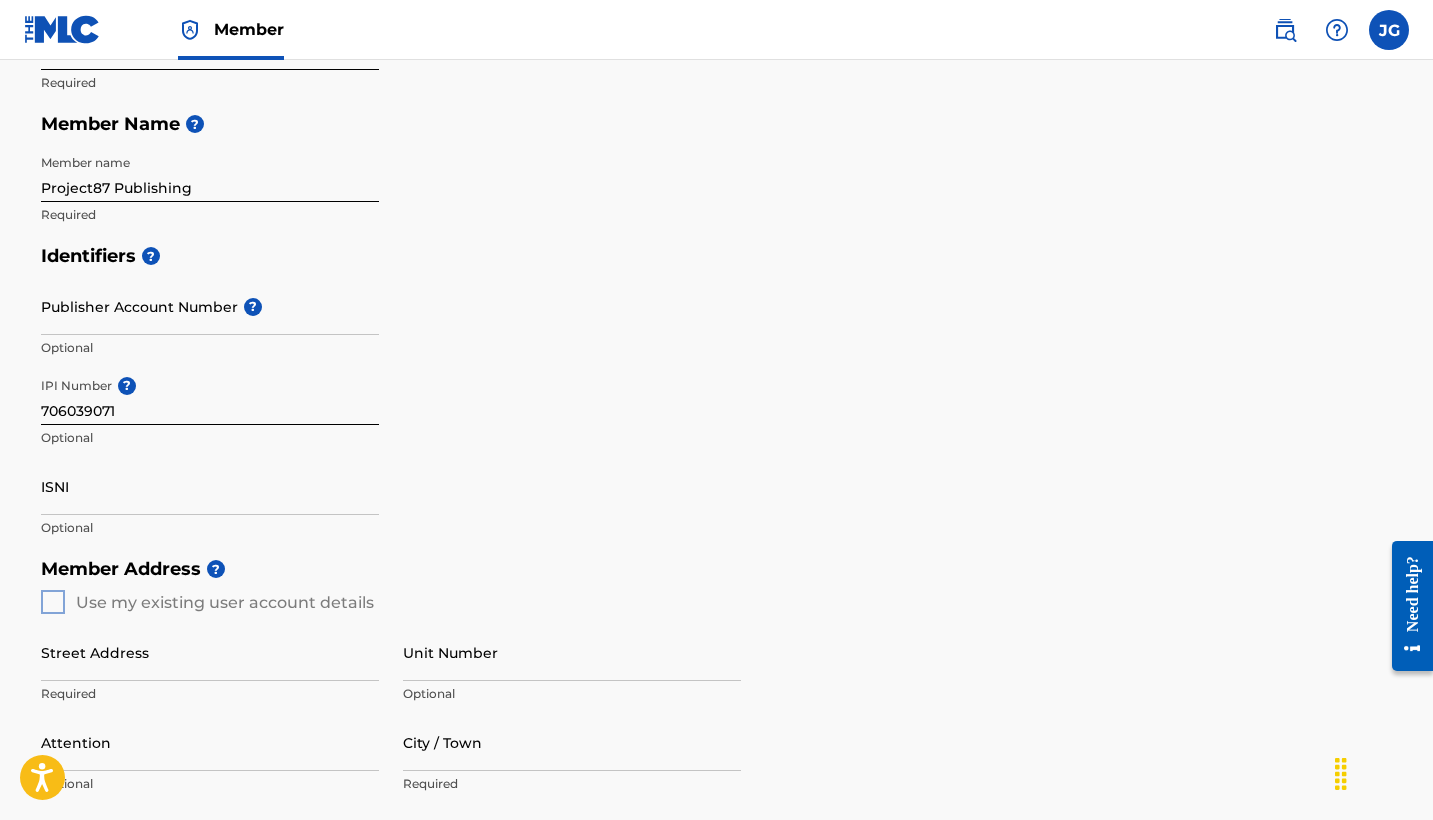 click on "Street Address Required Unit Number Optional Attention Optional City / Town Required Country Required State / Province Optional ZIP / Postal Code Optional" at bounding box center (391, 804) 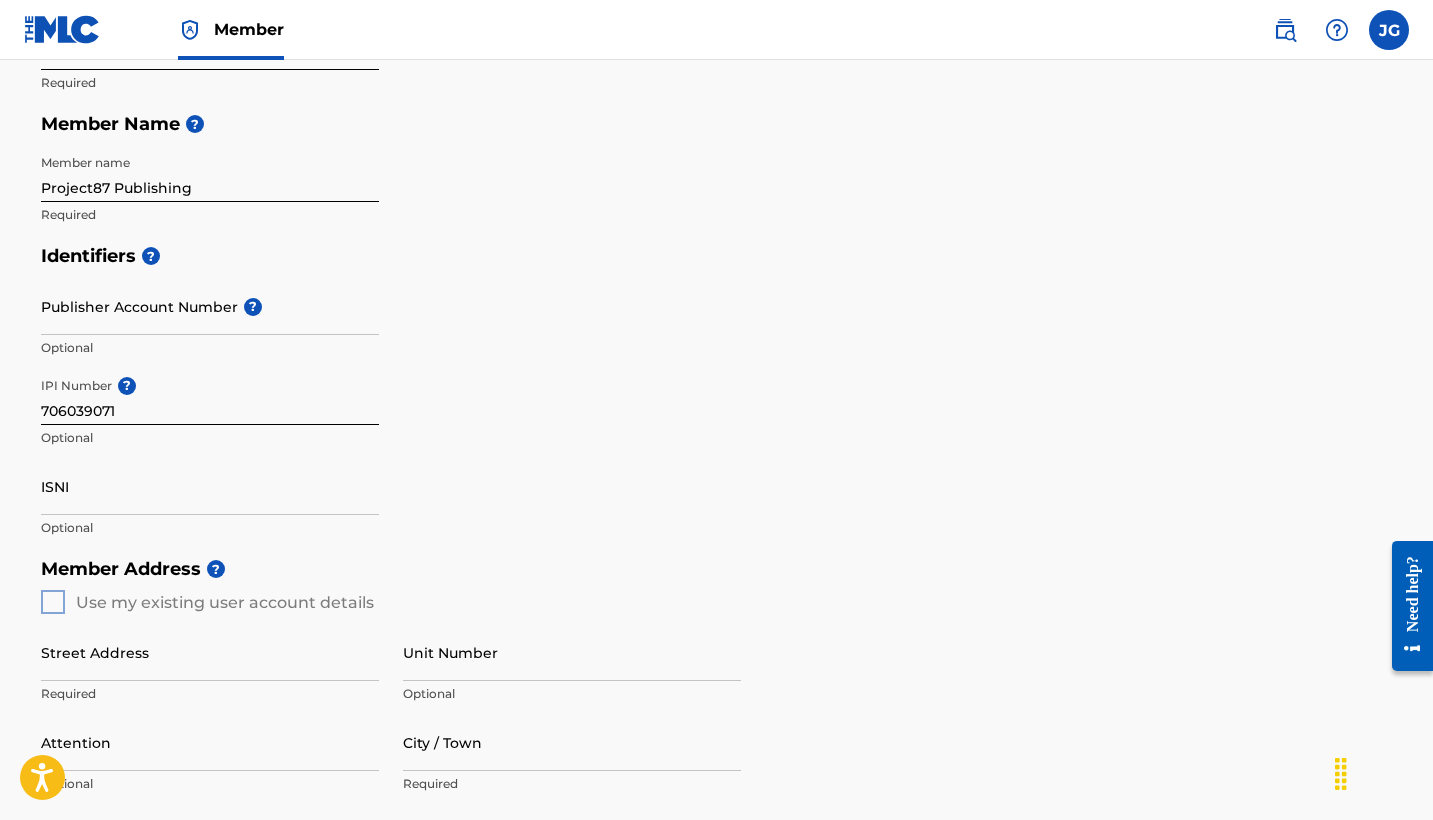 click on "Member Address ? Use my existing user account details Street Address Required Unit Number Optional Attention Optional City / Town Required Country Required State / Province Optional ZIP / Postal Code Optional" at bounding box center (717, 776) 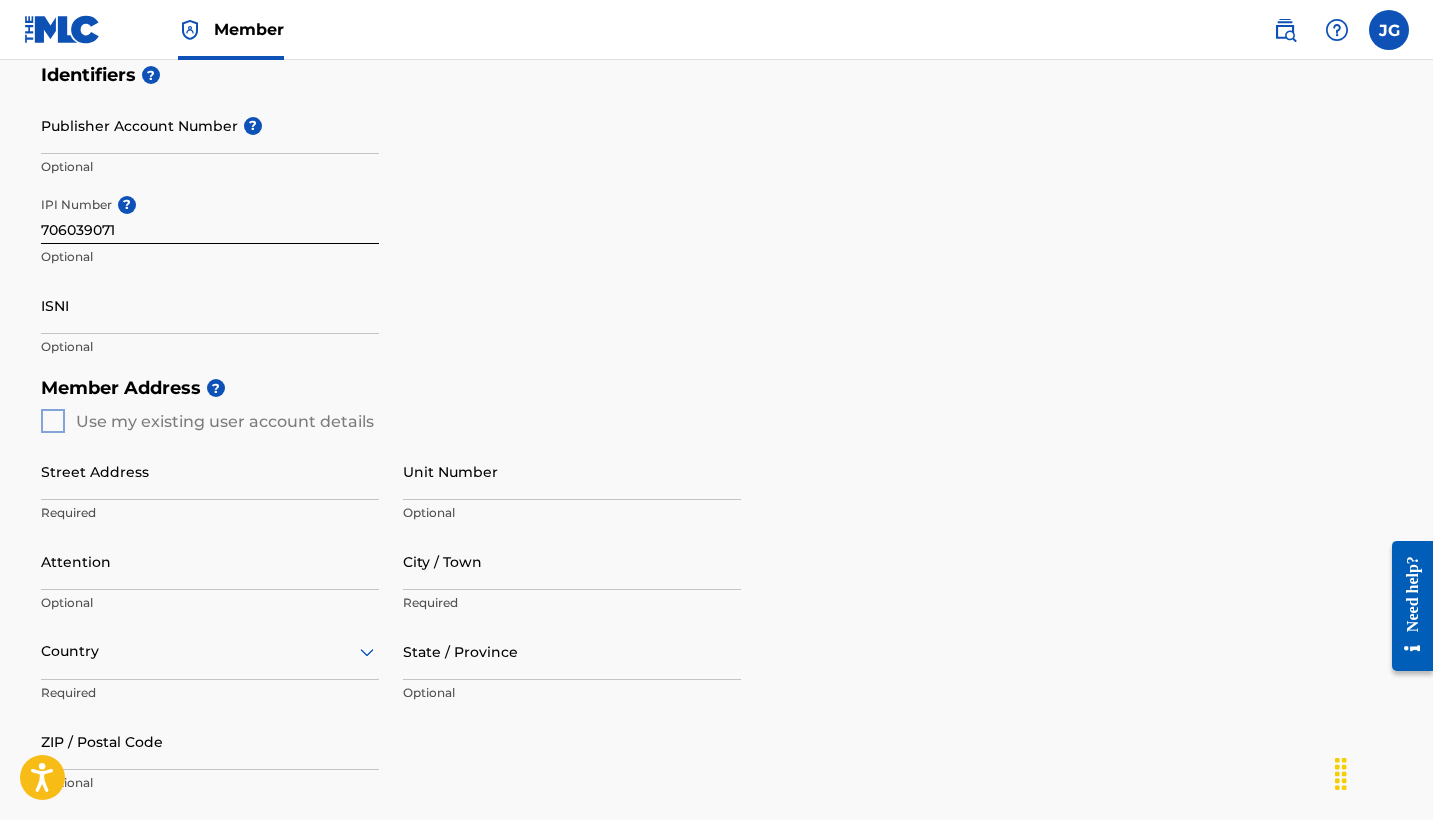 scroll, scrollTop: 647, scrollLeft: 0, axis: vertical 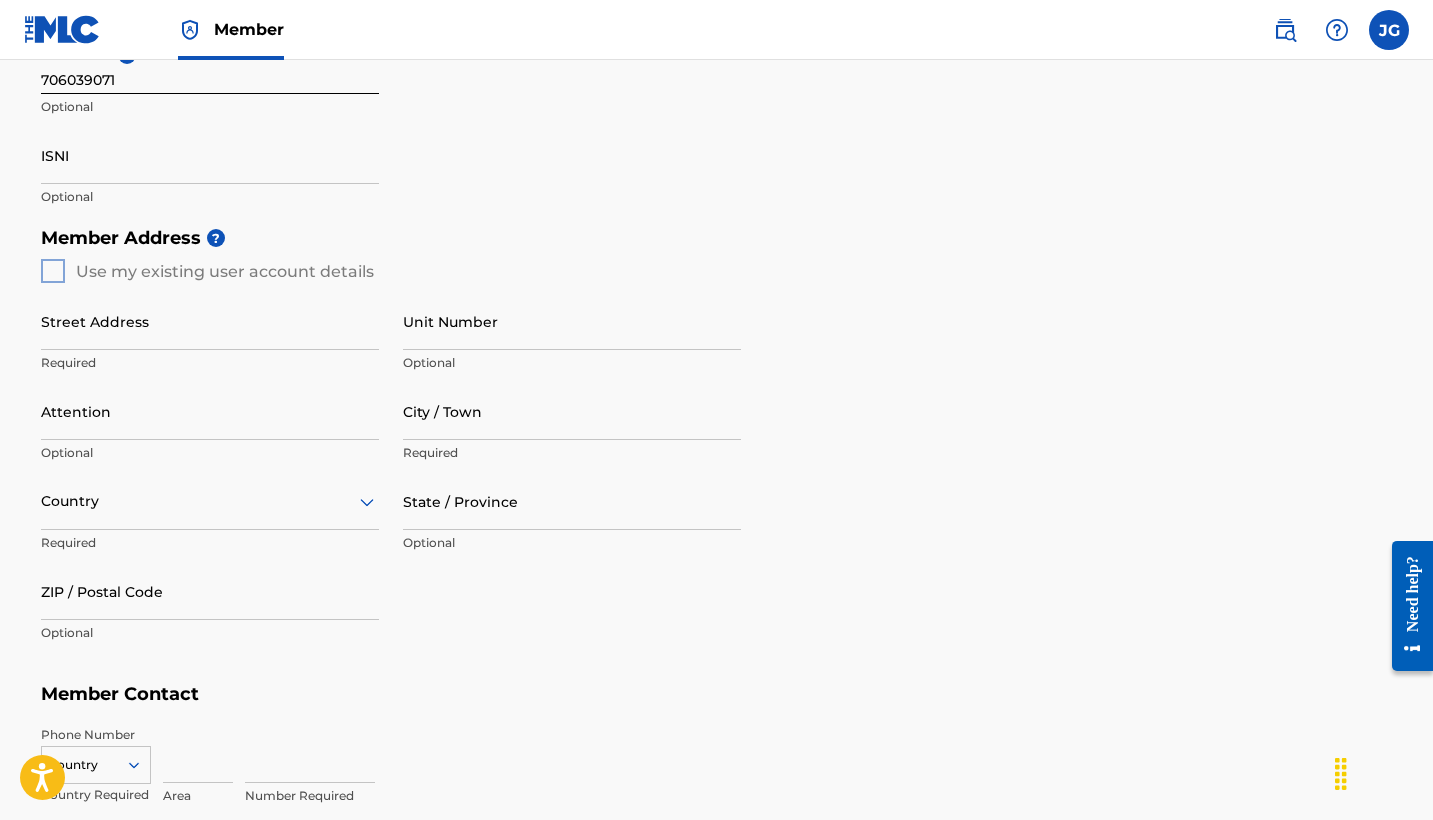 click on "Create a Member If you are a self-administered songwriter without a publisher through your PRO or legal publishing entity, we encourage you to create a publishing name. This helps to differentiate your publisher from your songwriter name within work registrations through The MLC Portal. Examples of a publishing name: [FIRST] [LAST] Songs[FIRST] [LAST] Publishing Member Type ? Publisher Required Member Name ? Member name Project87 Publishing Required Identifiers ? Publisher Account Number ? Optional IPI Number ? 706039071 Optional ISNI Optional Member Address ? Use my existing user account details Street Address Required Unit Number Optional Attention Optional City / Town Required Country Required State / Province Optional ZIP / Postal Code Optional Member Contact Phone Number Country Country Required Area Number Required Email Required Accept  Terms of Use   Required Next" at bounding box center (717, 204) 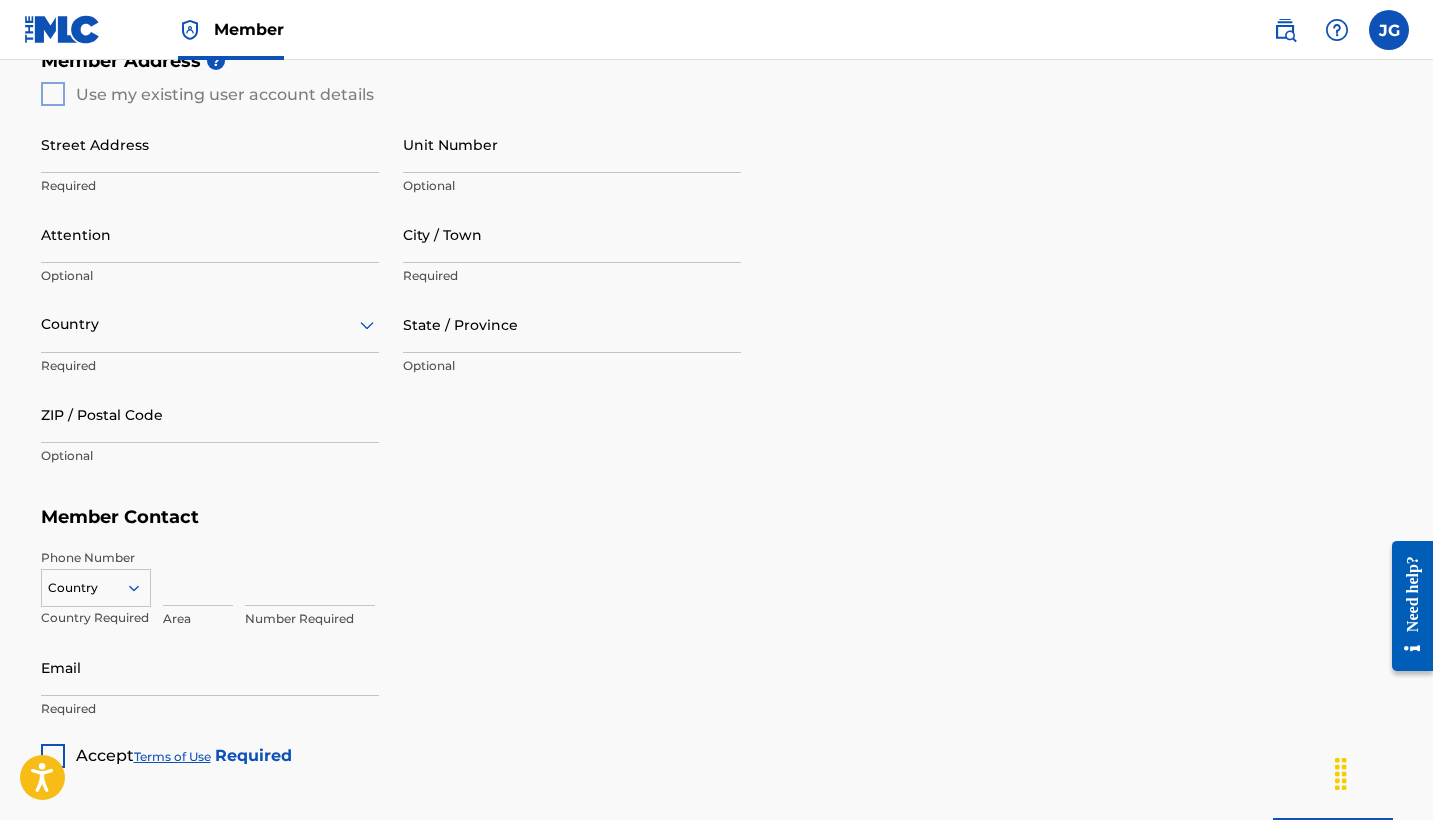 scroll, scrollTop: 788, scrollLeft: 0, axis: vertical 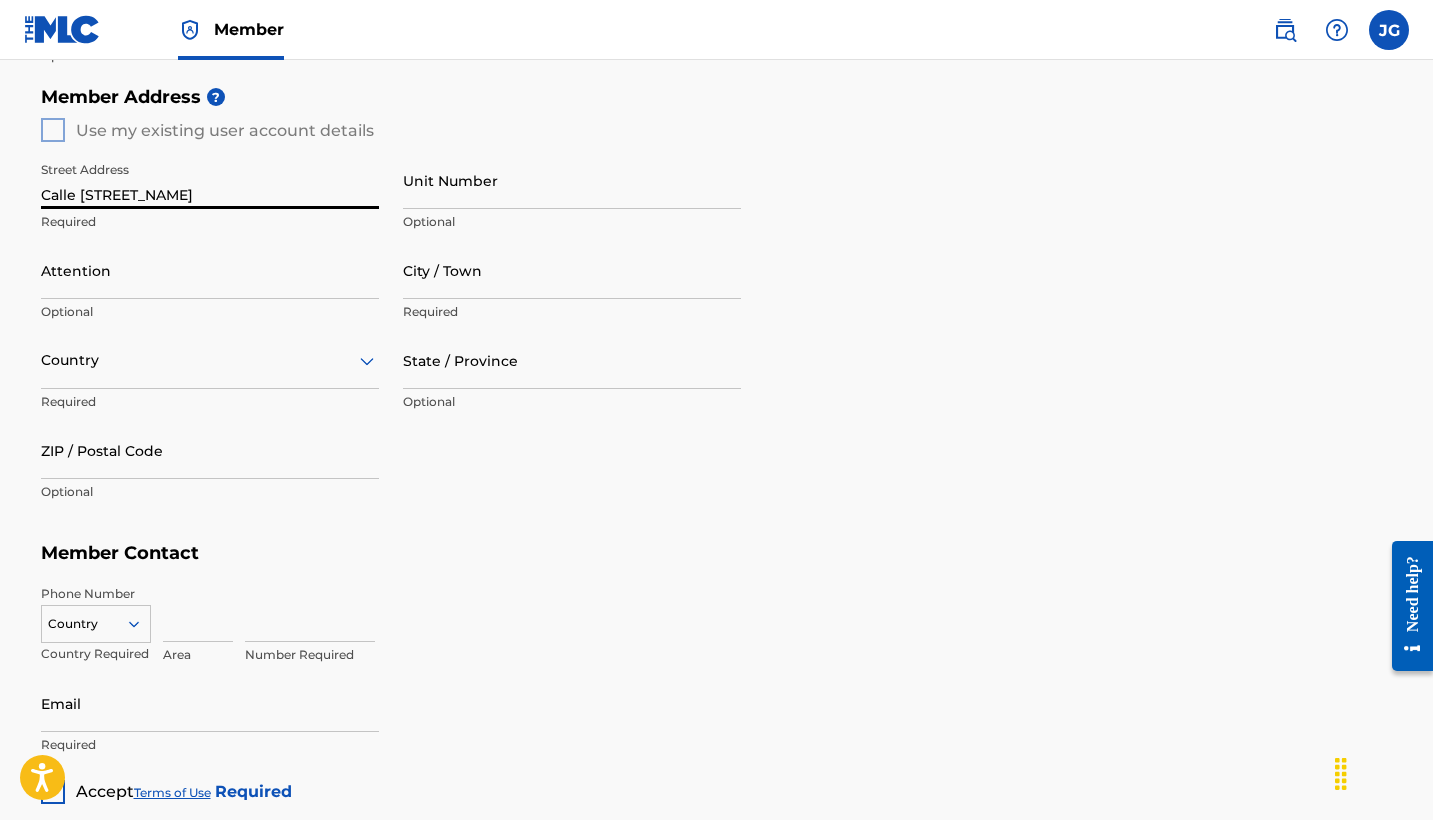 type on "Calle [STREET_NAME]" 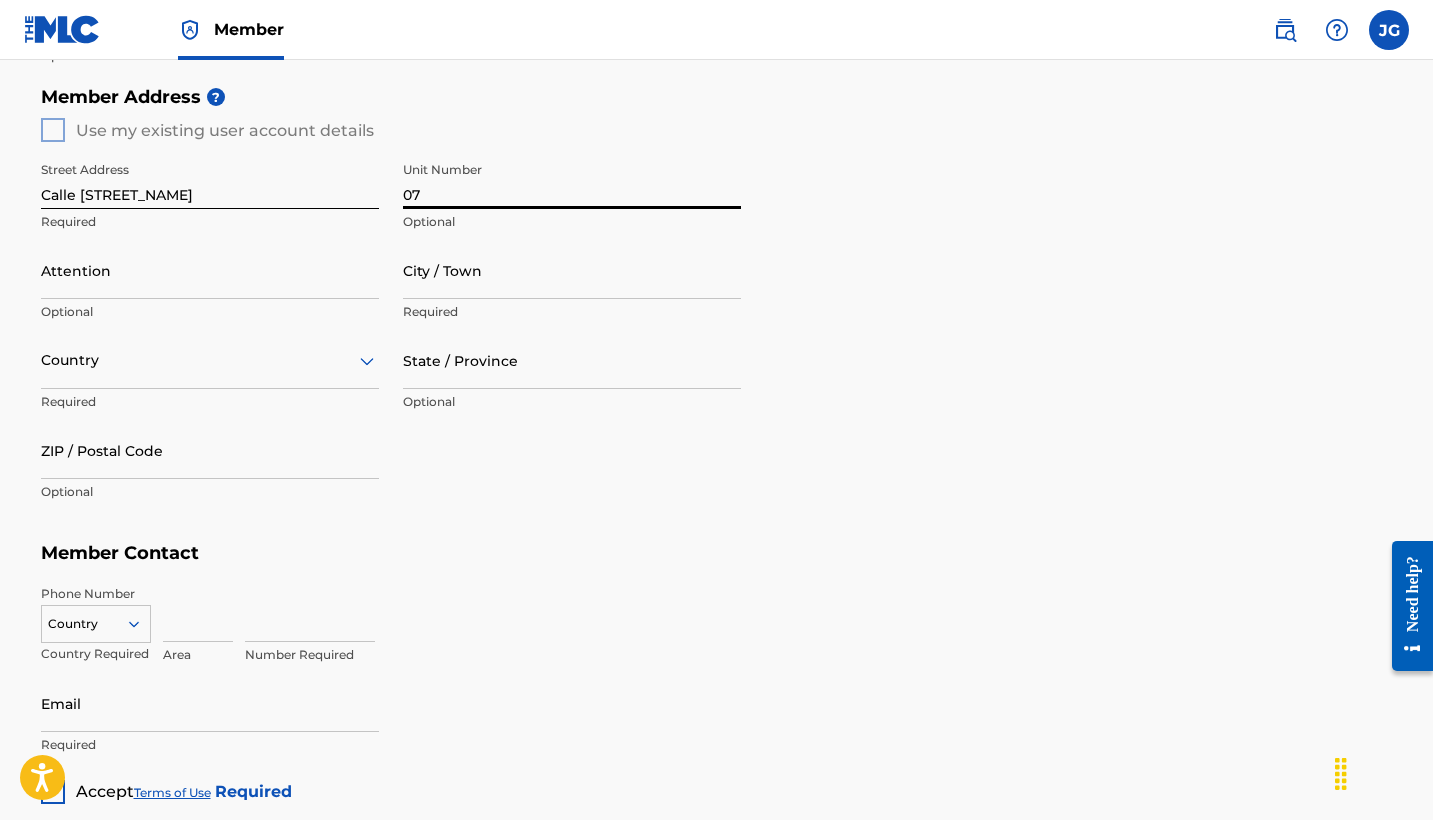 type on "07" 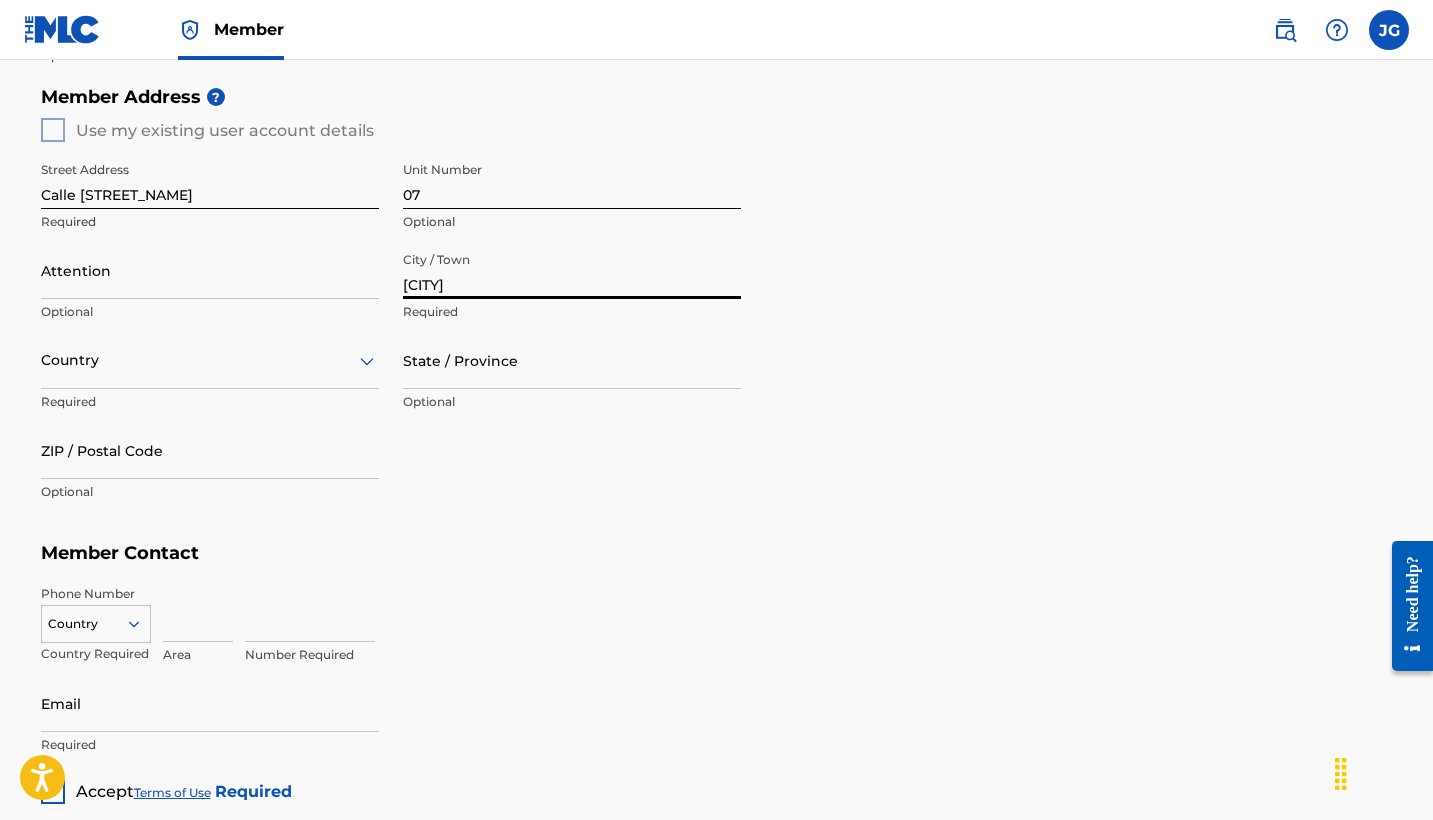 type on "[CITY]" 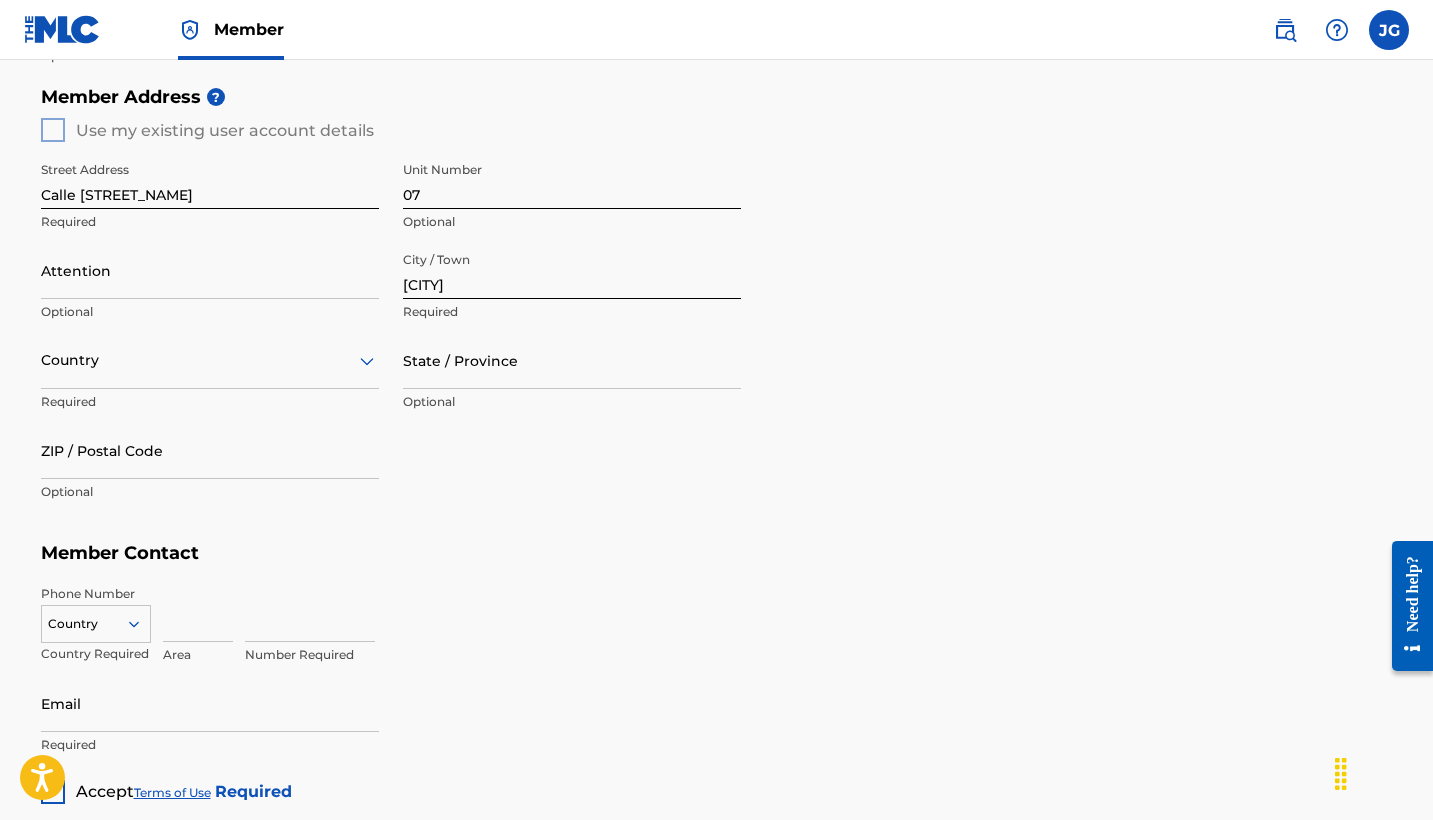 click on "Member Address ? Use my existing user account details Street Address Calle hermandad Required Unit Number 07 Optional Attention Optional City / Town Bonao Required Country Required State / Province Optional ZIP / Postal Code Optional" at bounding box center [717, 304] 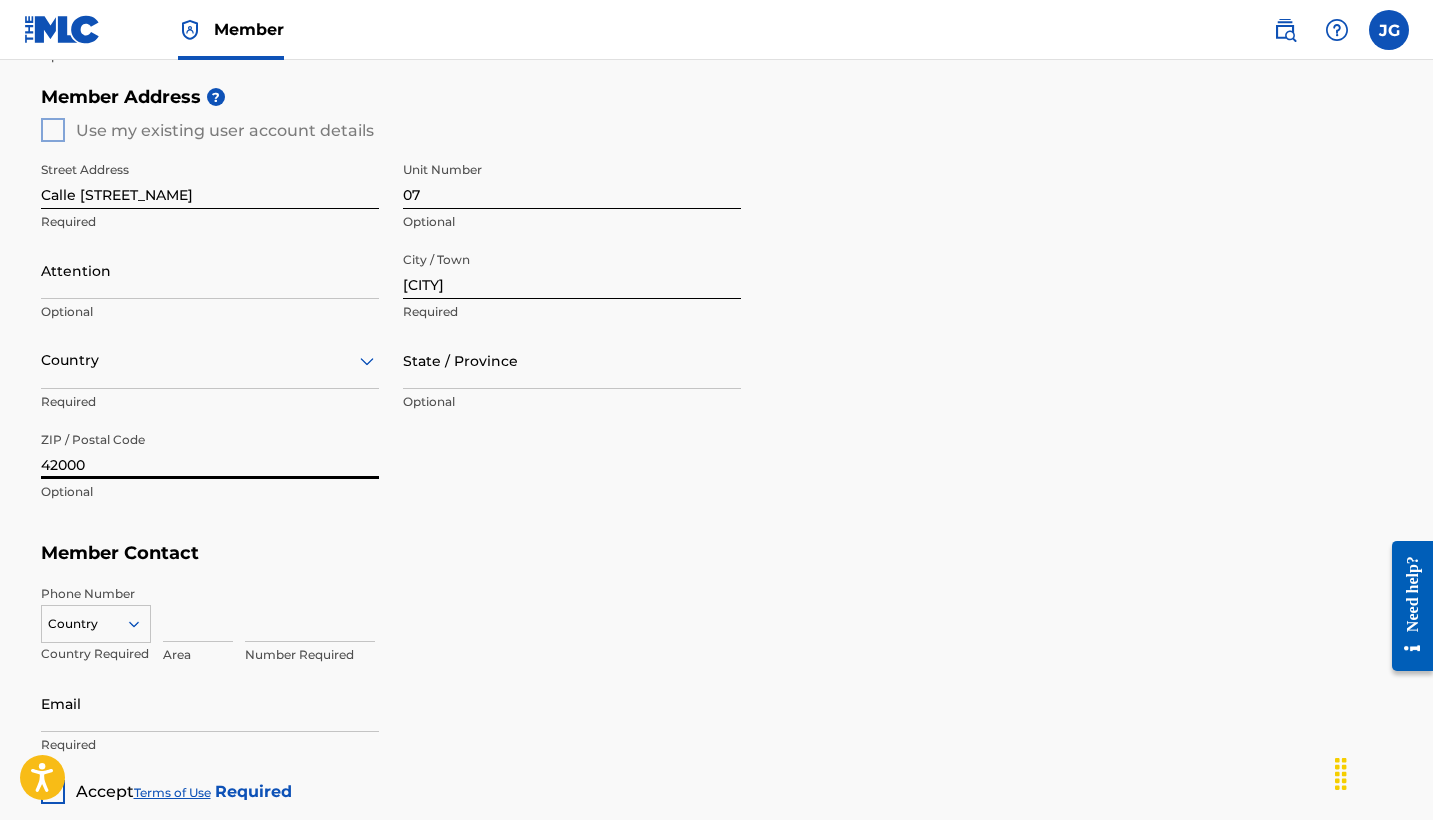 click on "42000" at bounding box center [210, 450] 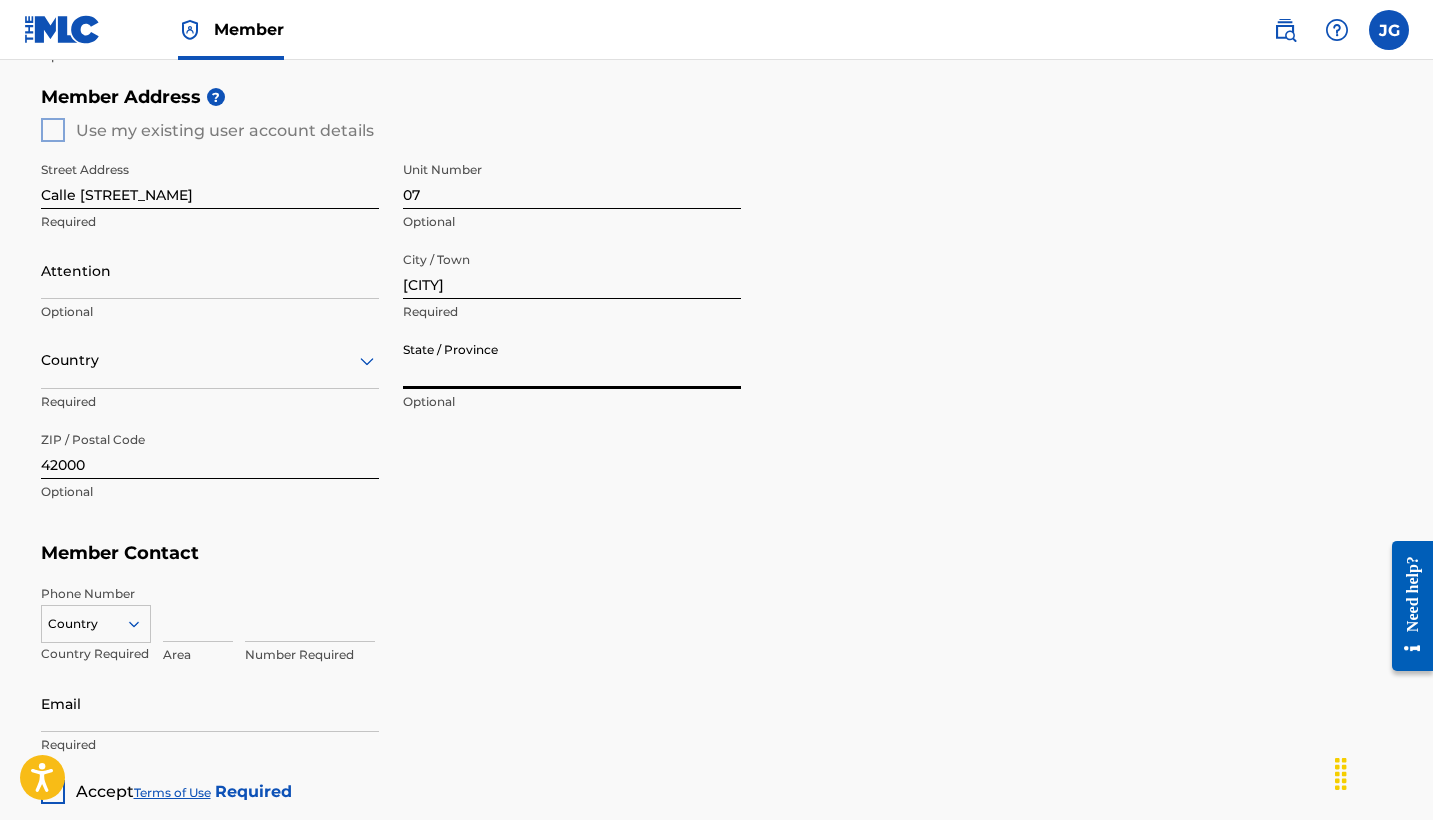 paste on "[STATE]" 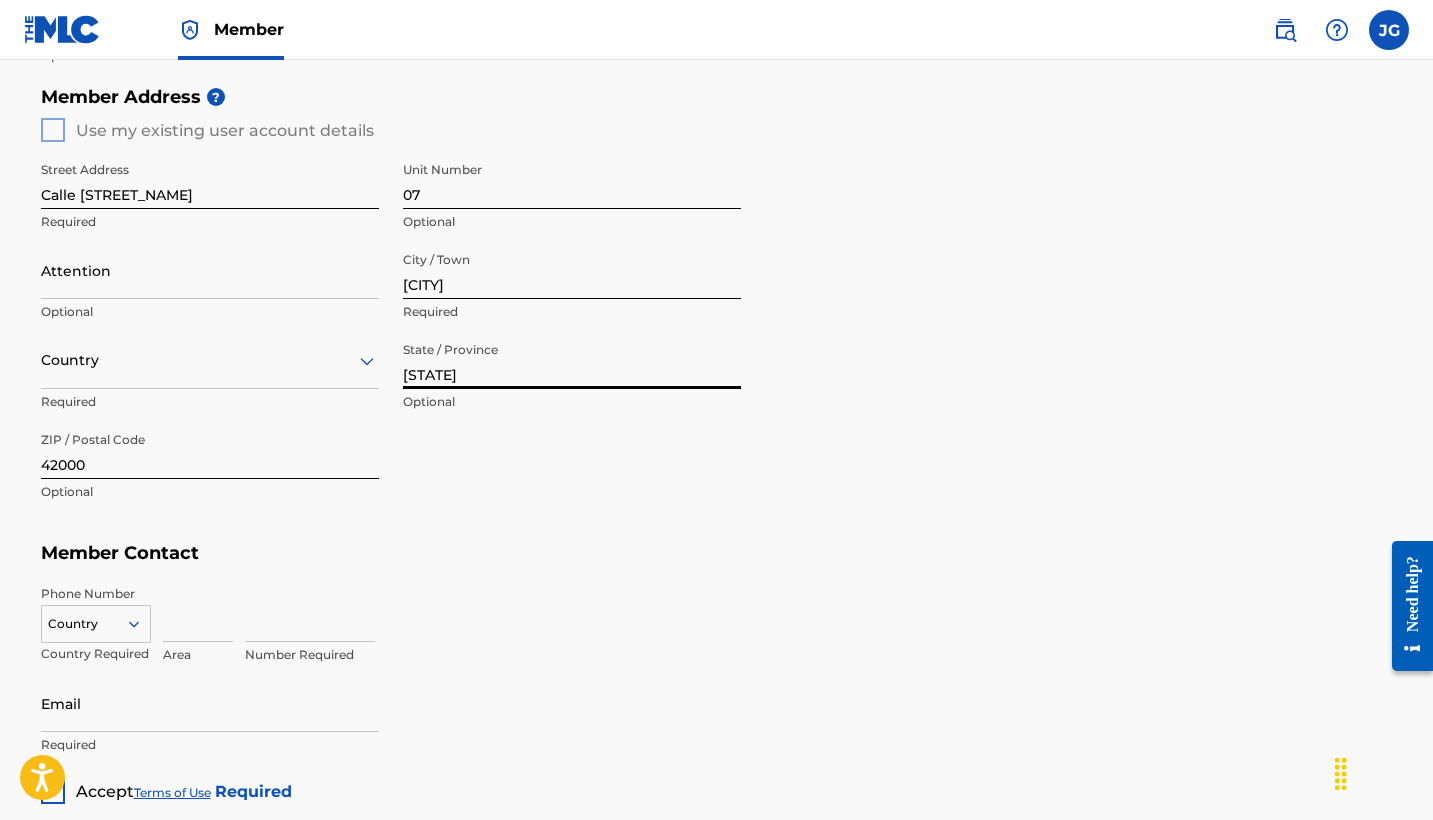 click on "Street Address Calle hermandad Required Unit Number 07 Optional Attention Optional City / Town Bonao Required Country Required State / Province Monseñor Nouel Optional ZIP / Postal Code 42000 Optional" at bounding box center [391, 332] 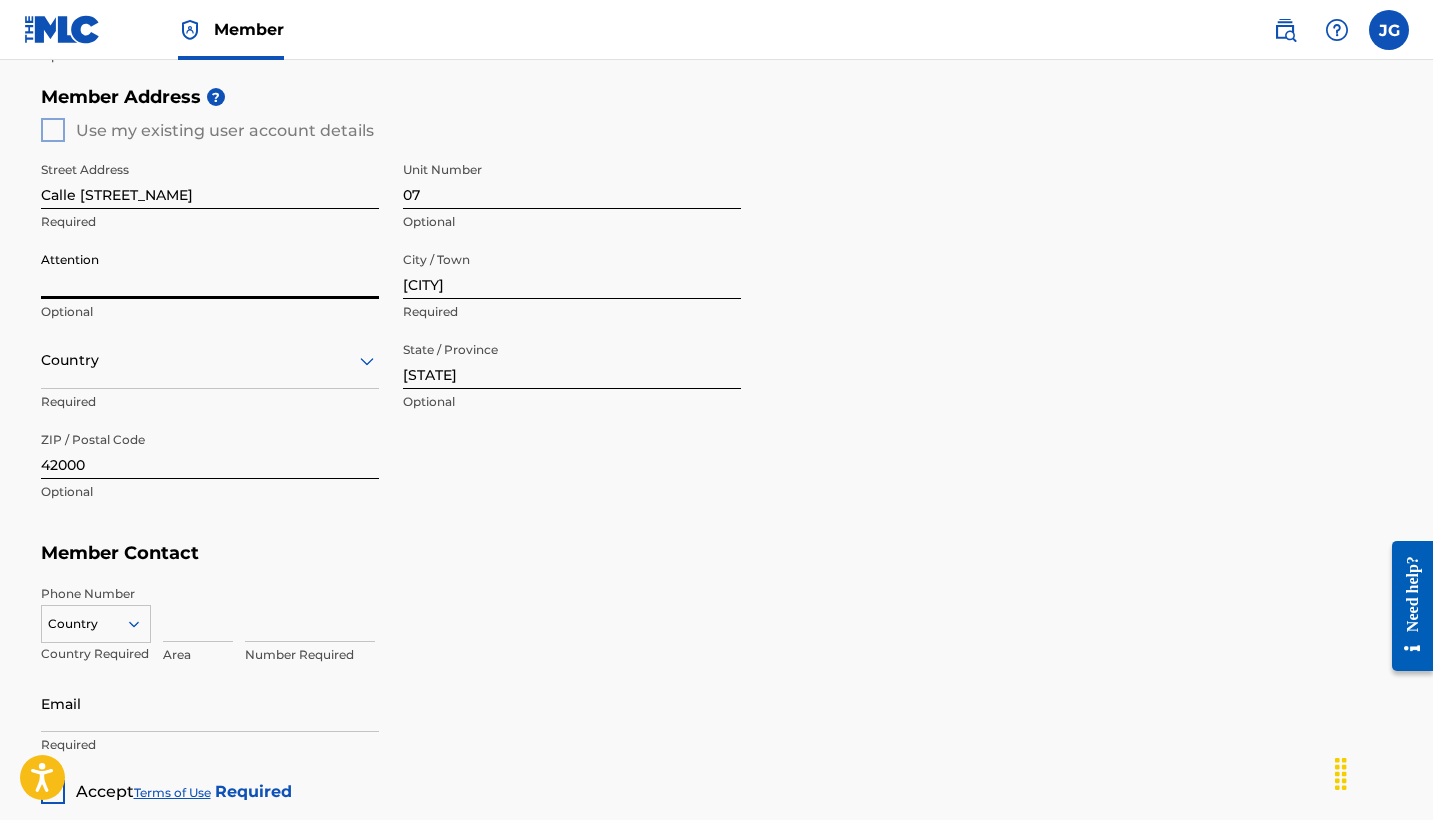 click on "Country" at bounding box center [210, 360] 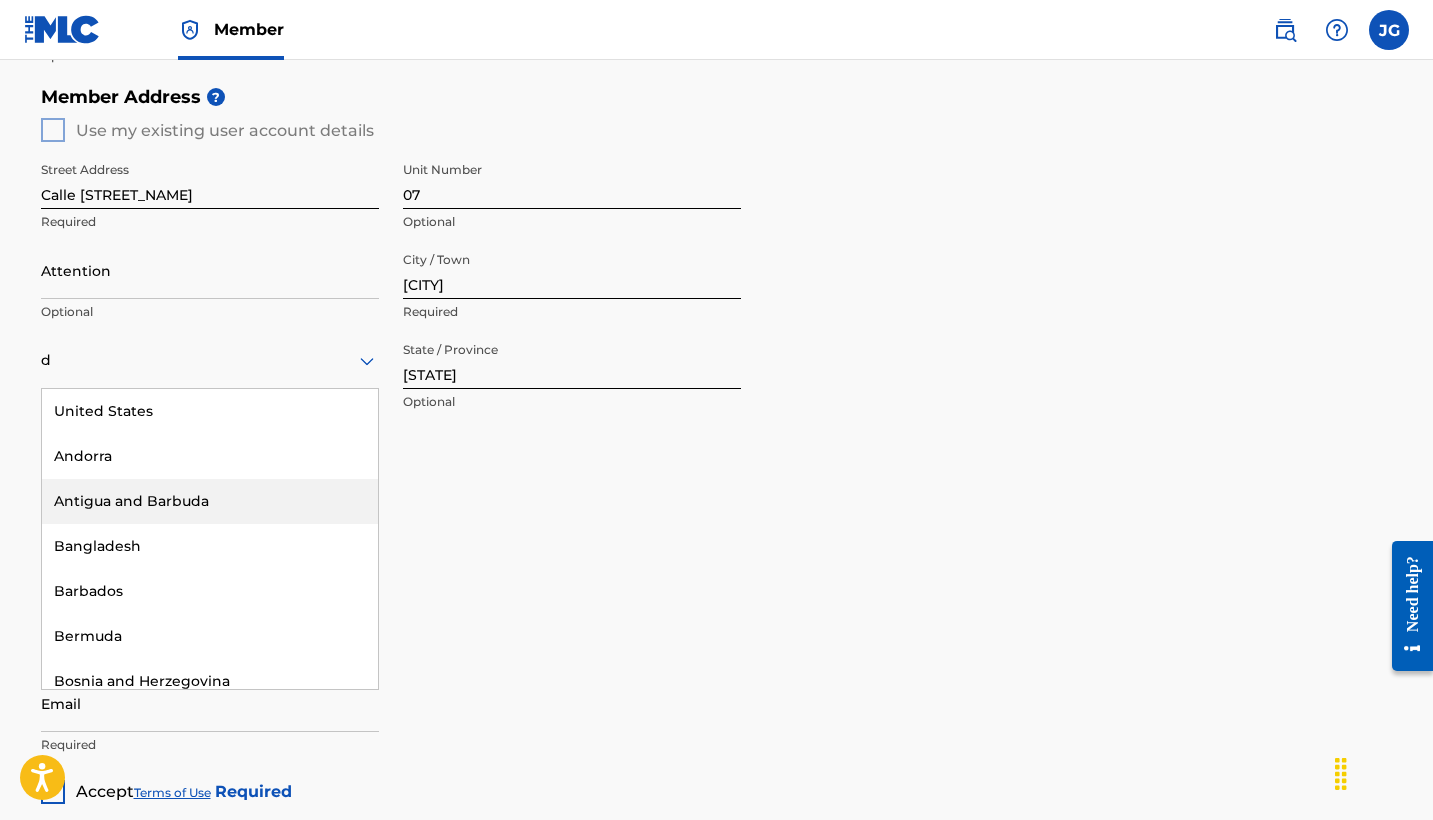 type on "do" 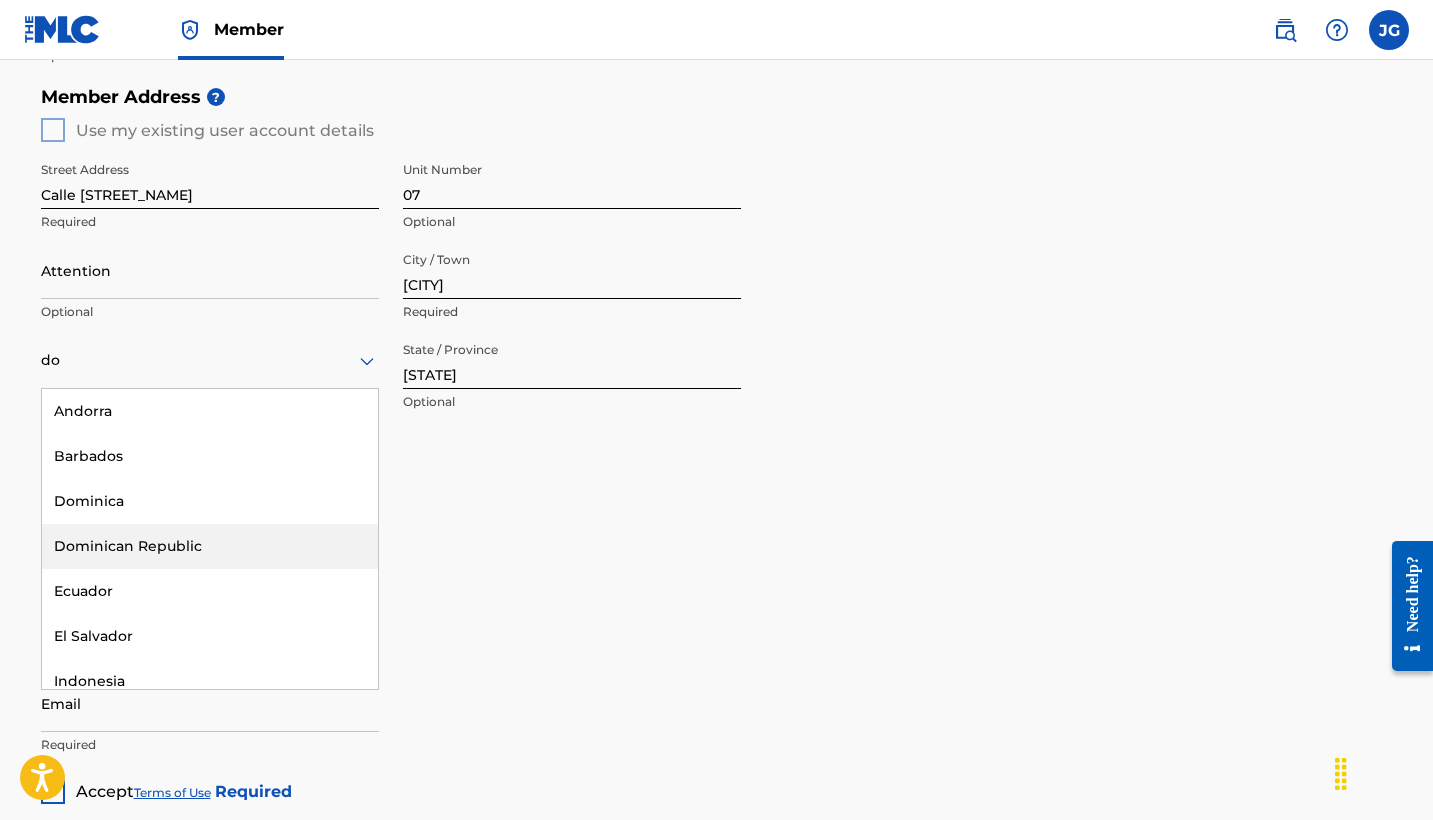click on "Dominican Republic" at bounding box center [210, 546] 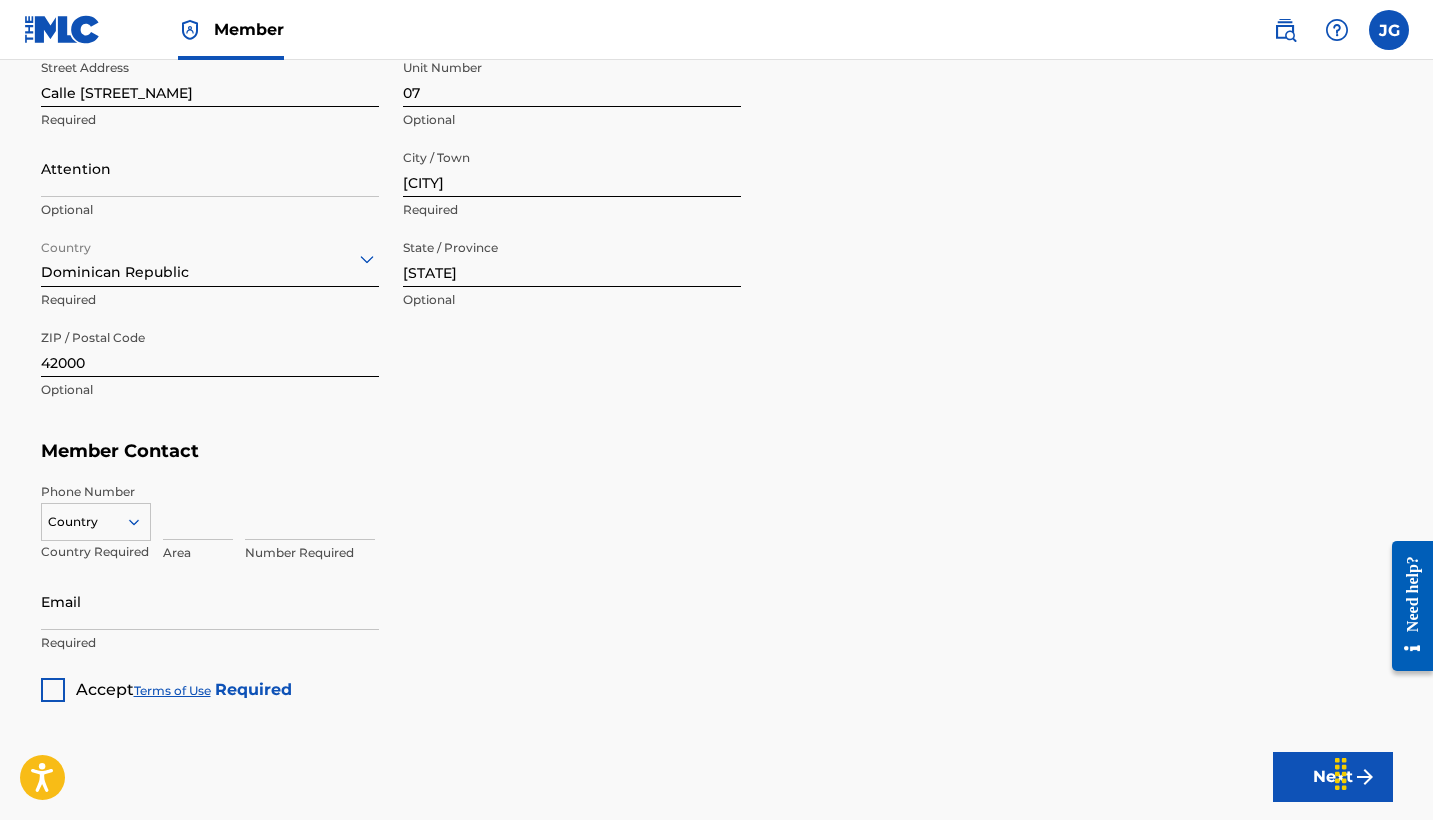 scroll, scrollTop: 915, scrollLeft: 0, axis: vertical 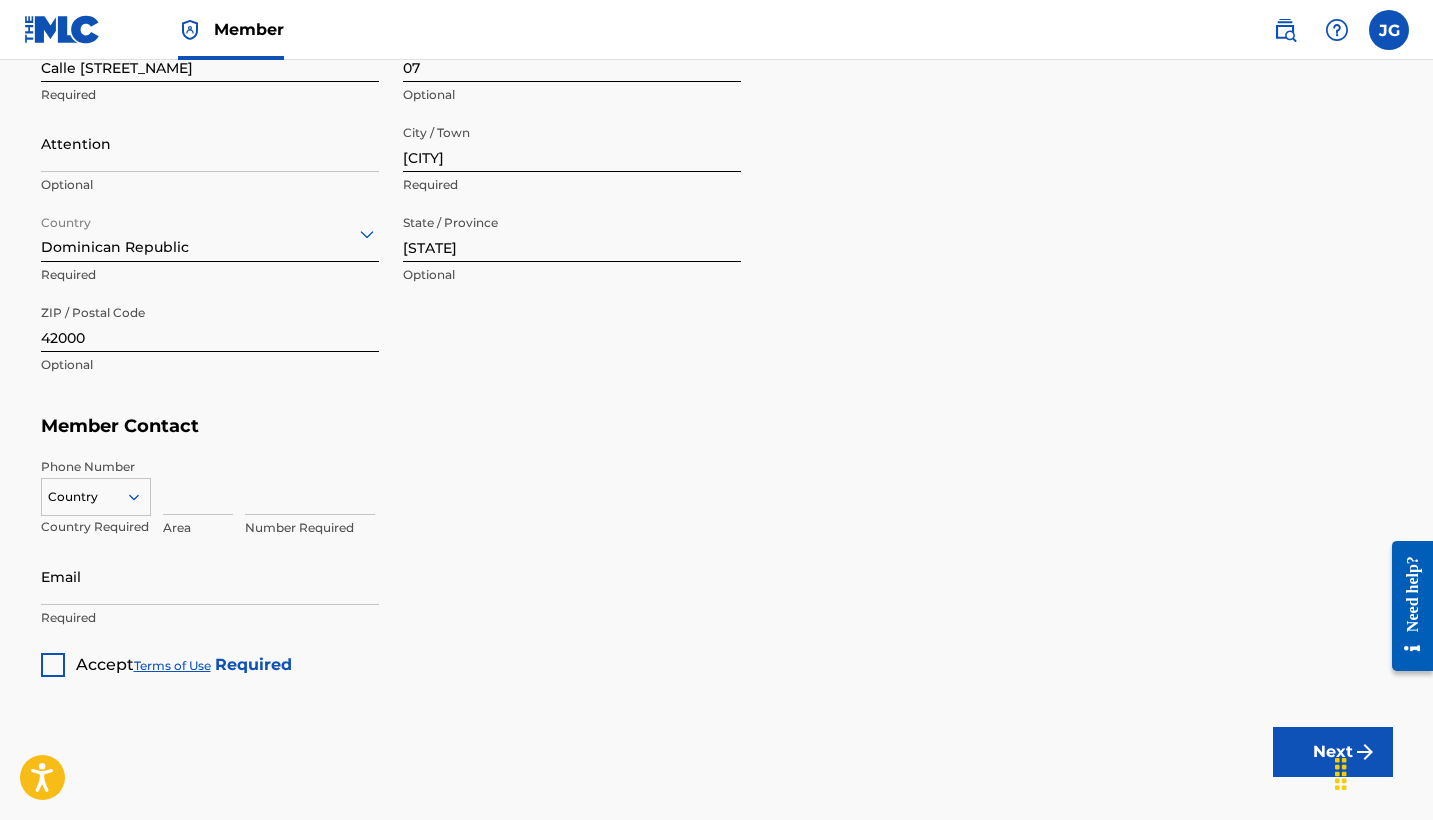 click at bounding box center (96, 497) 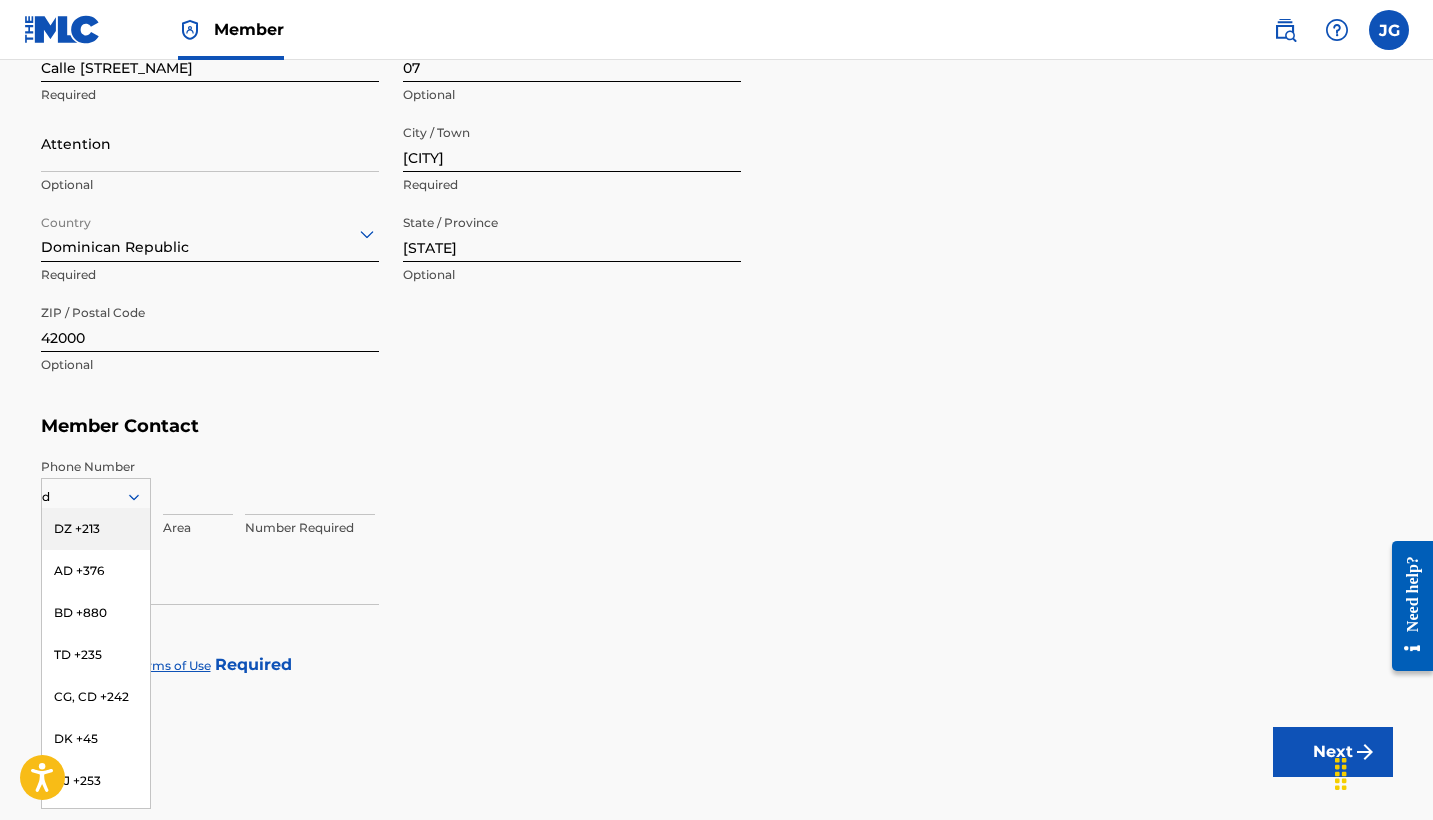 type on "do" 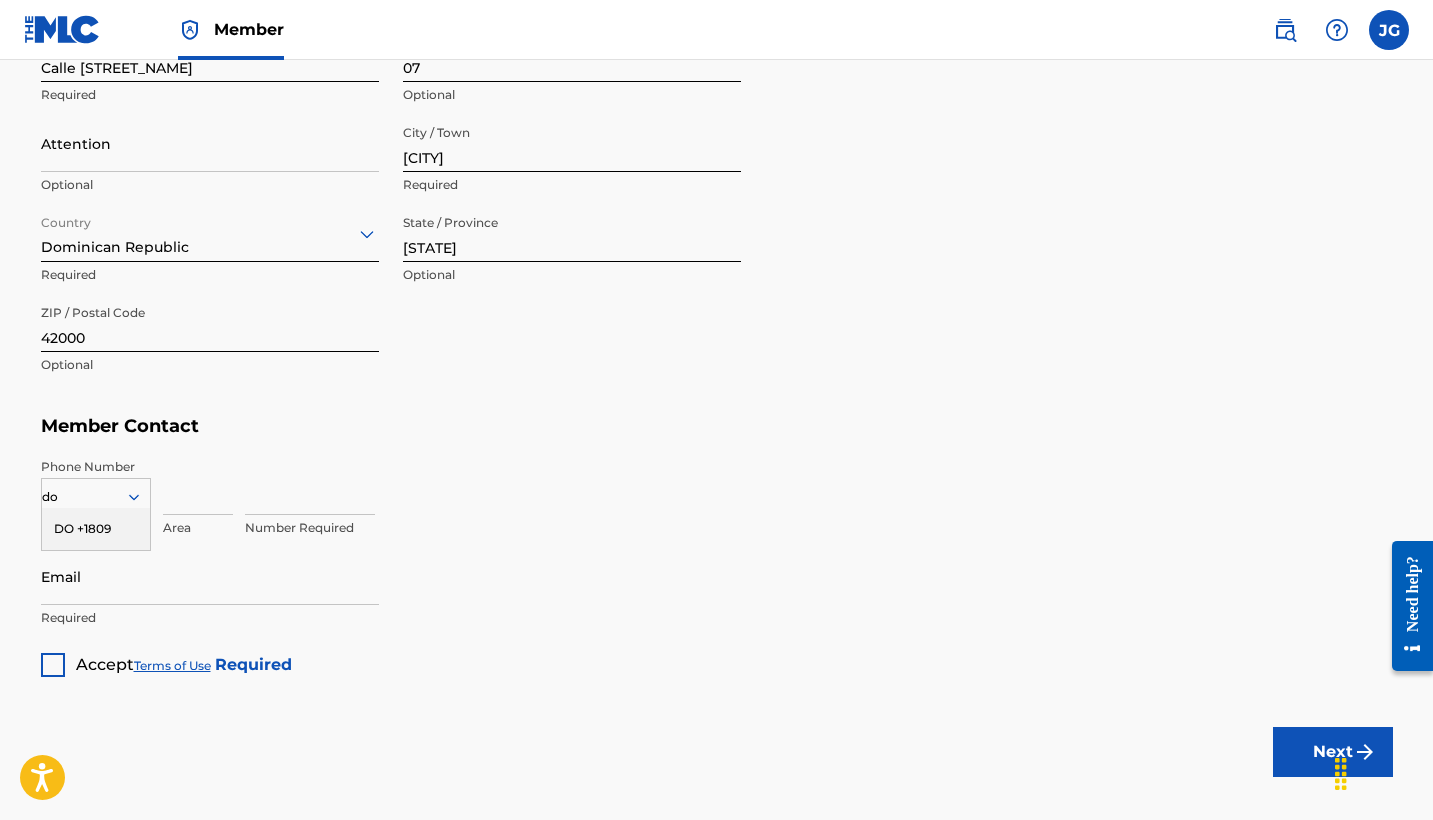 click on "DO +1809" at bounding box center (96, 529) 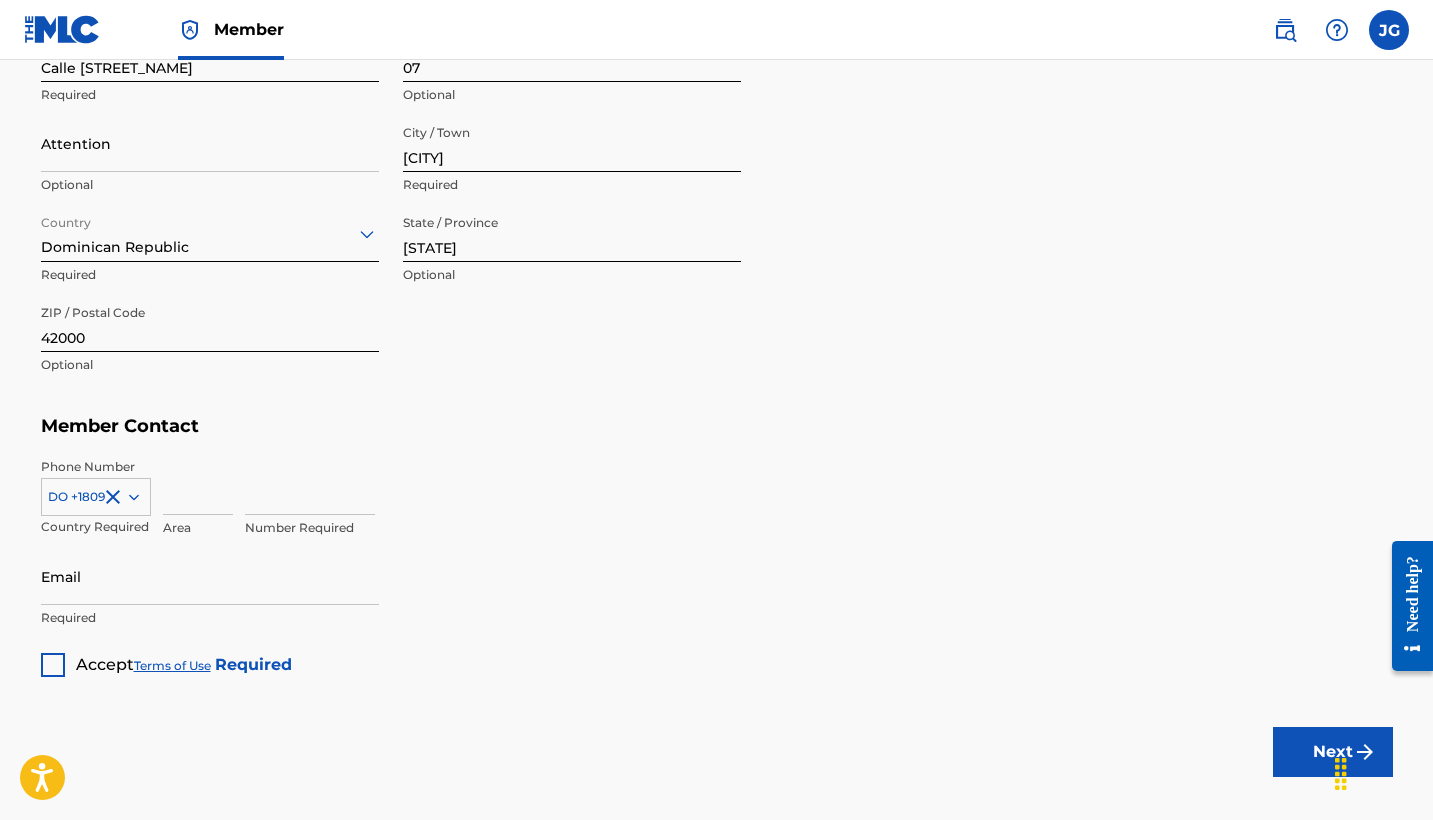click at bounding box center [198, 486] 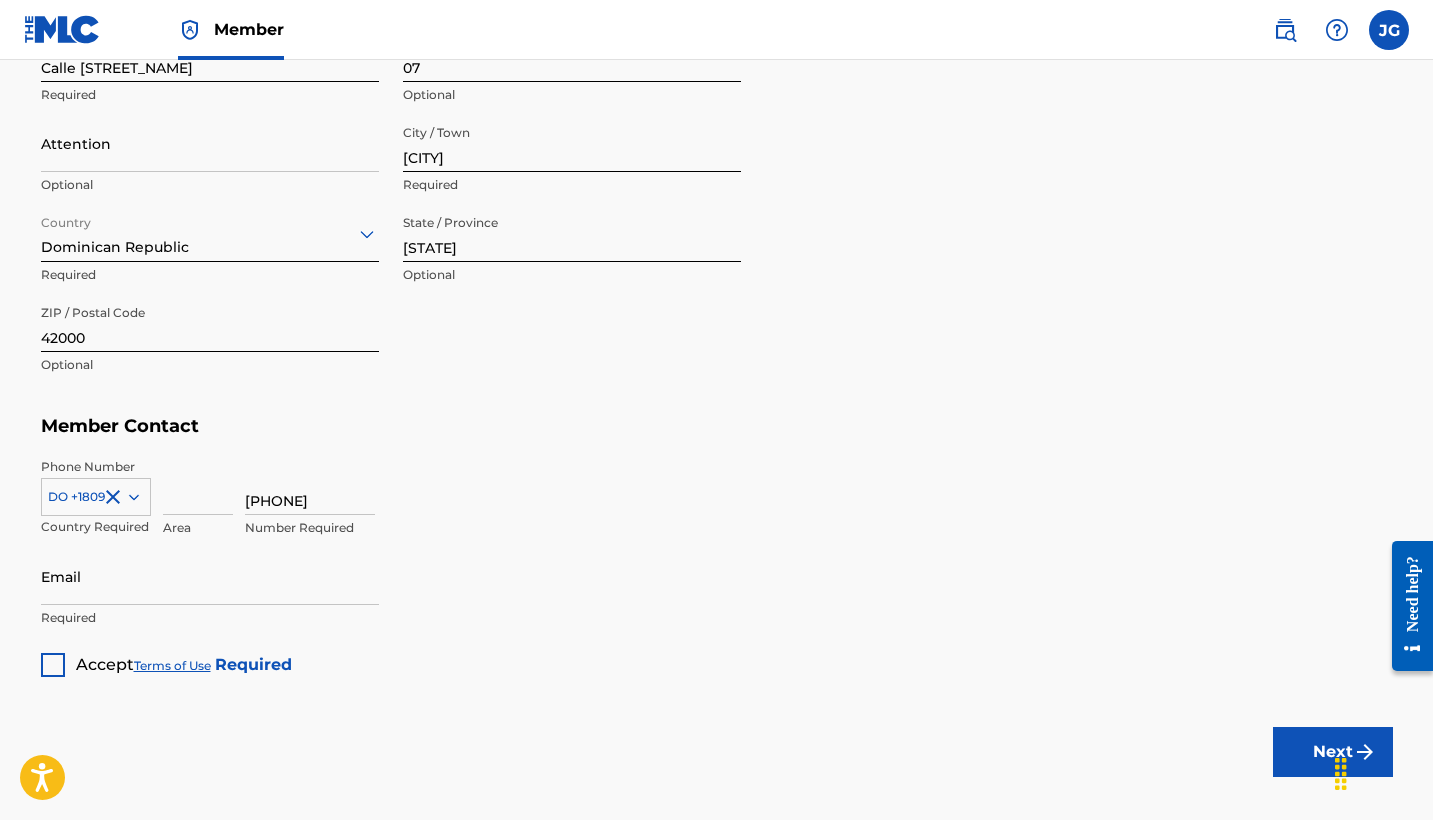 type on "[PHONE]" 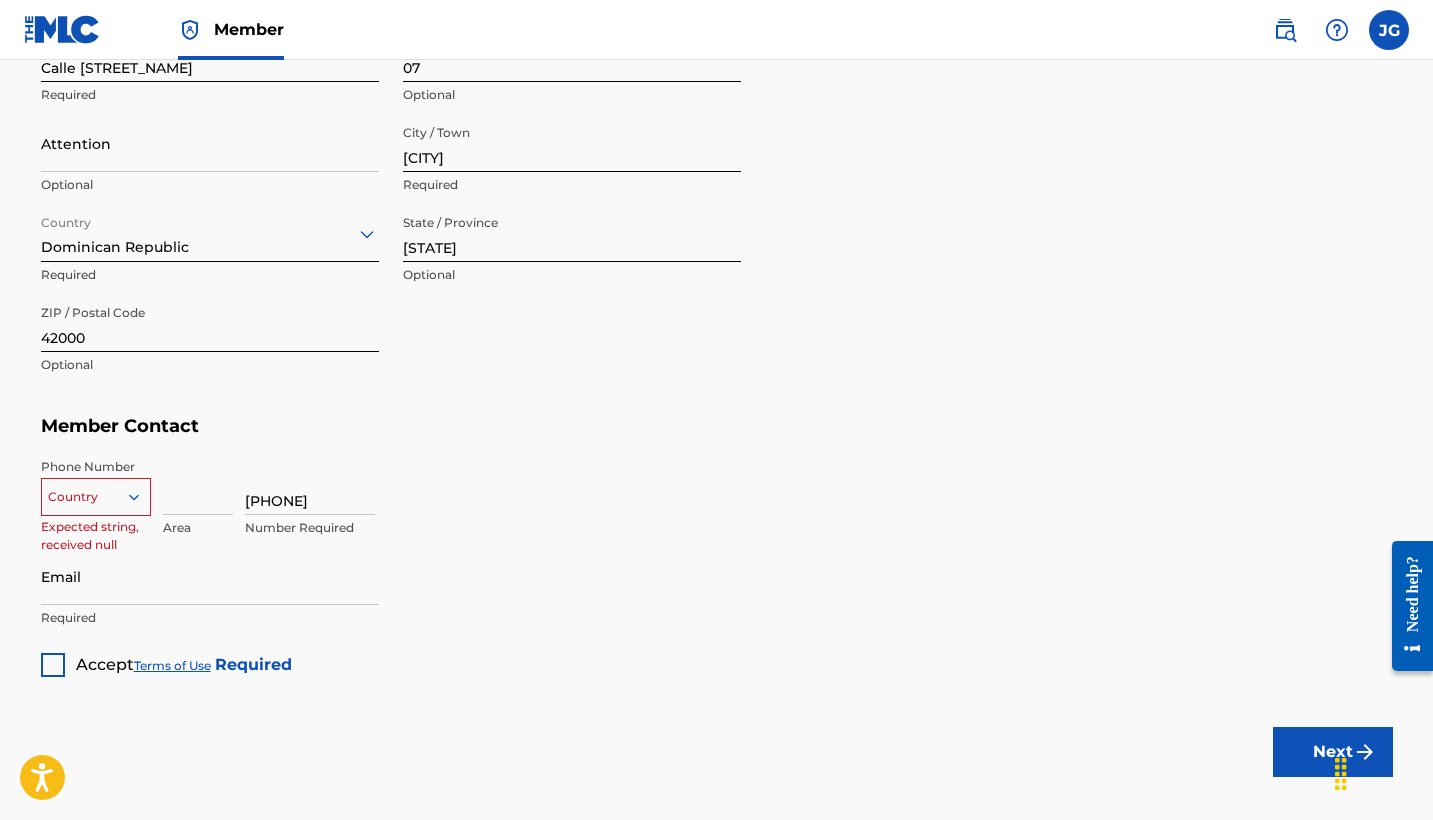 click at bounding box center [96, 497] 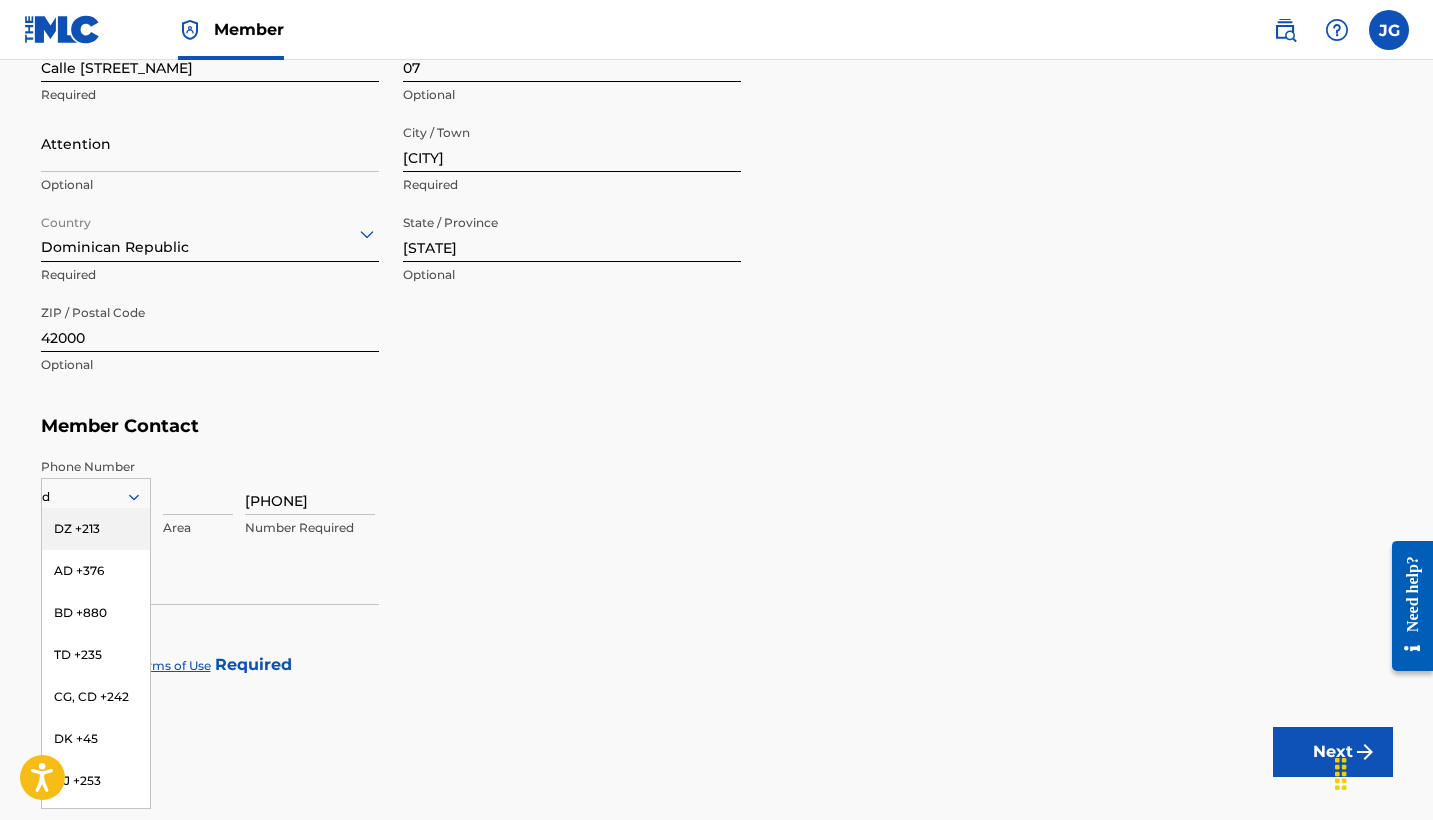 type on "do" 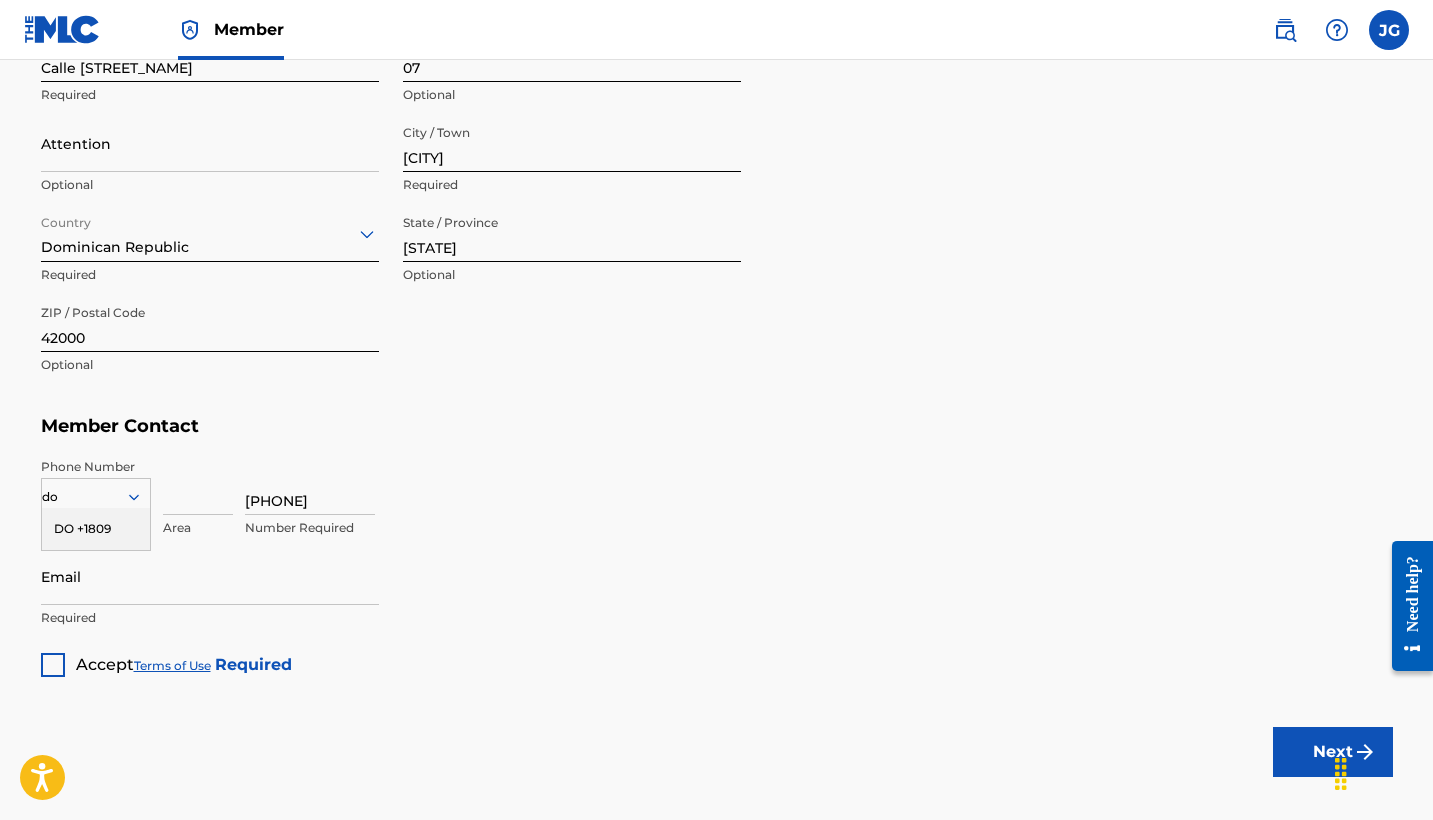 click on "DO +1809" at bounding box center [96, 529] 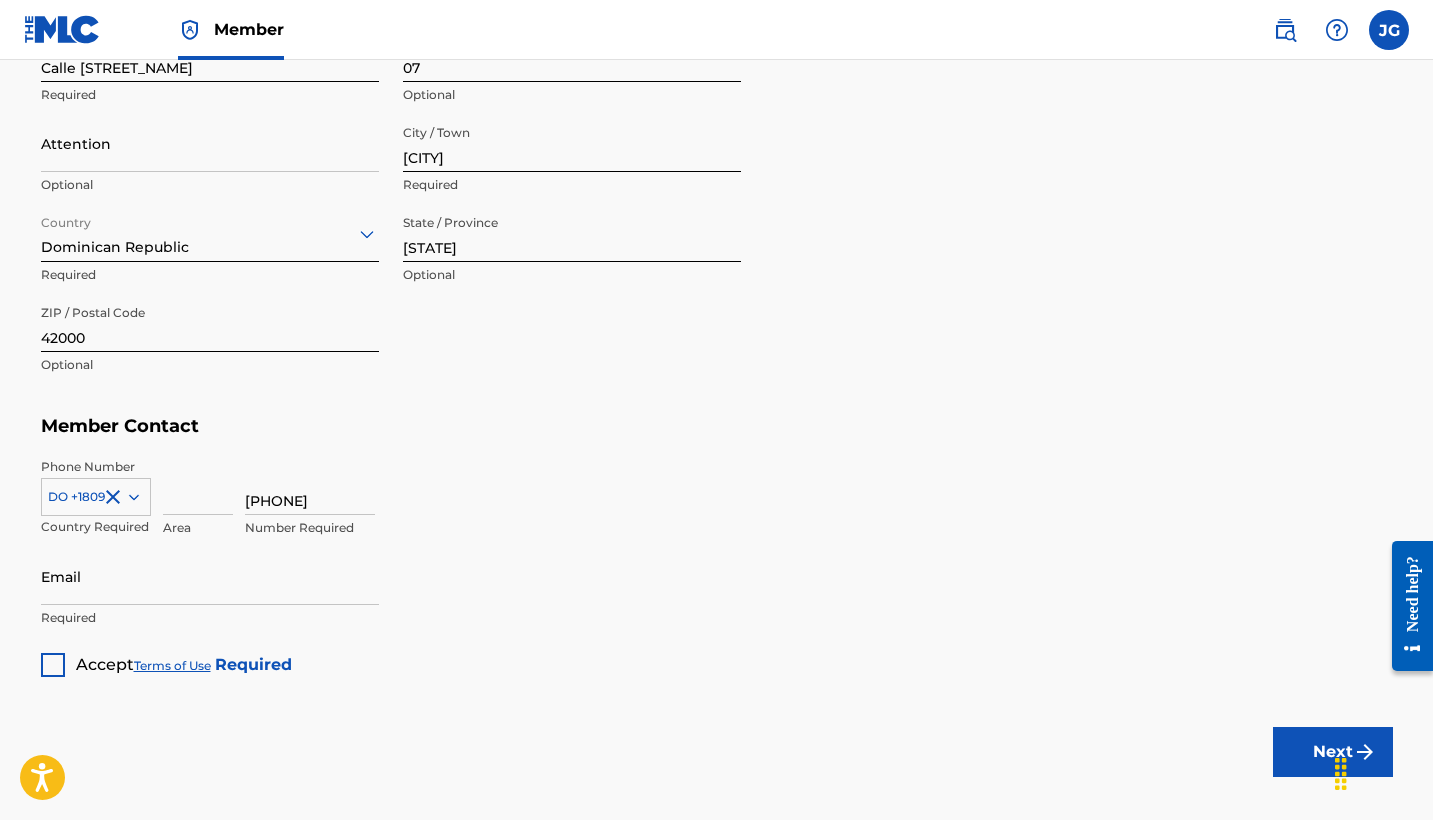 click on "[ZIP][PHONE] Number Required" at bounding box center (819, 503) 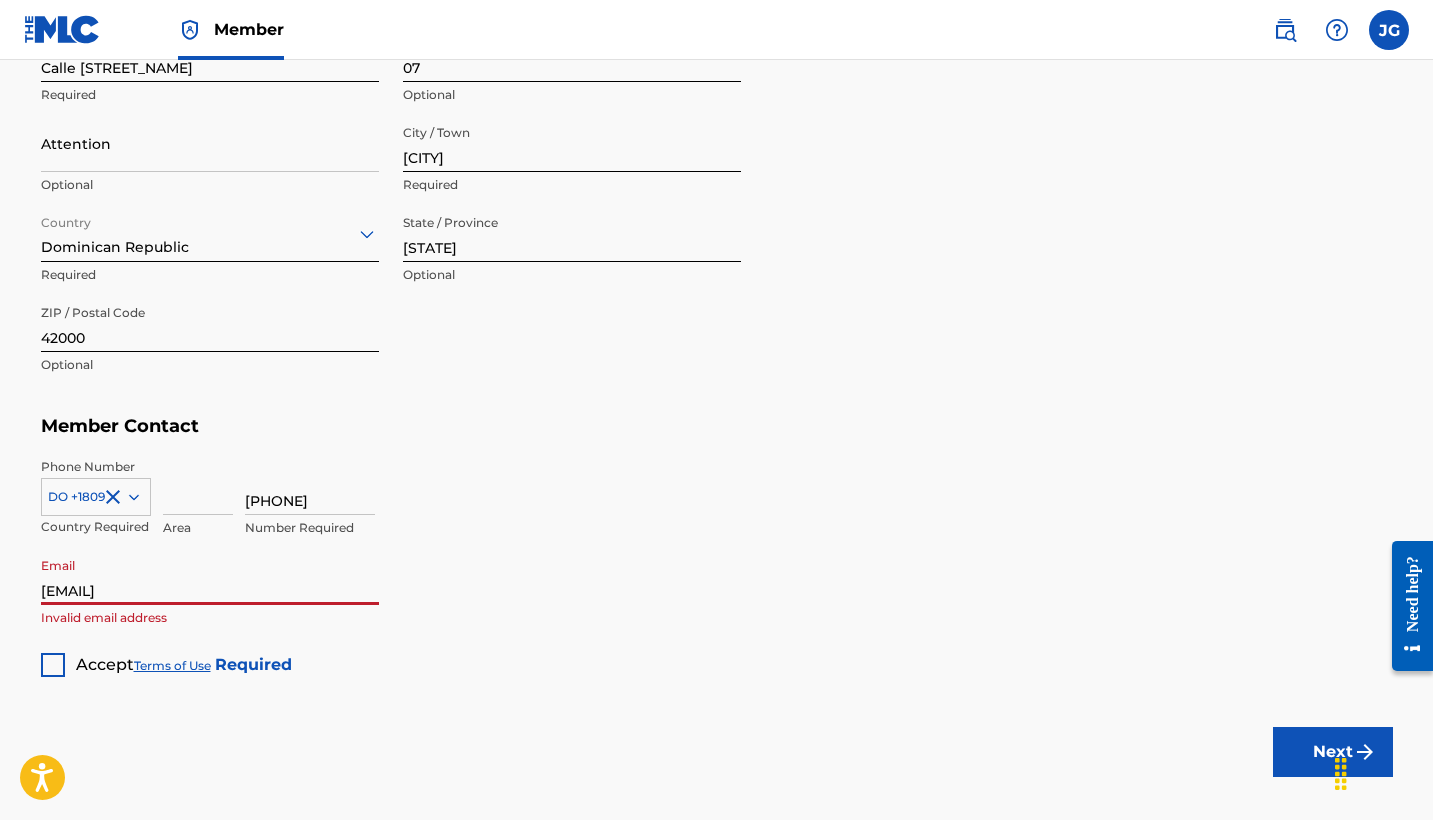 type on "[EMAIL]" 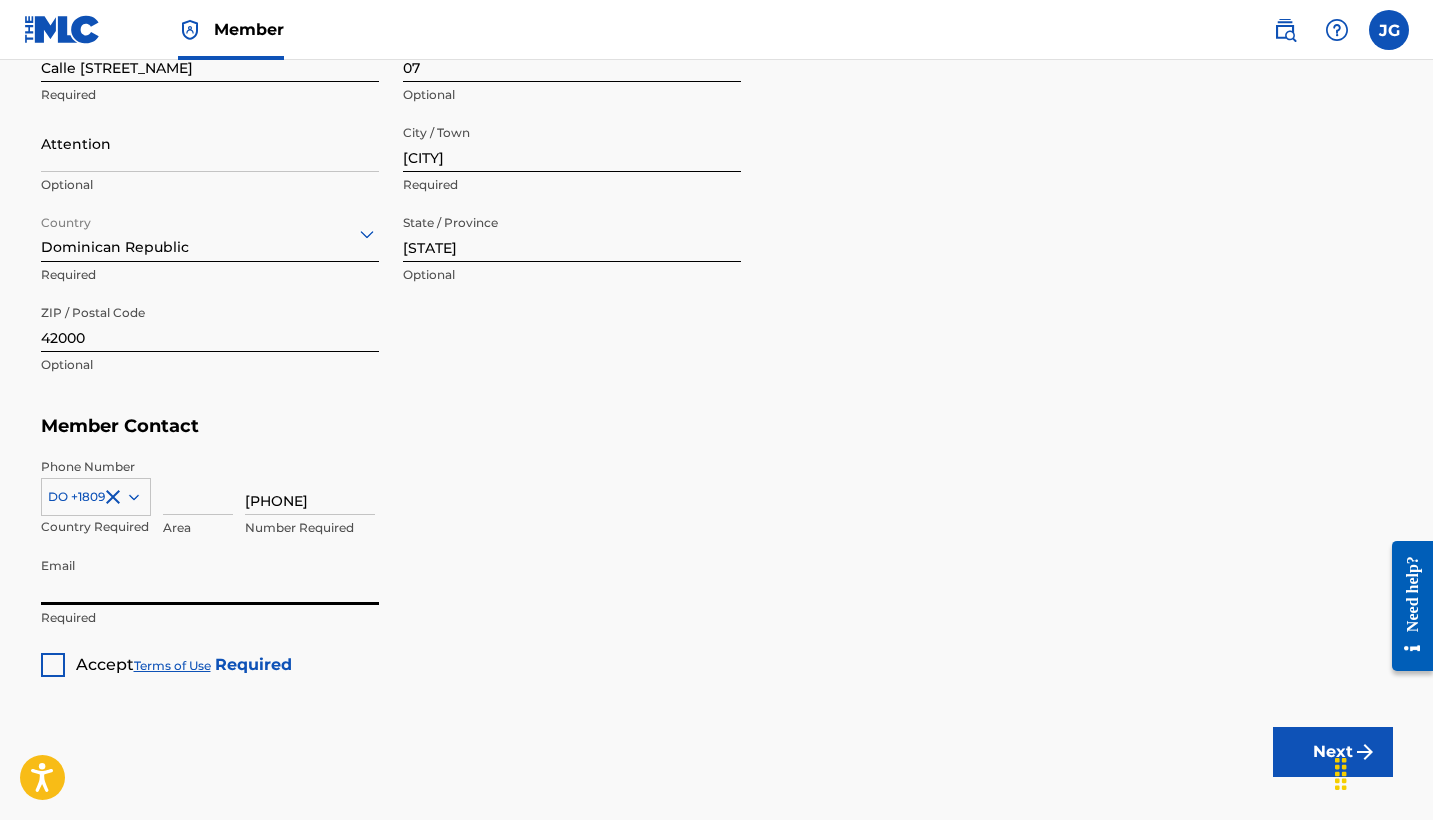 type on "[EMAIL]" 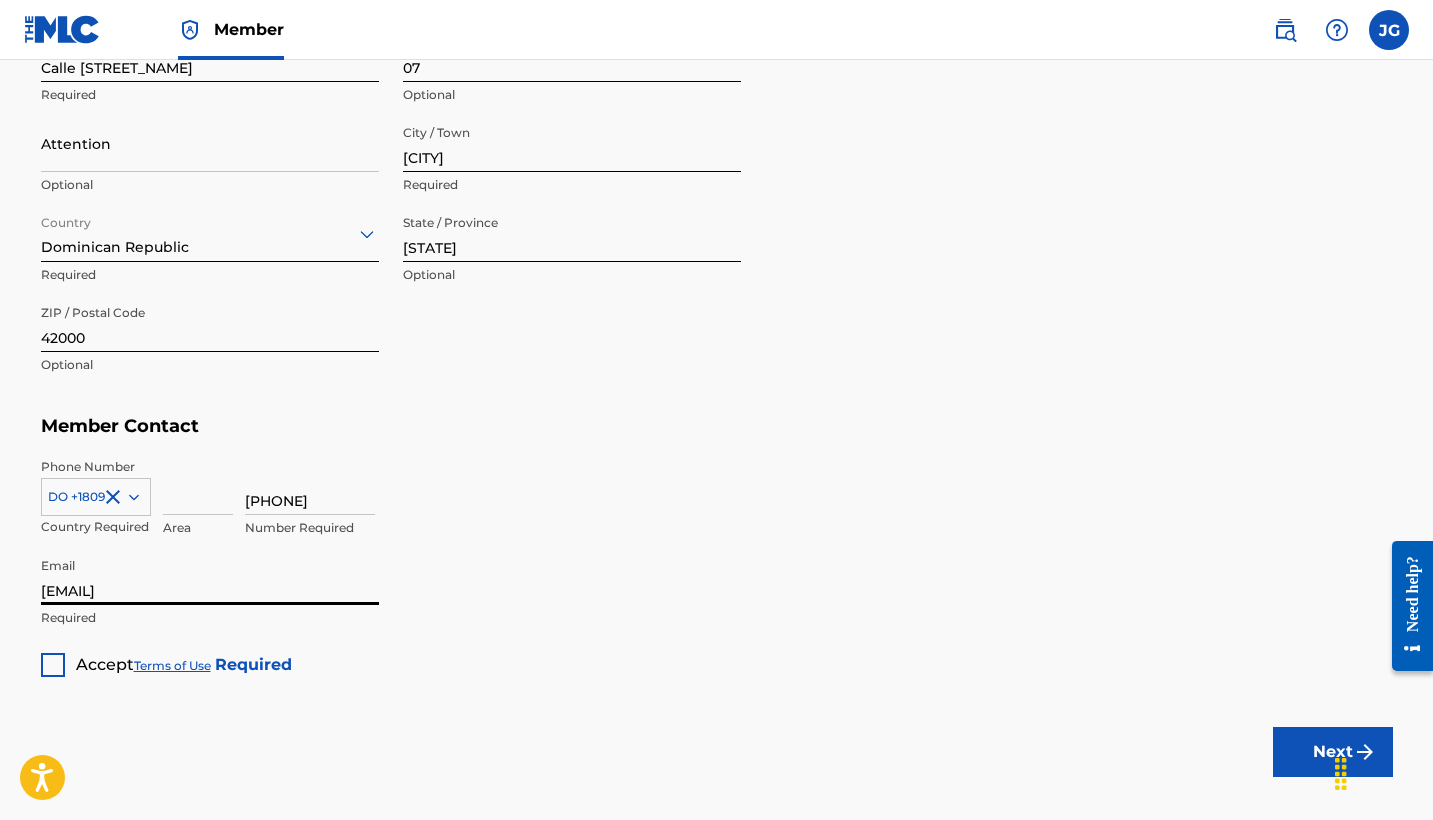 click on "Member Type ? Publisher Required Member Name ? Member name Project87 Publishing Required Identifiers ? Publisher Account Number ? Optional IPI Number ? 706039071 Optional ISNI Optional Member Address ? Use my existing user account details Street Address Calle hermandad Required Unit Number 07 Optional Attention Optional City / Town Bonao Required Country Dominican Republic Required State / Province Monseñor Nouel Optional ZIP / Postal Code 42000 Optional Member Contact Phone Number DO +1809 Country Required Area 6082919 Number Required Email [EMAIL] Required Accept  Terms of Use   Required Next" at bounding box center (717, 24) 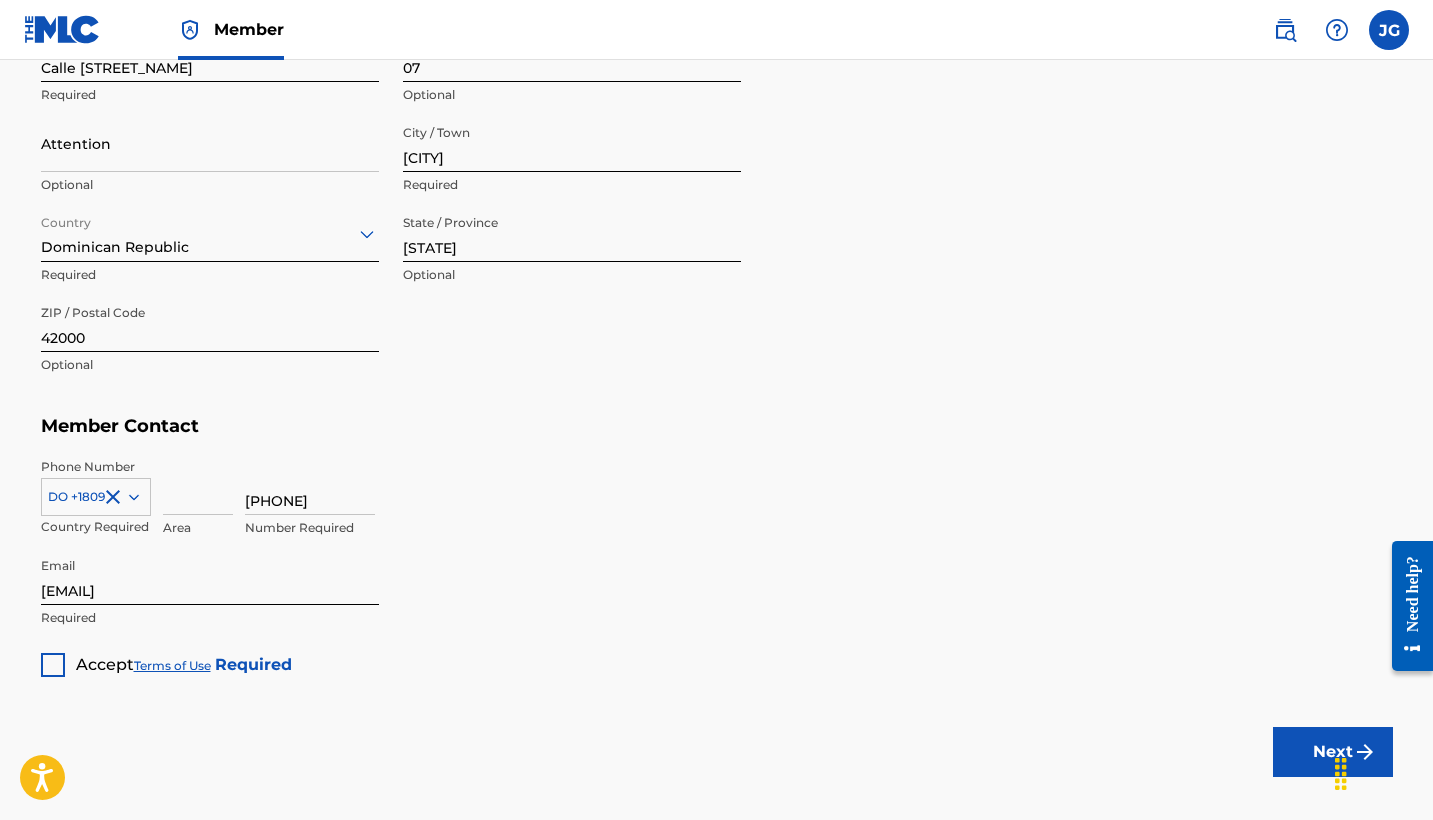 click at bounding box center [53, 665] 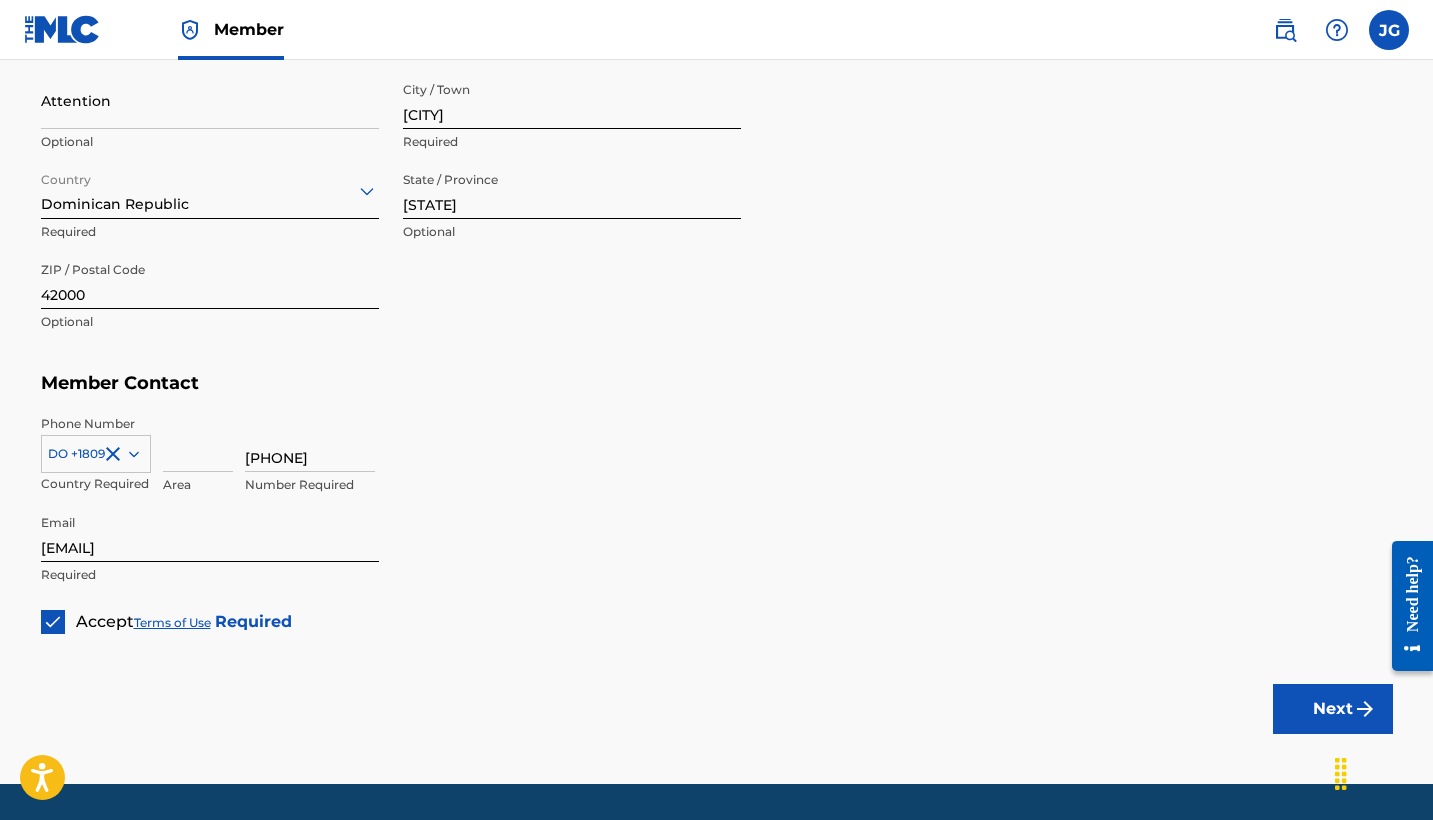 scroll, scrollTop: 997, scrollLeft: 0, axis: vertical 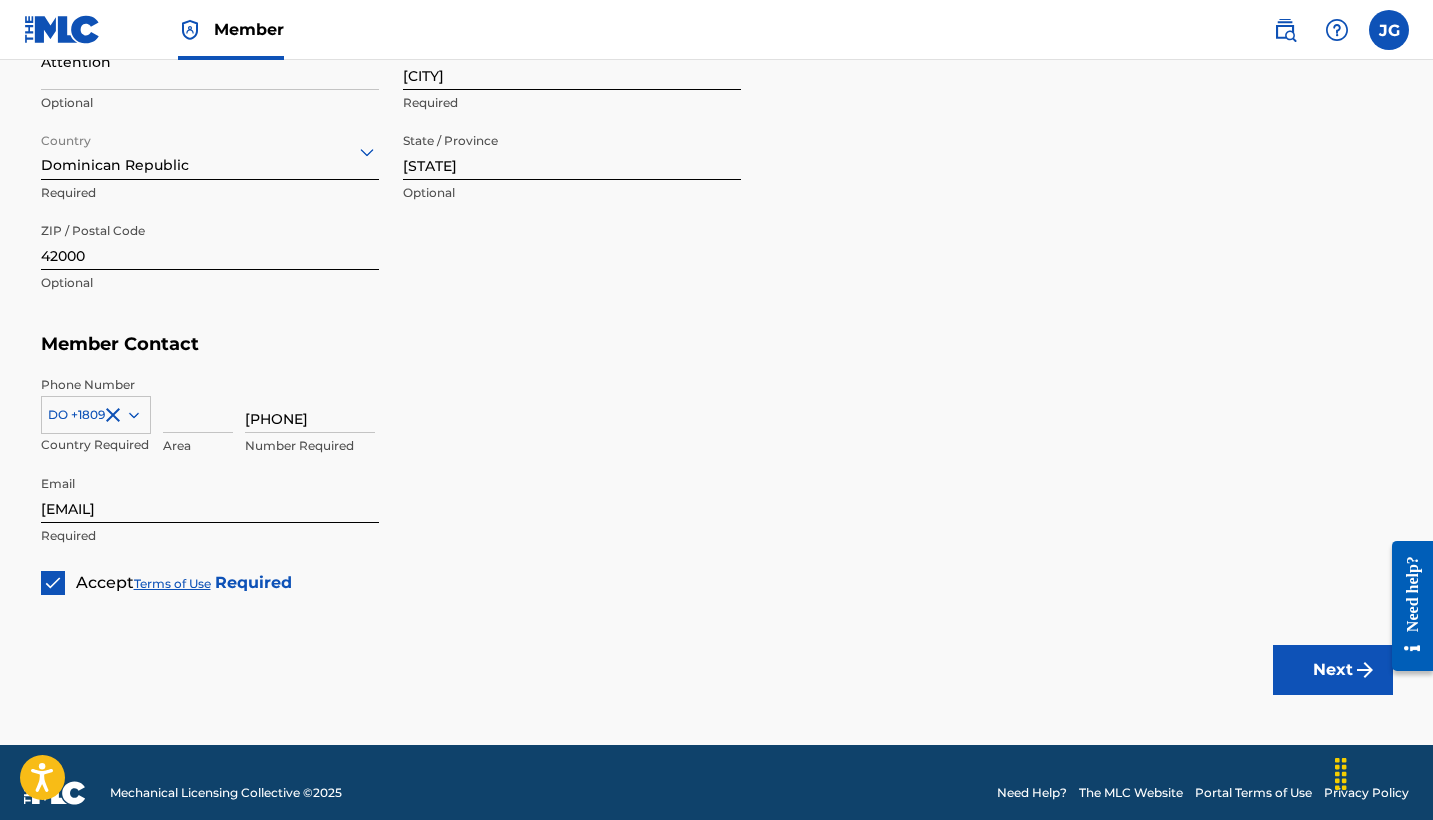 click on "Next" at bounding box center [1333, 670] 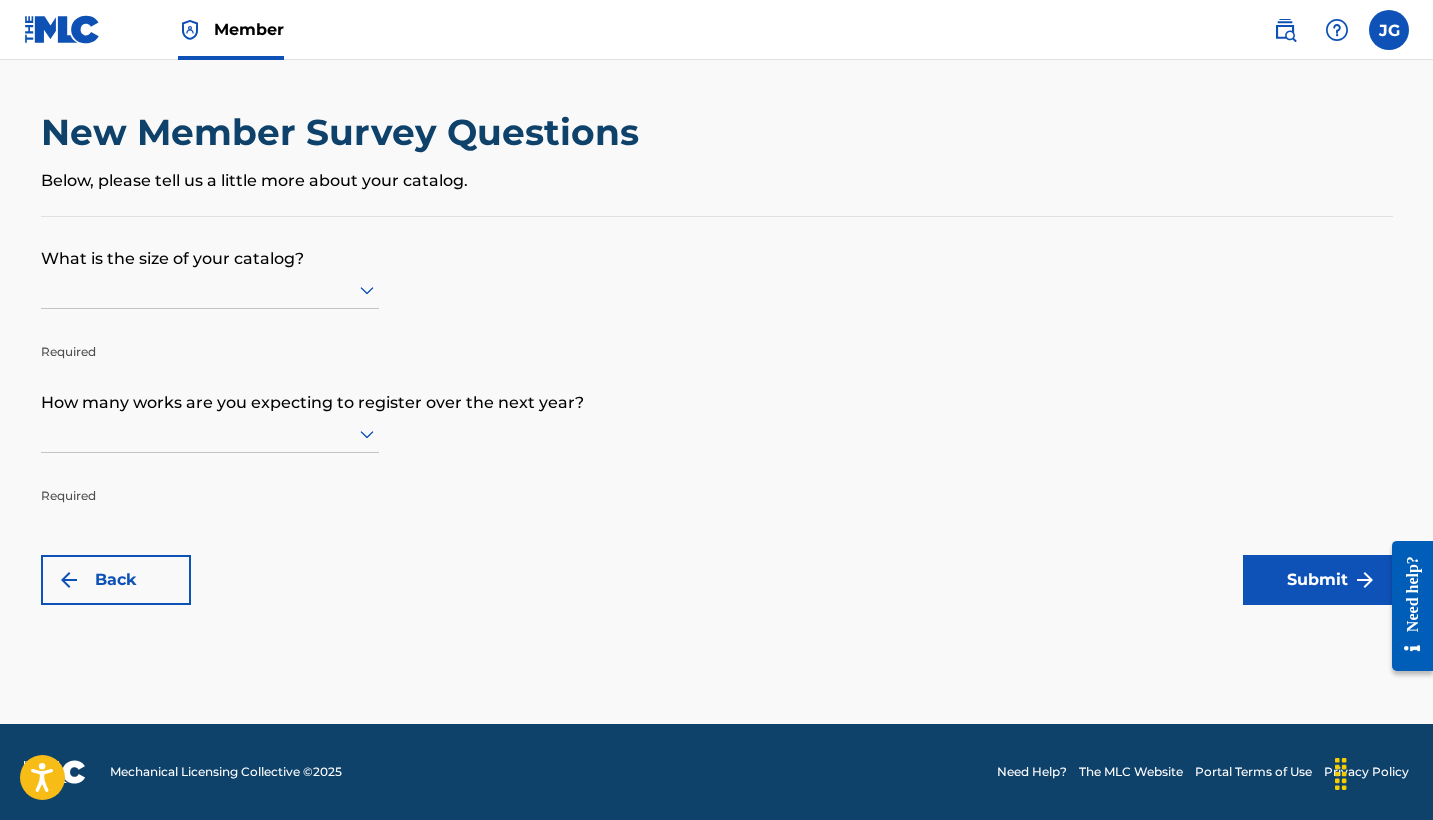 scroll, scrollTop: 0, scrollLeft: 0, axis: both 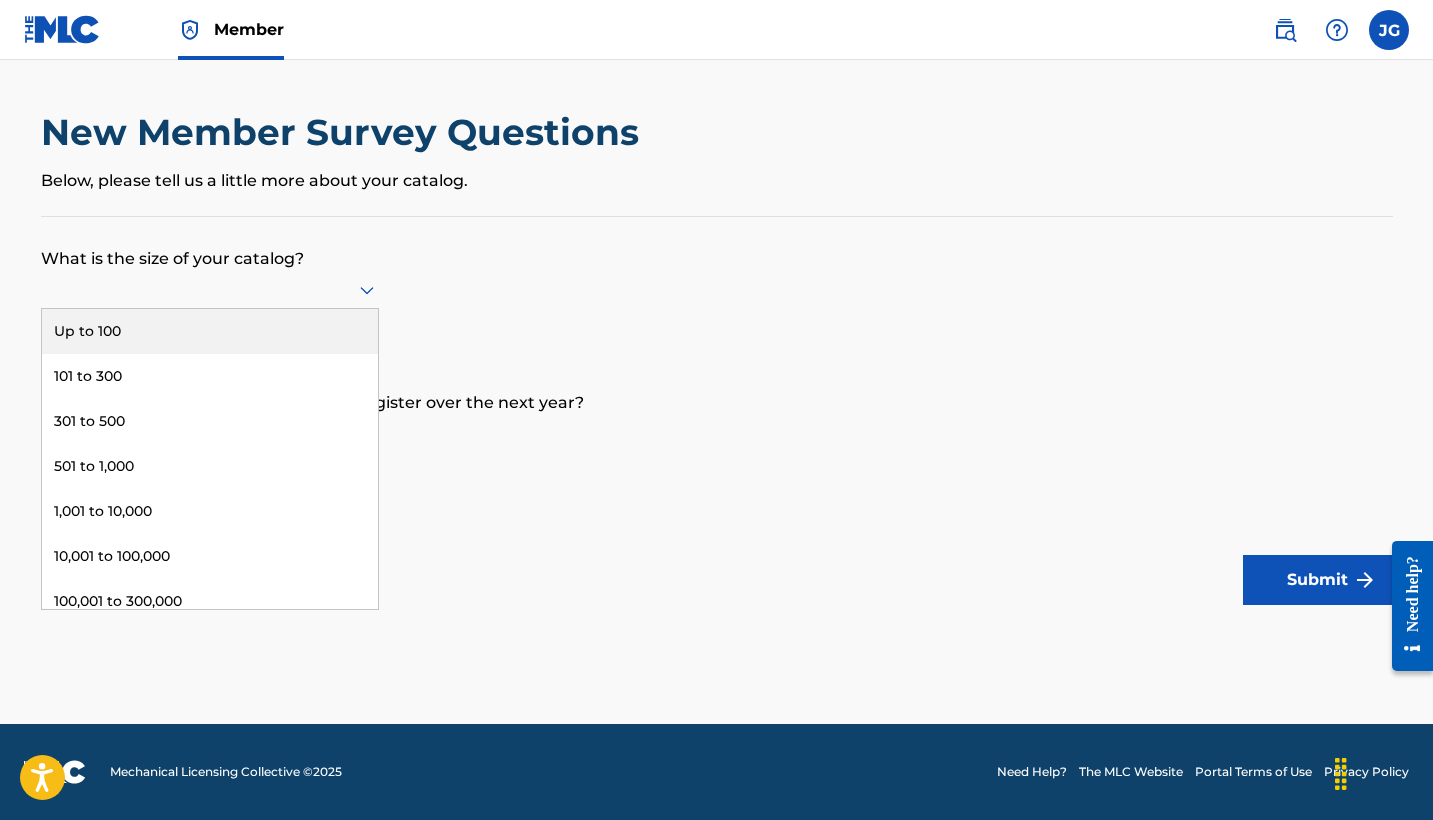 click at bounding box center (210, 289) 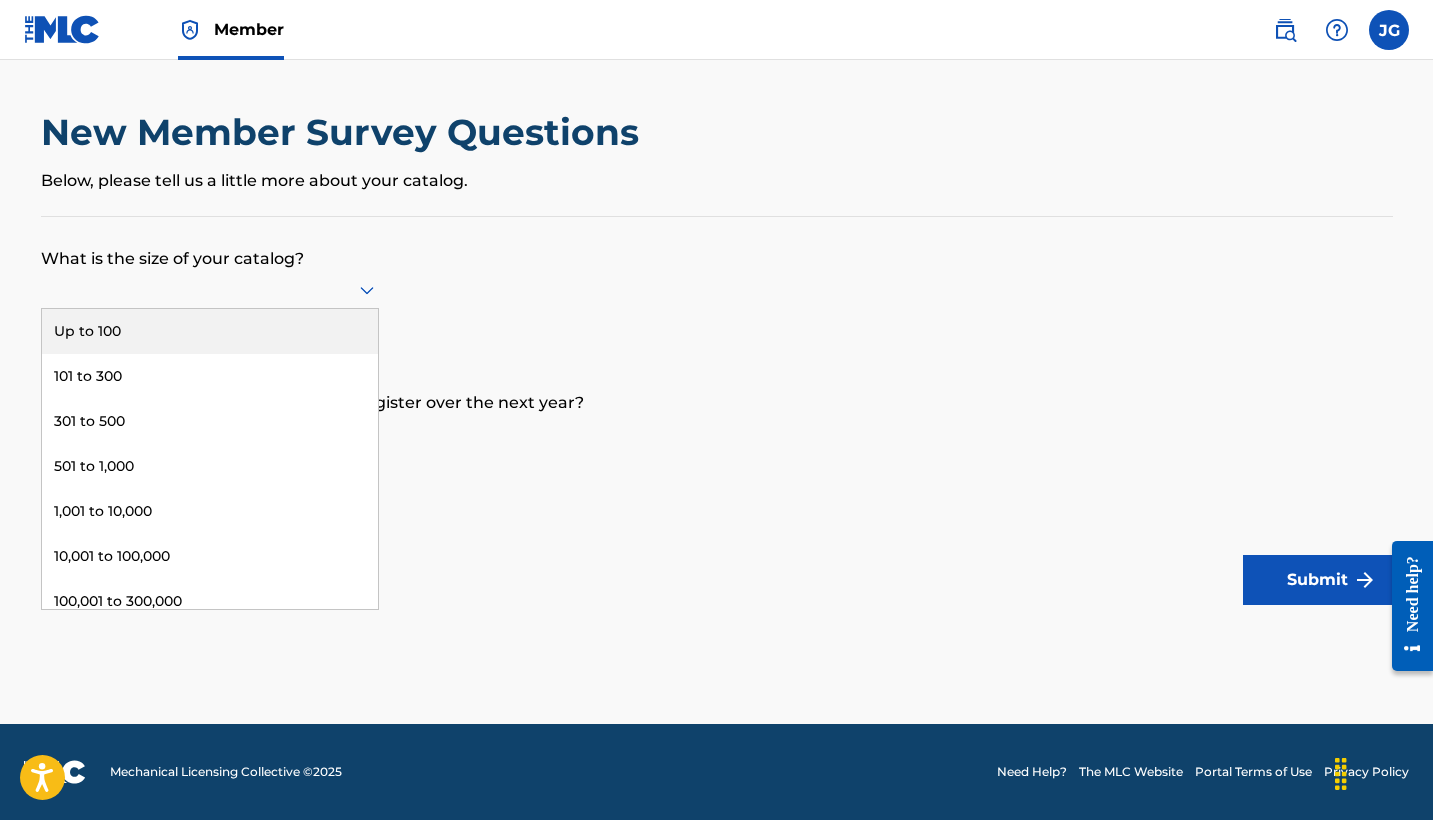 click on "Up to 100" at bounding box center (210, 331) 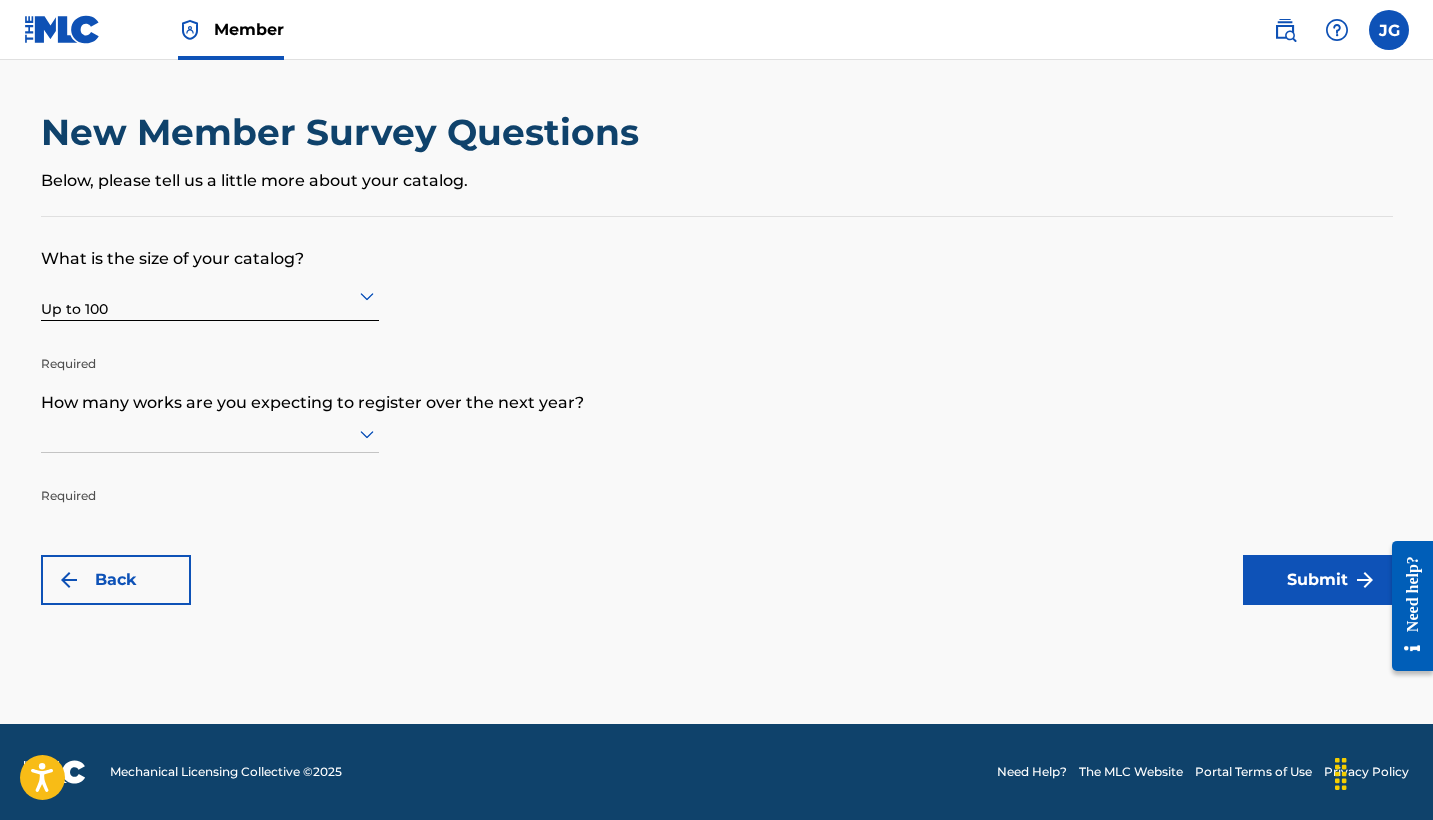 click at bounding box center (210, 434) 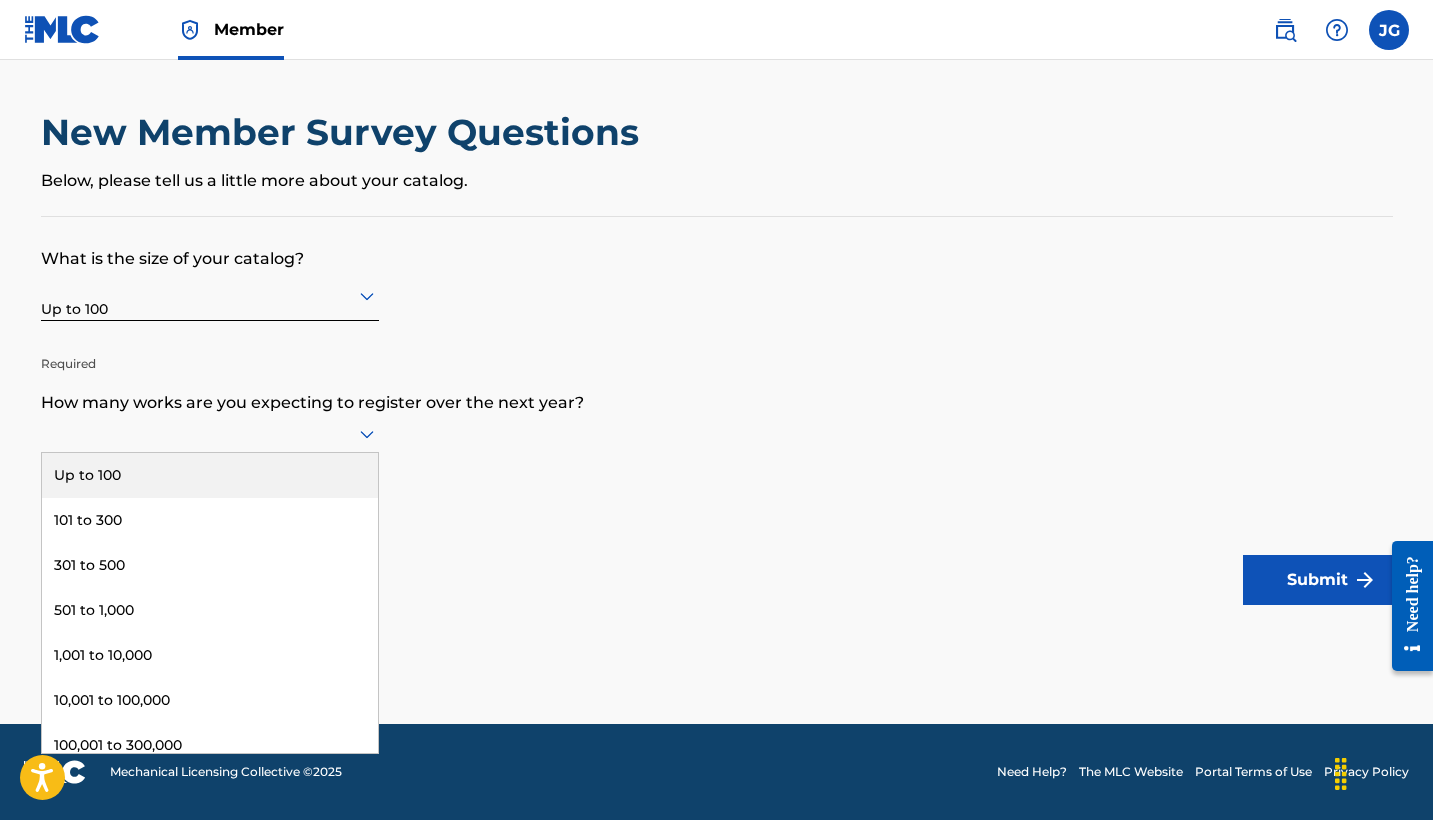click on "Up to 100" at bounding box center (210, 475) 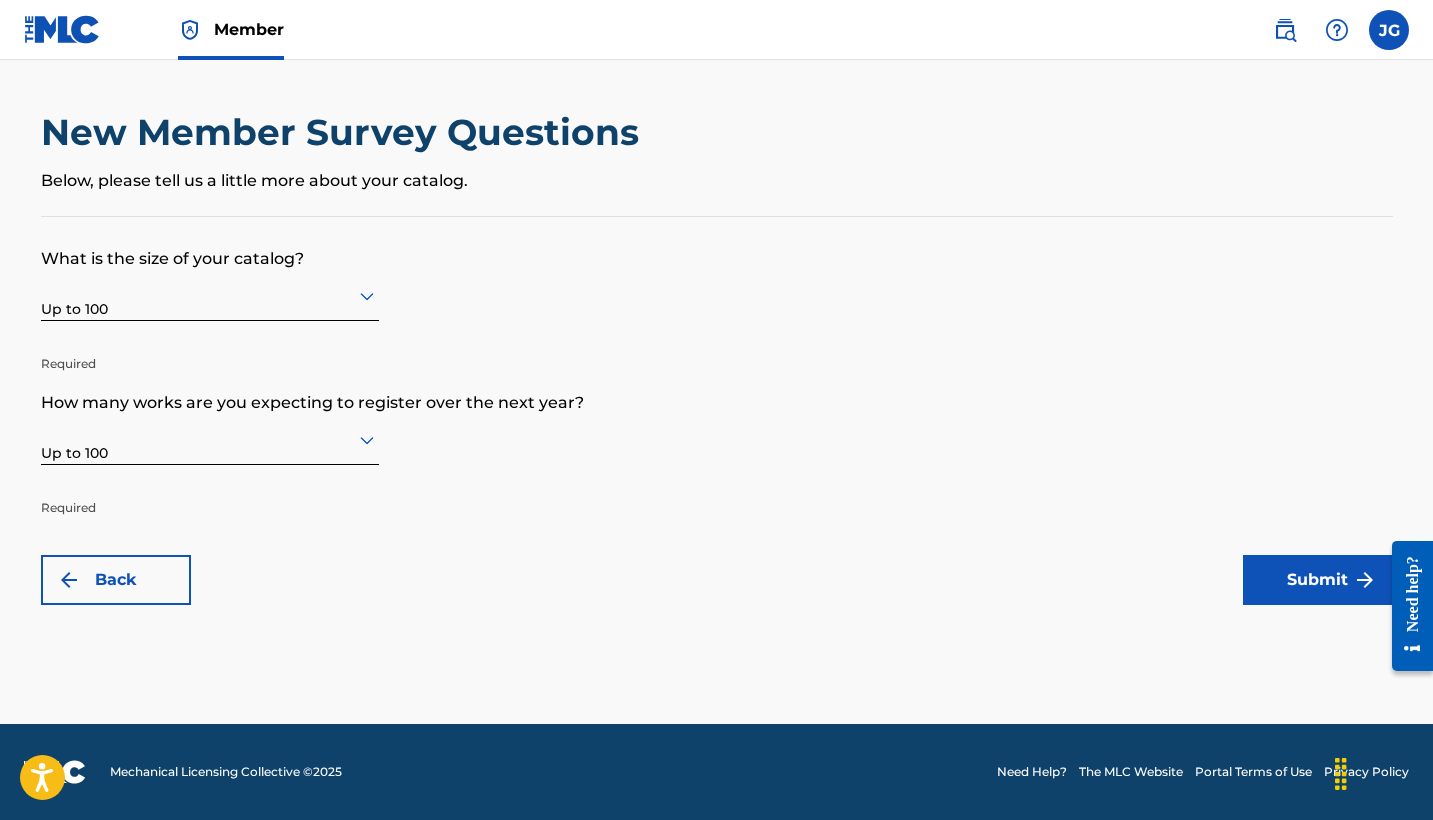 click on "Required" at bounding box center [210, 493] 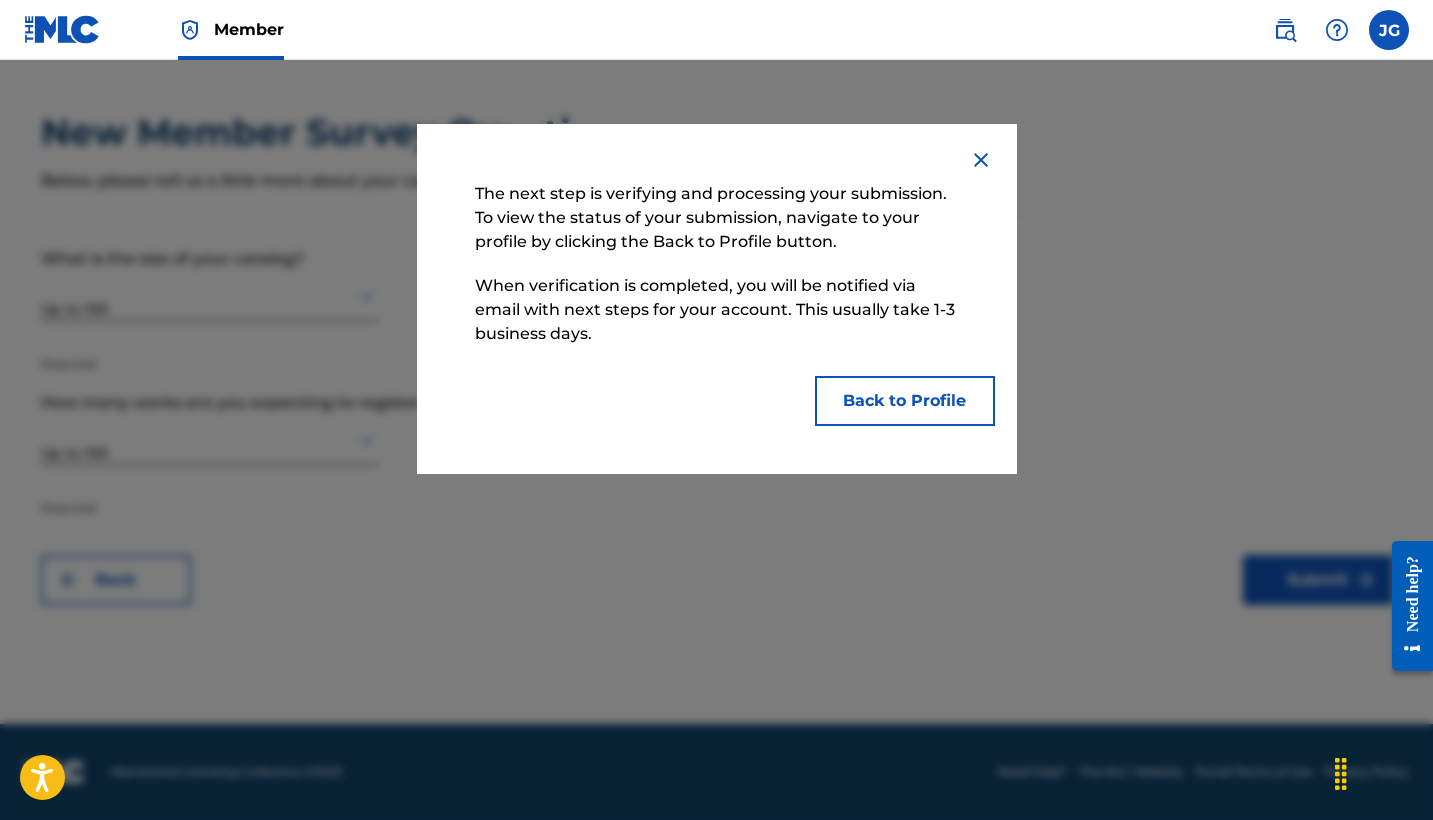 click on "Back to Profile" at bounding box center [905, 401] 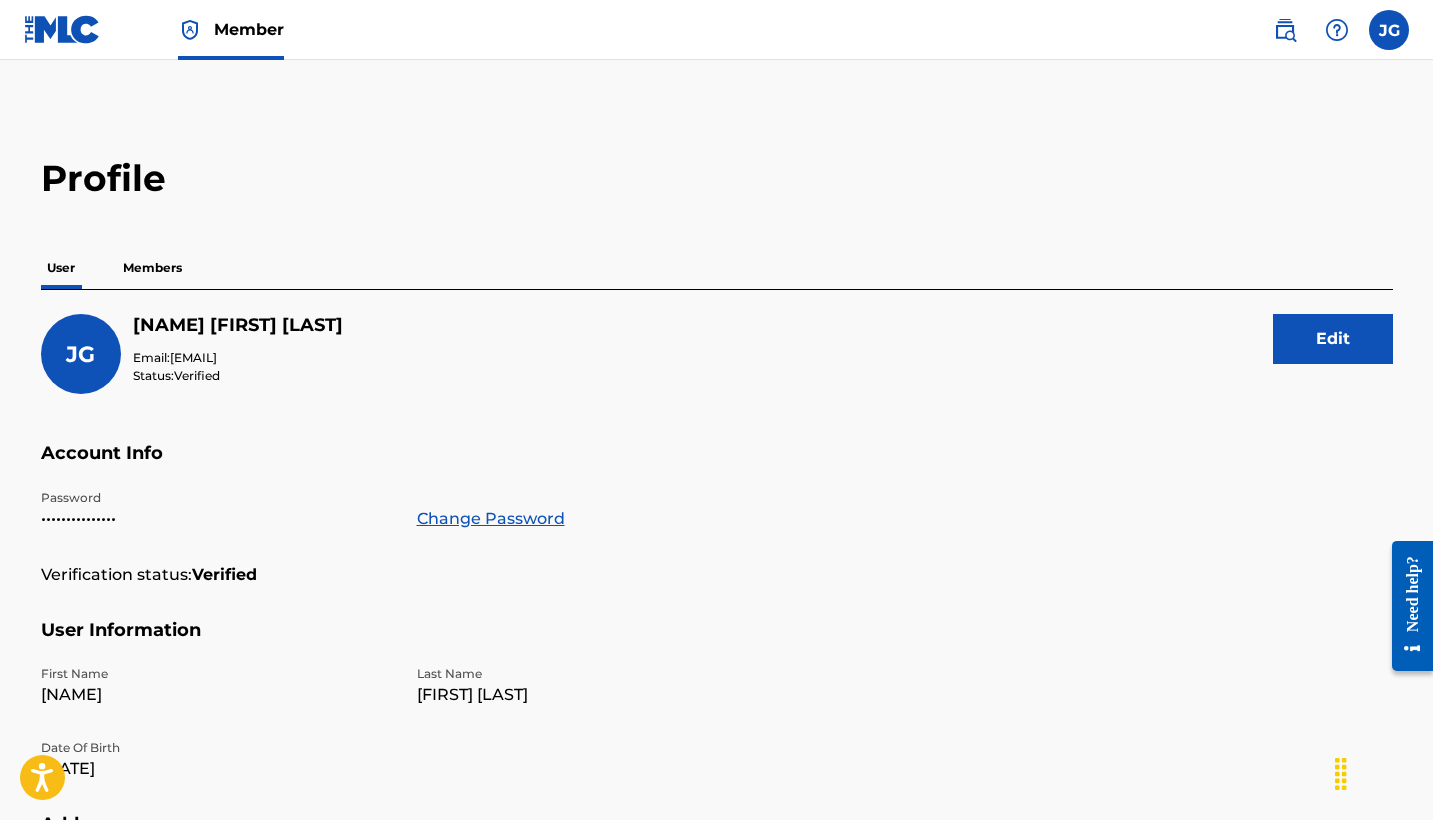 click on "Members" at bounding box center (152, 268) 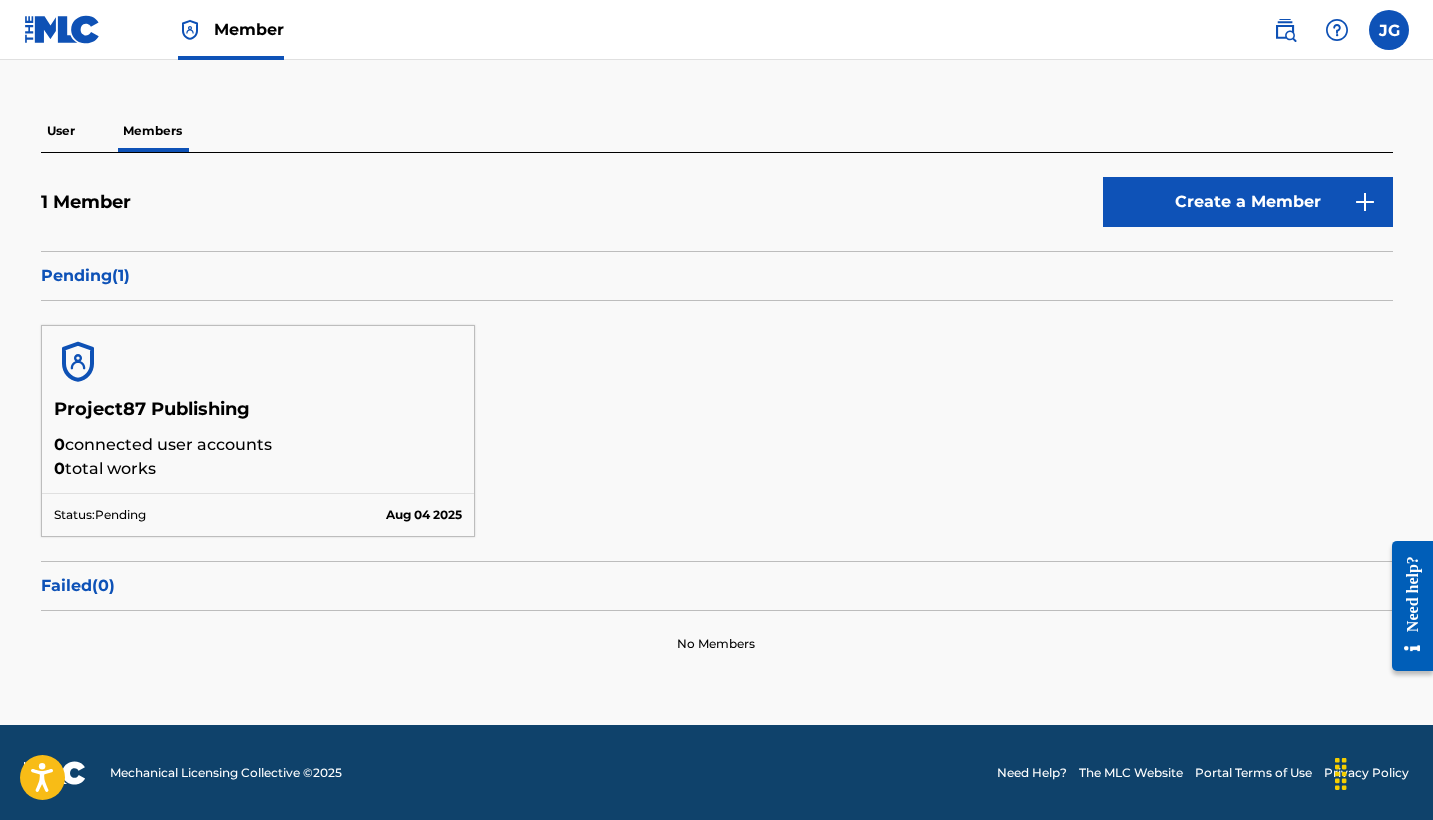 scroll, scrollTop: 0, scrollLeft: 0, axis: both 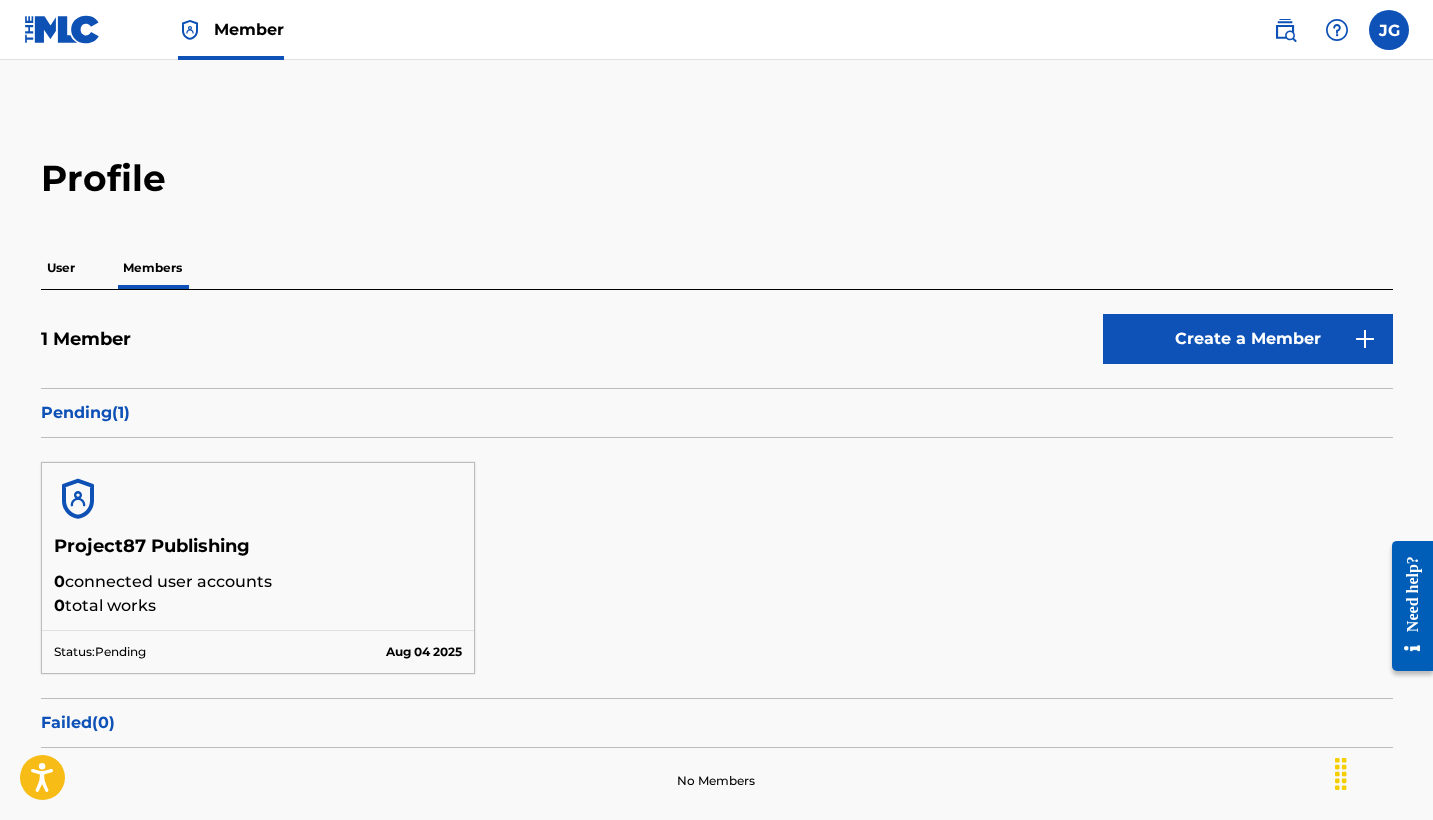 click on "User" at bounding box center (61, 268) 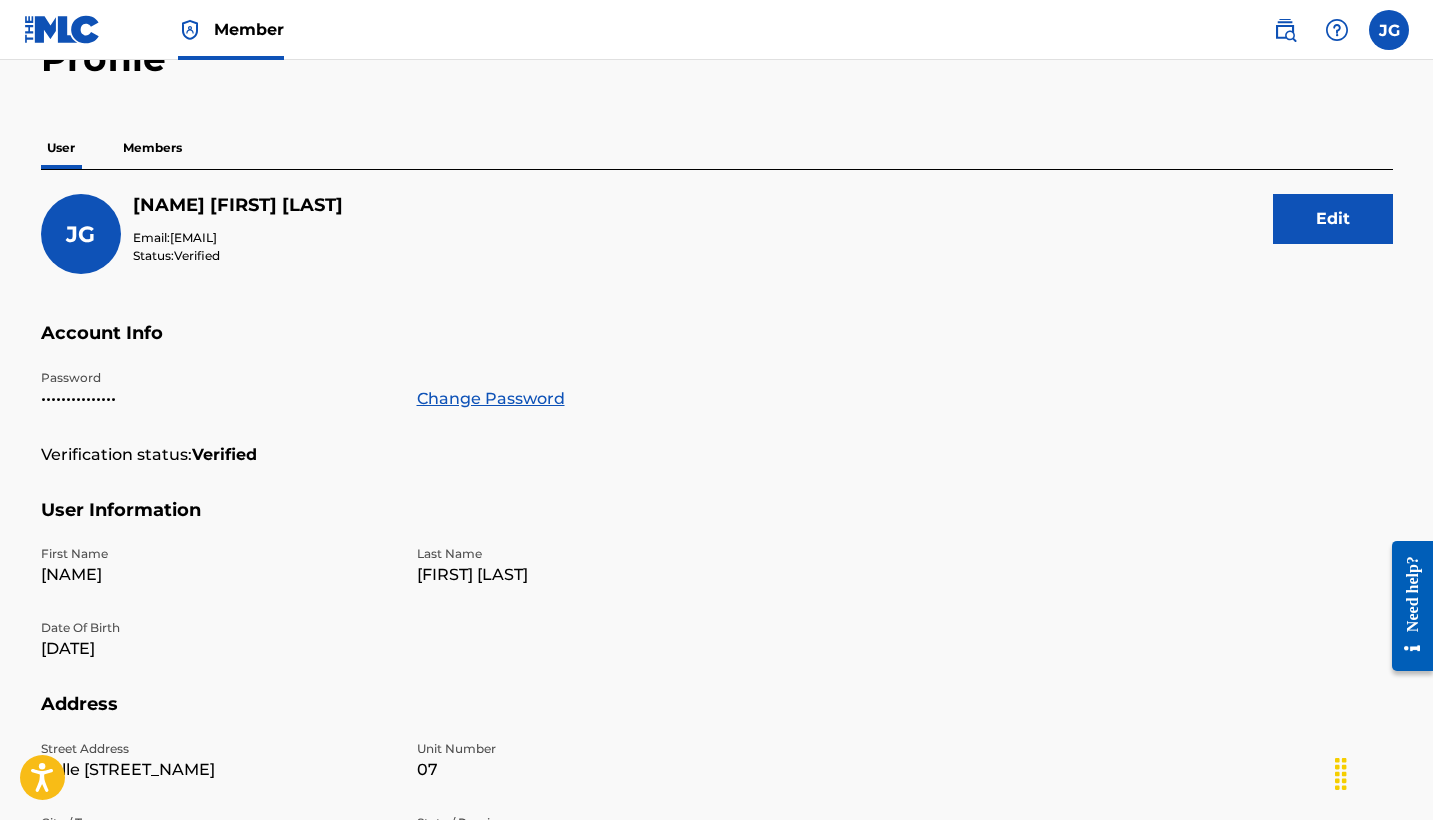 scroll, scrollTop: 0, scrollLeft: 0, axis: both 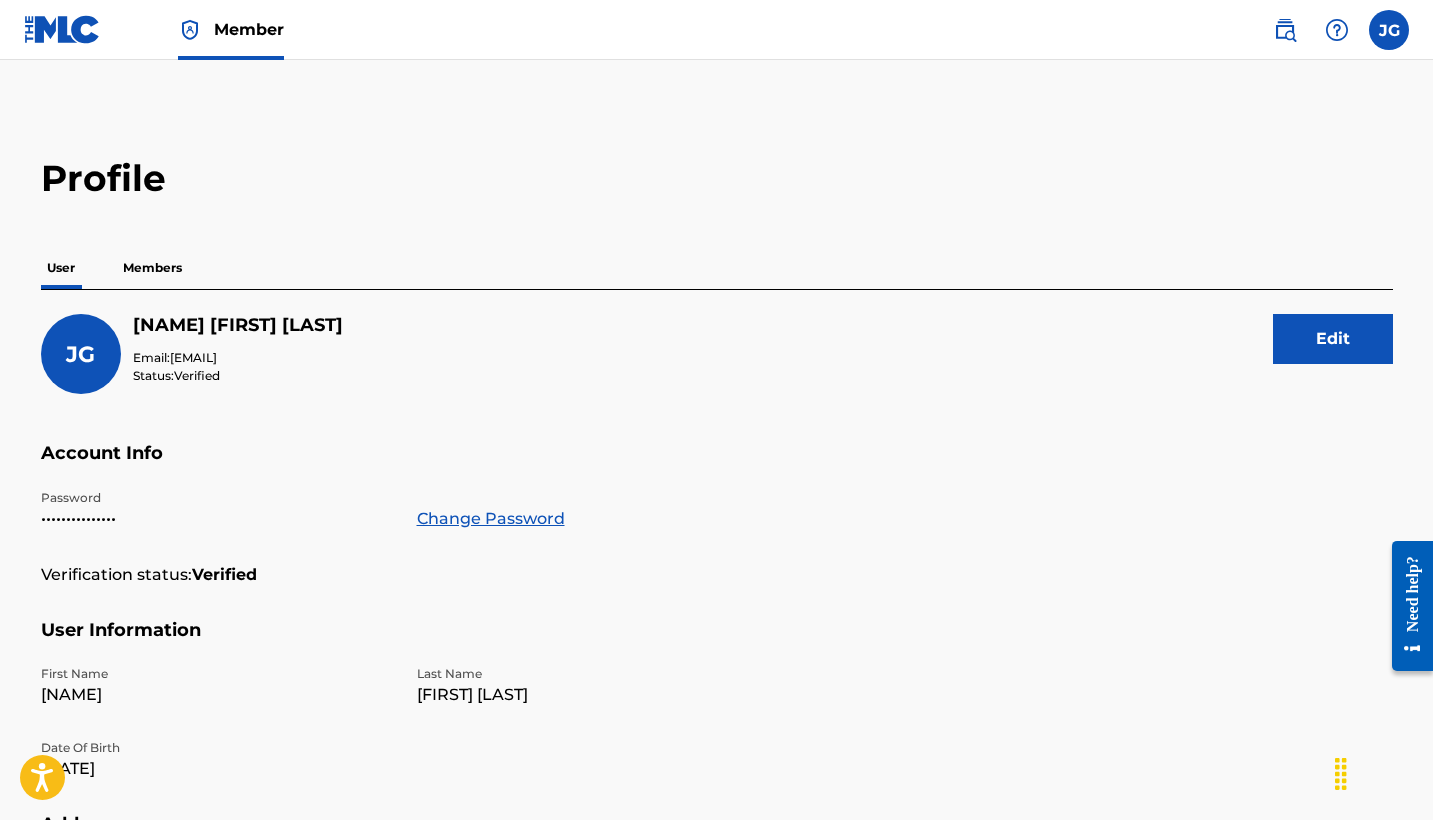 click at bounding box center [1389, 30] 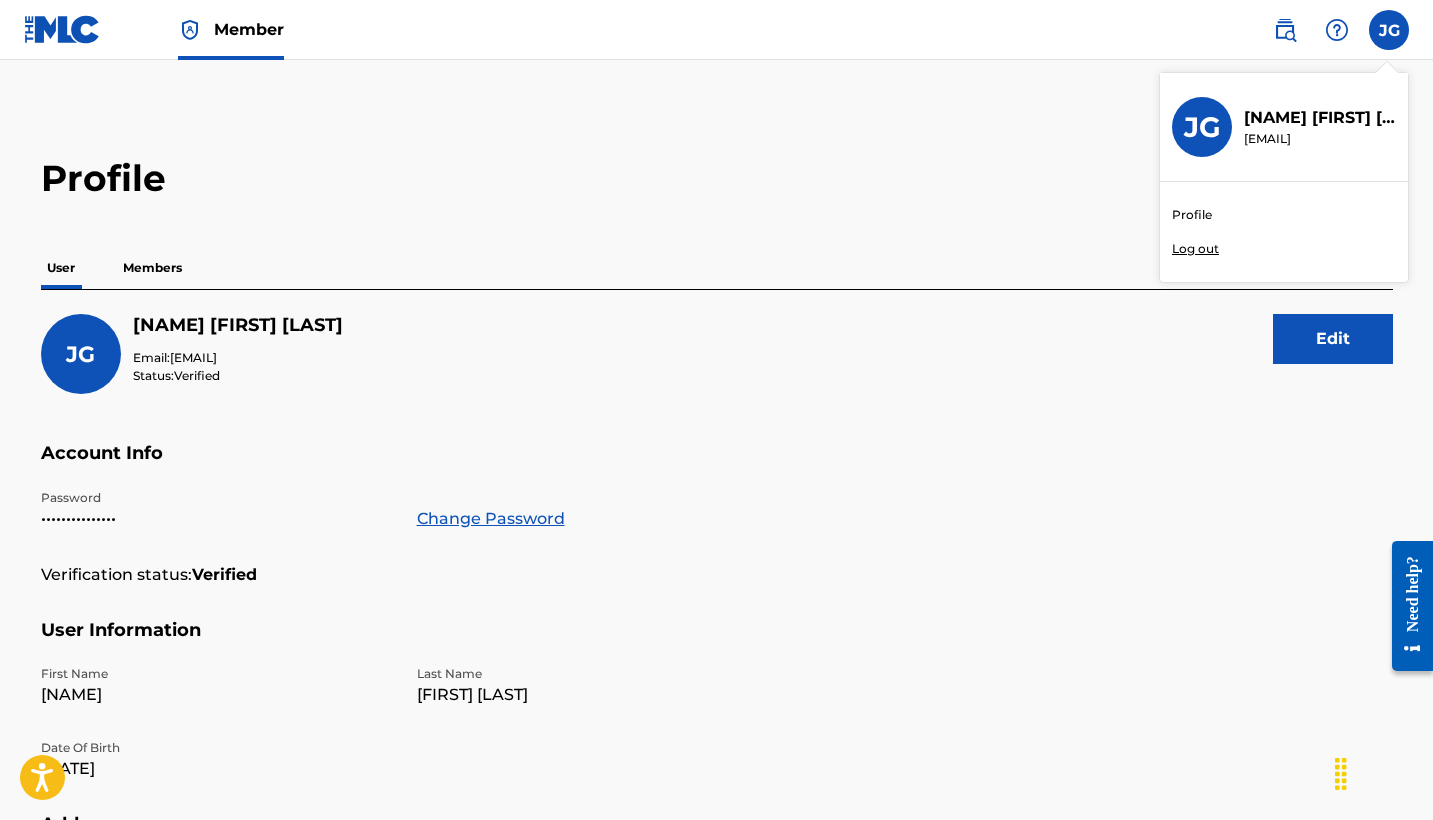 drag, startPoint x: 852, startPoint y: 139, endPoint x: 851, endPoint y: 129, distance: 10.049875 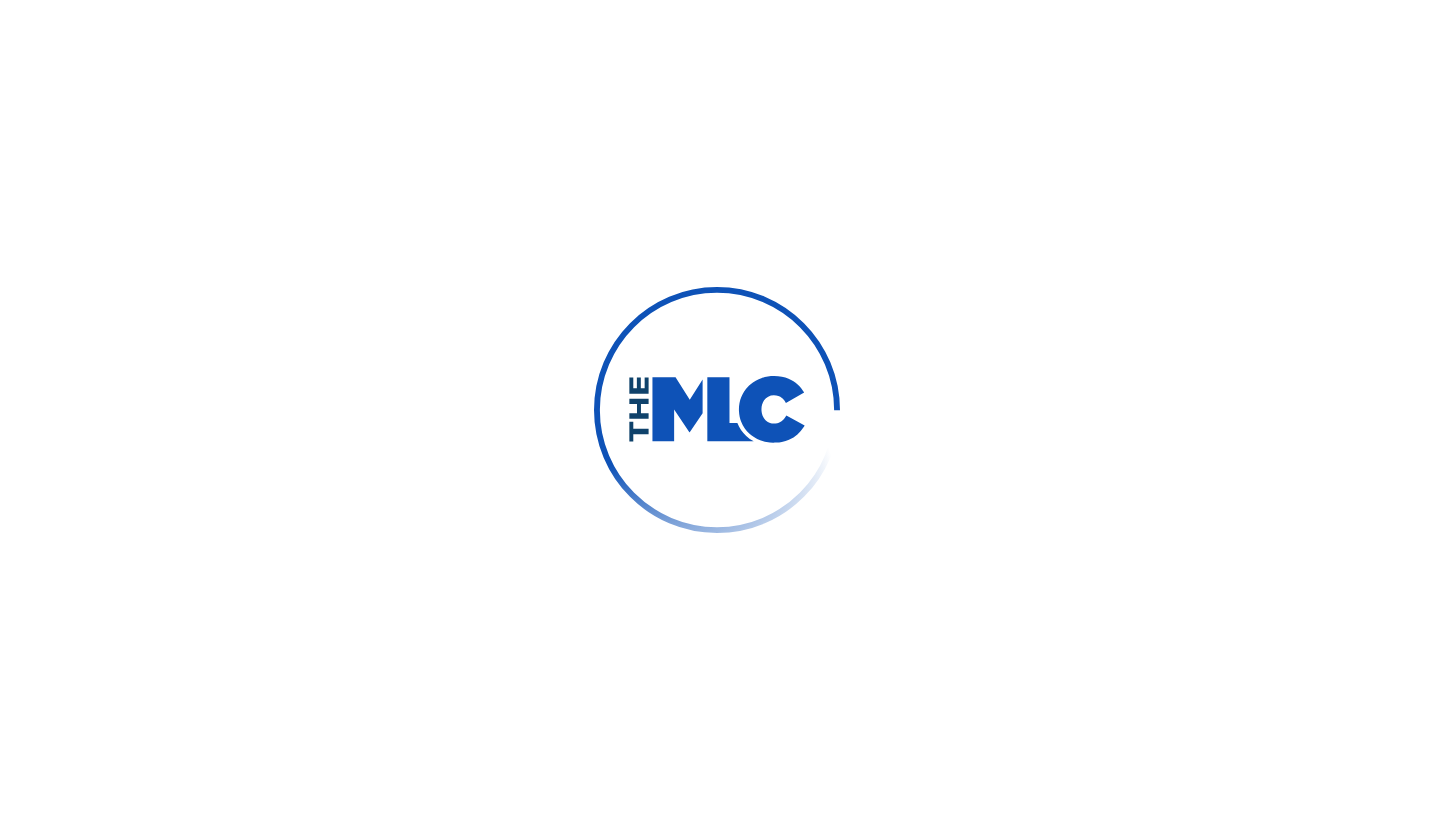 scroll, scrollTop: 0, scrollLeft: 0, axis: both 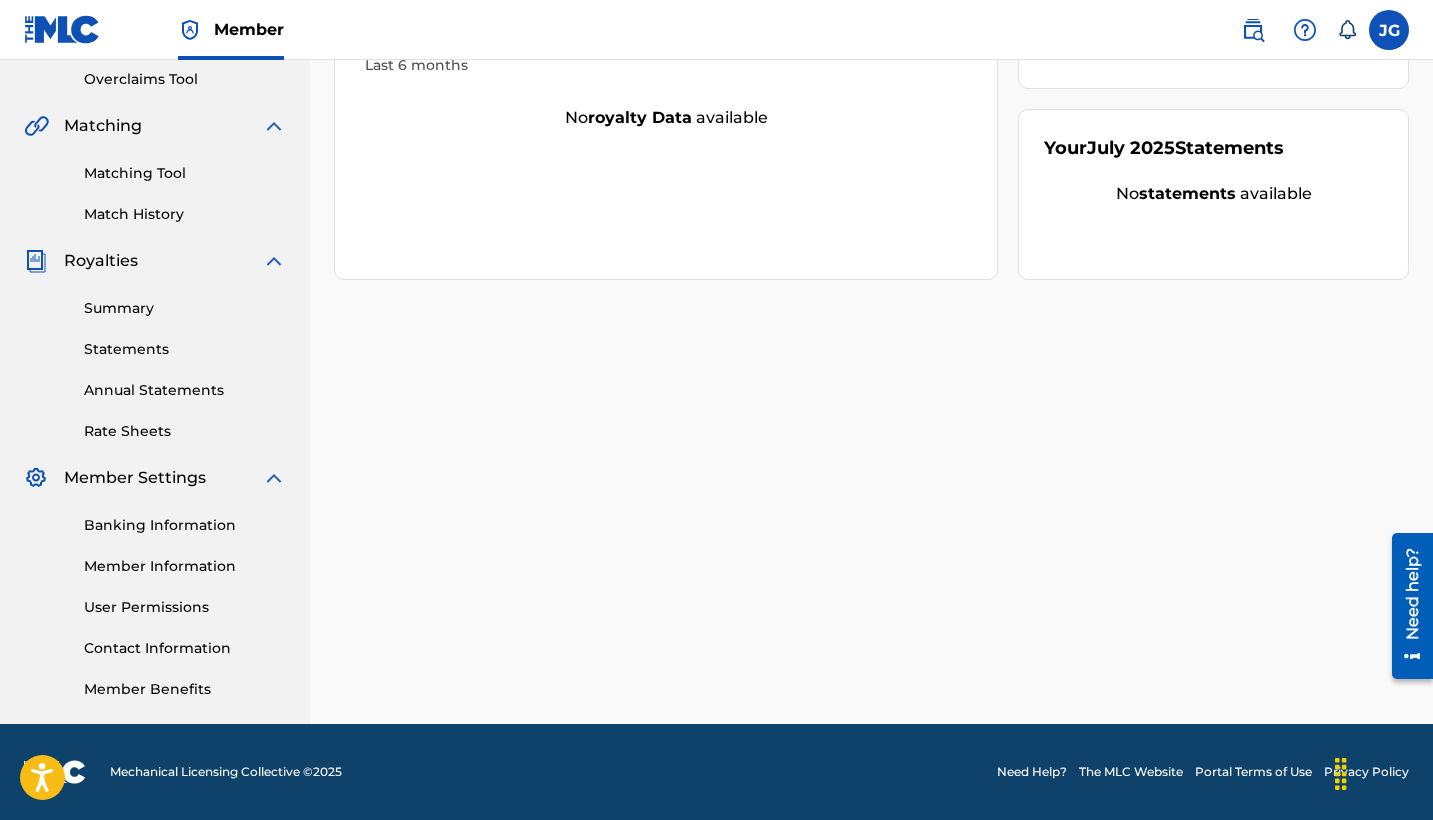click on "Member Information" at bounding box center (185, 566) 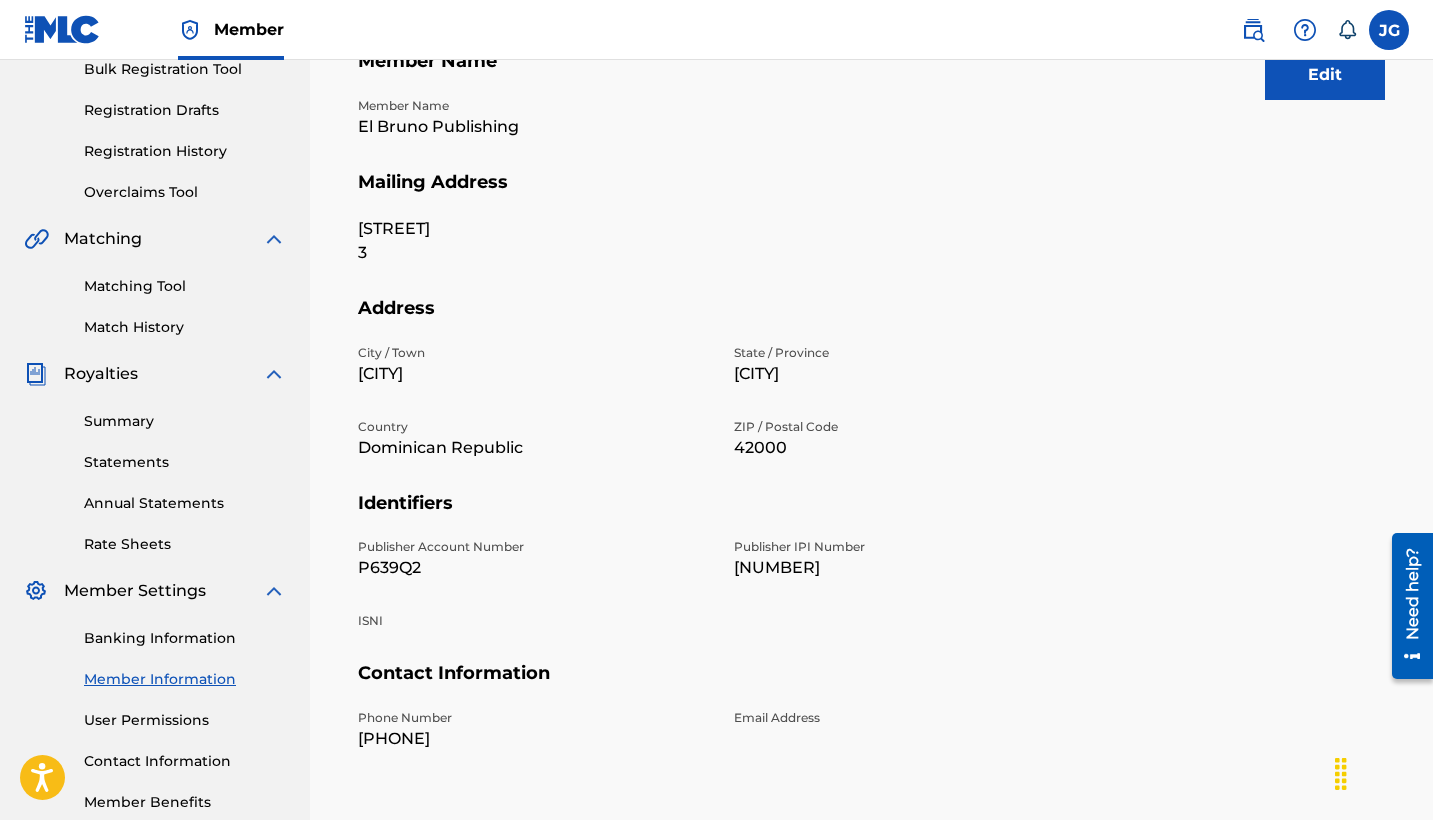 scroll, scrollTop: 206, scrollLeft: 0, axis: vertical 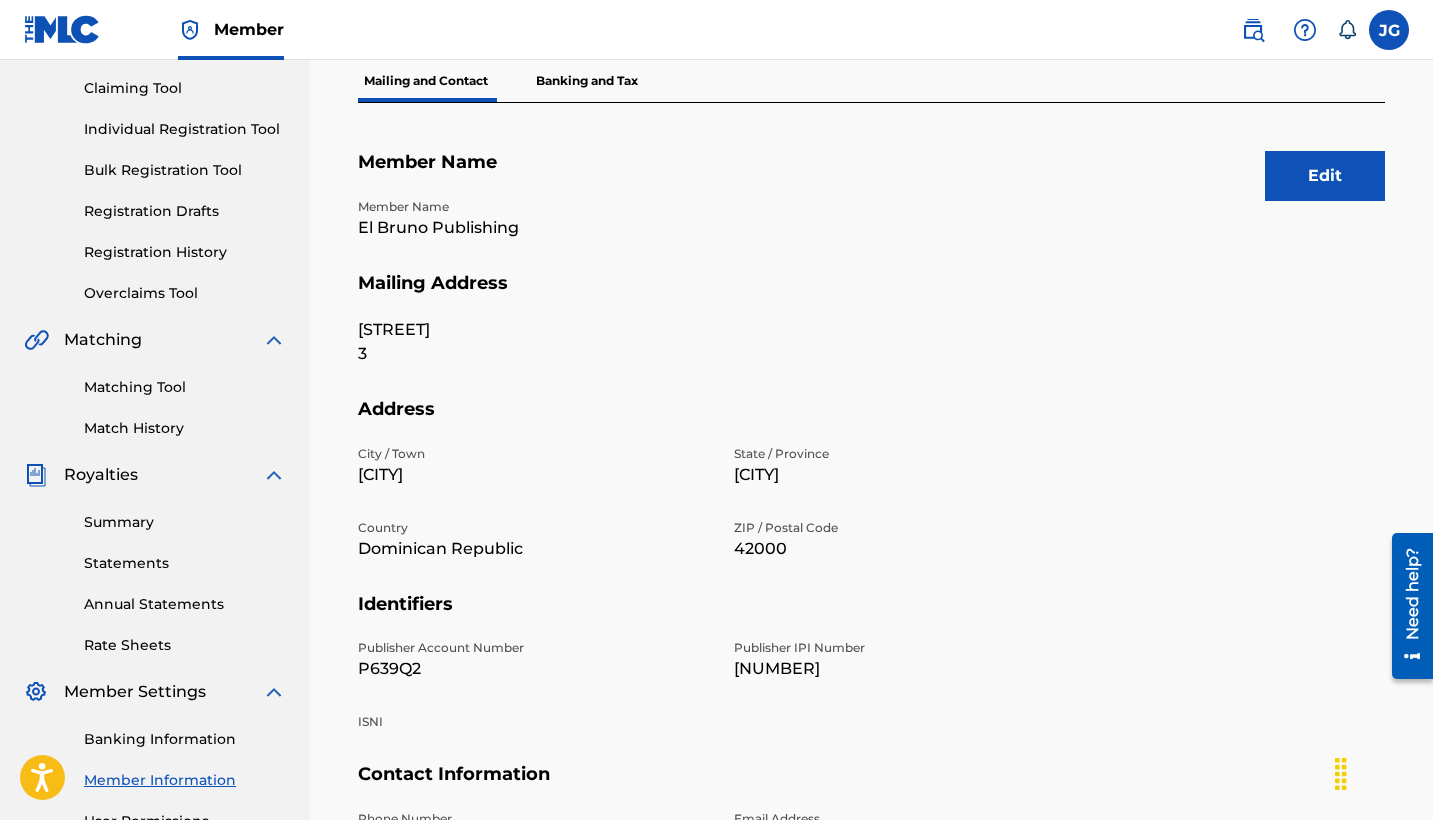 click on "Edit" at bounding box center (1325, 176) 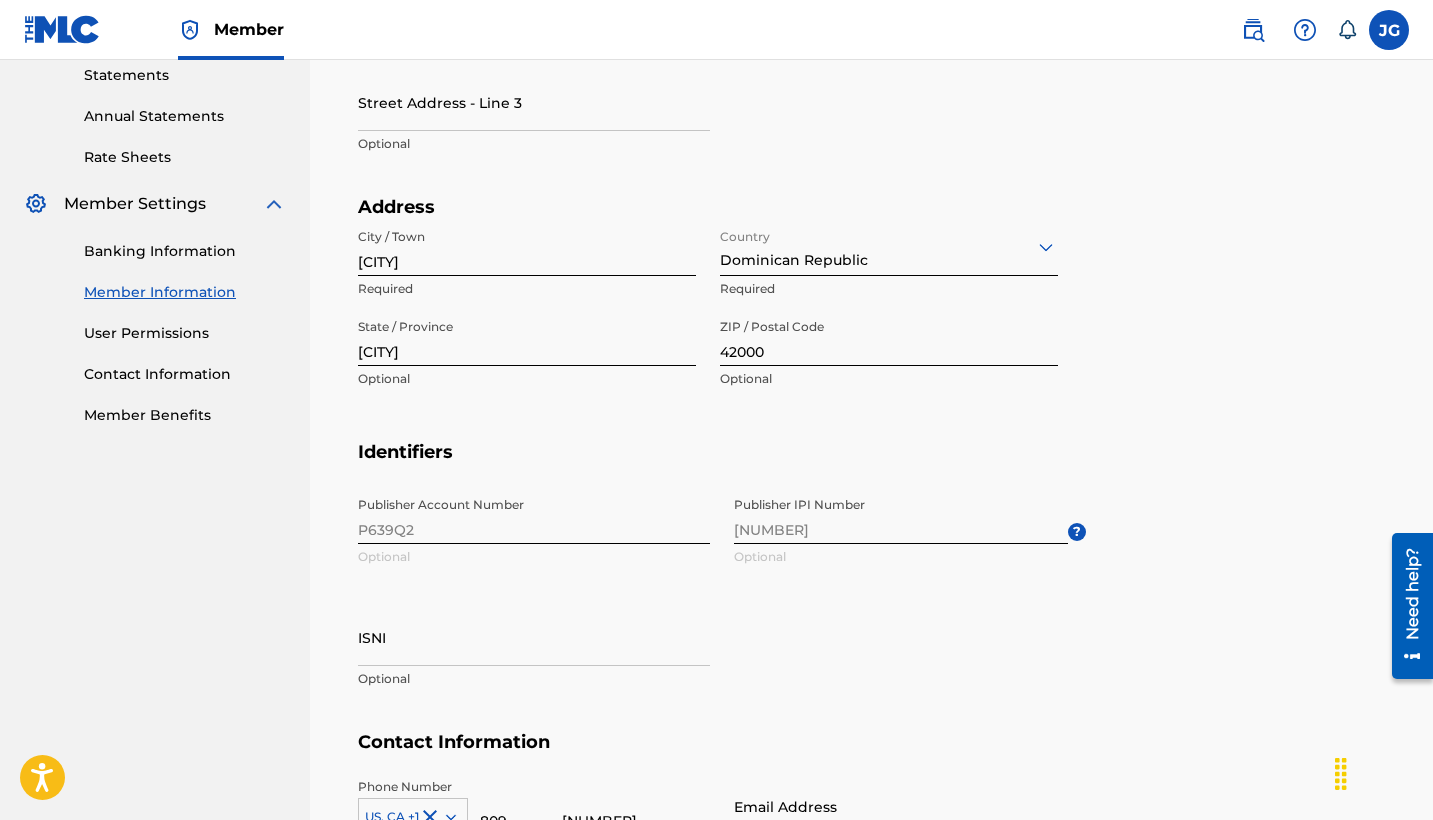 scroll, scrollTop: 863, scrollLeft: 0, axis: vertical 